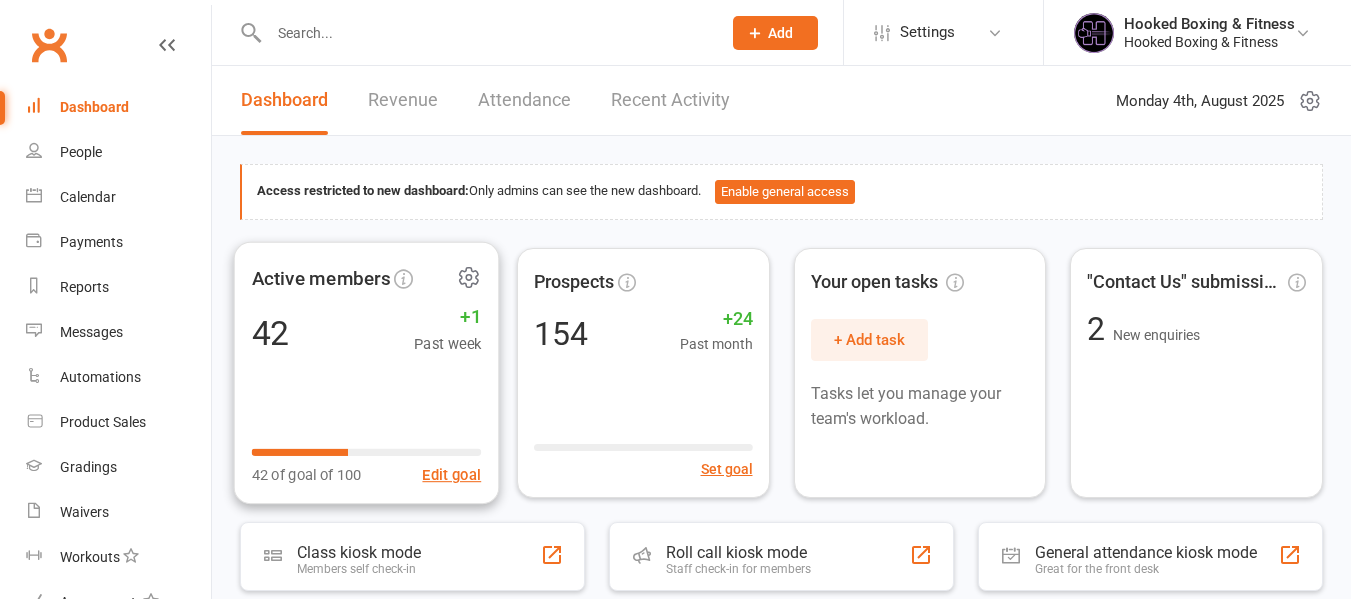 scroll, scrollTop: 0, scrollLeft: 0, axis: both 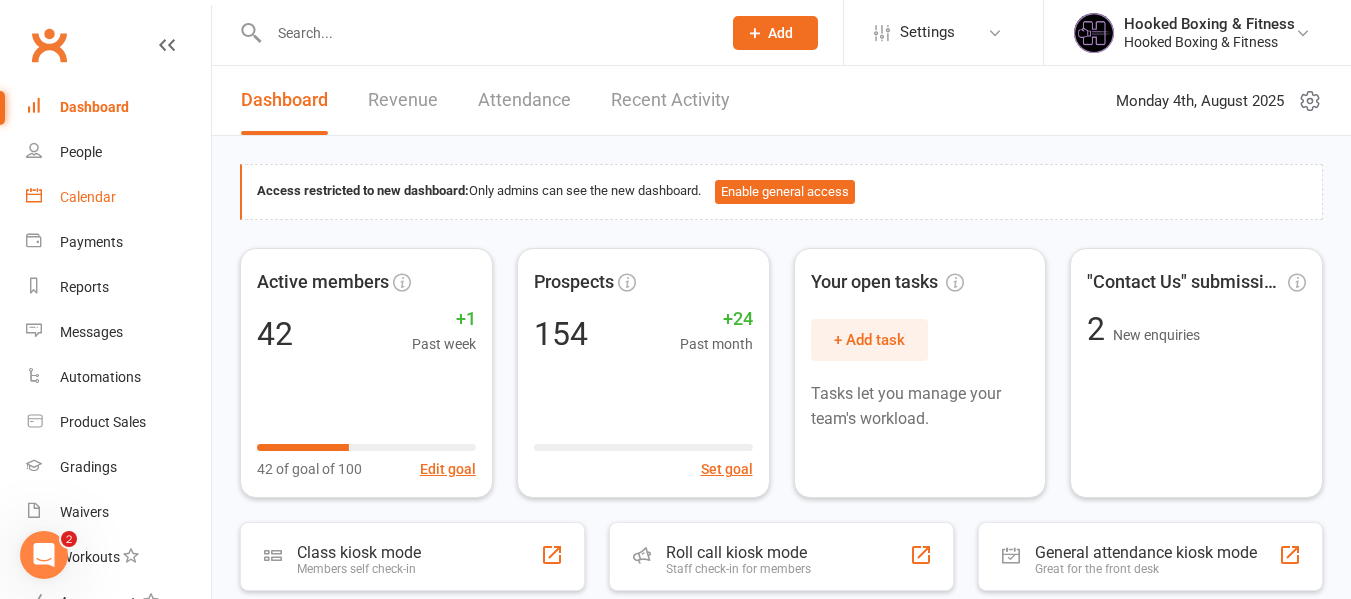 click on "Calendar" at bounding box center [88, 197] 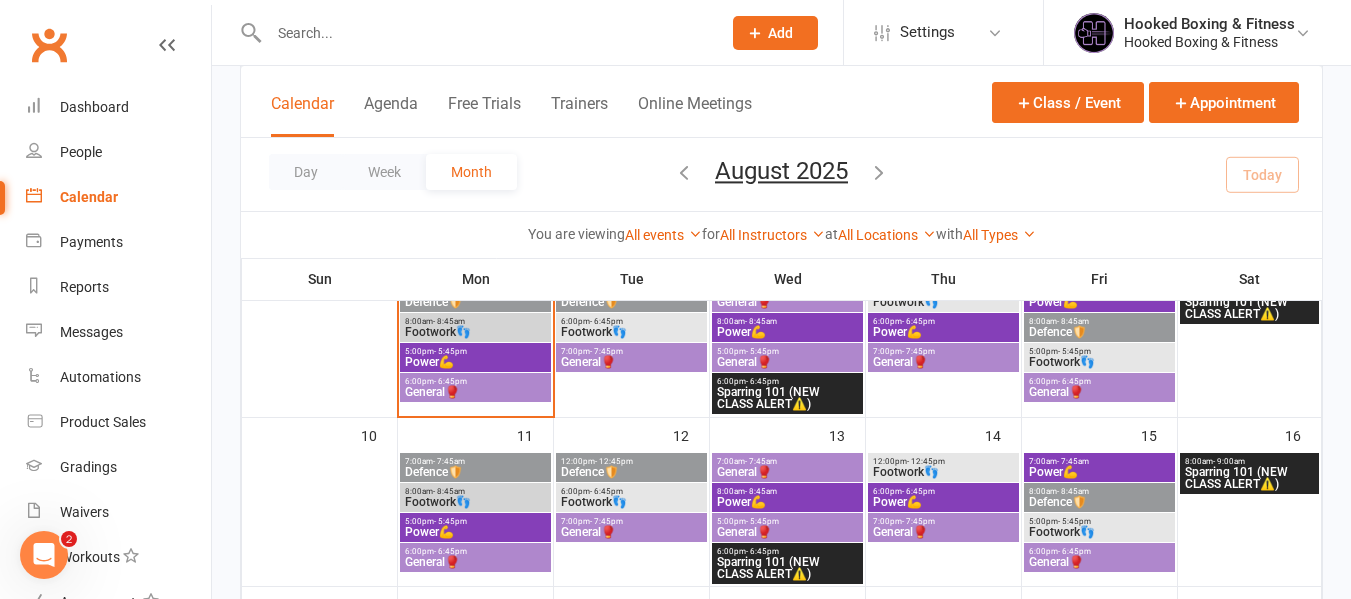scroll, scrollTop: 300, scrollLeft: 0, axis: vertical 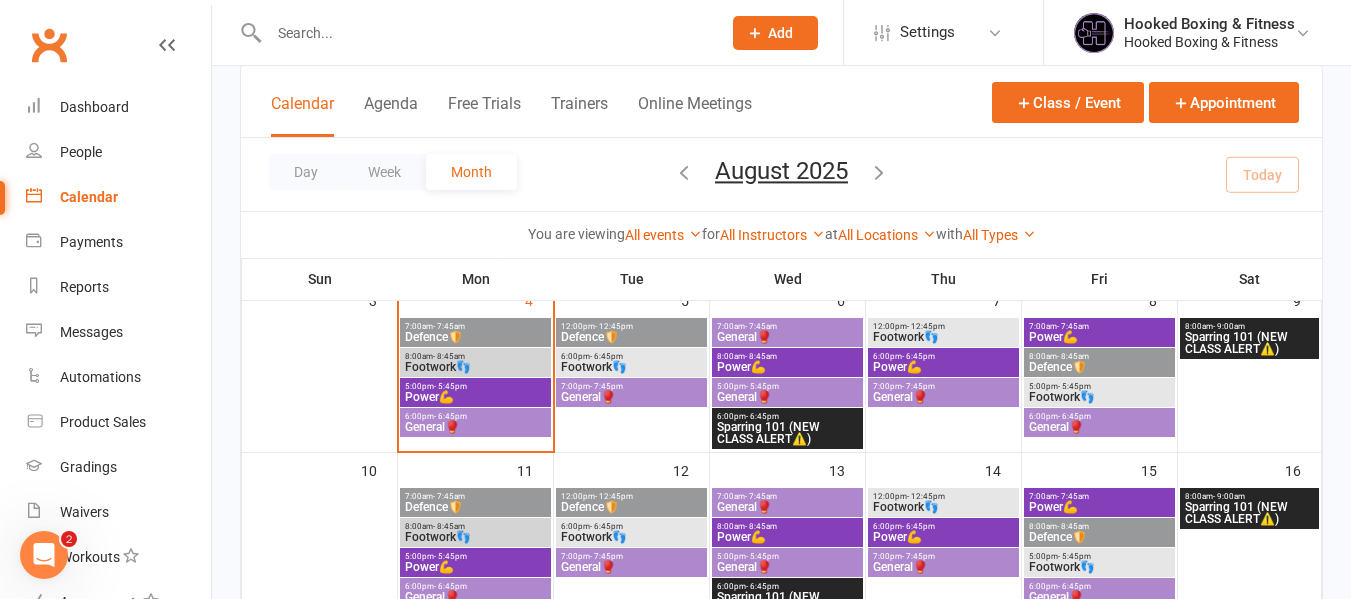 click on "6:00pm  - 6:45pm" at bounding box center [475, 416] 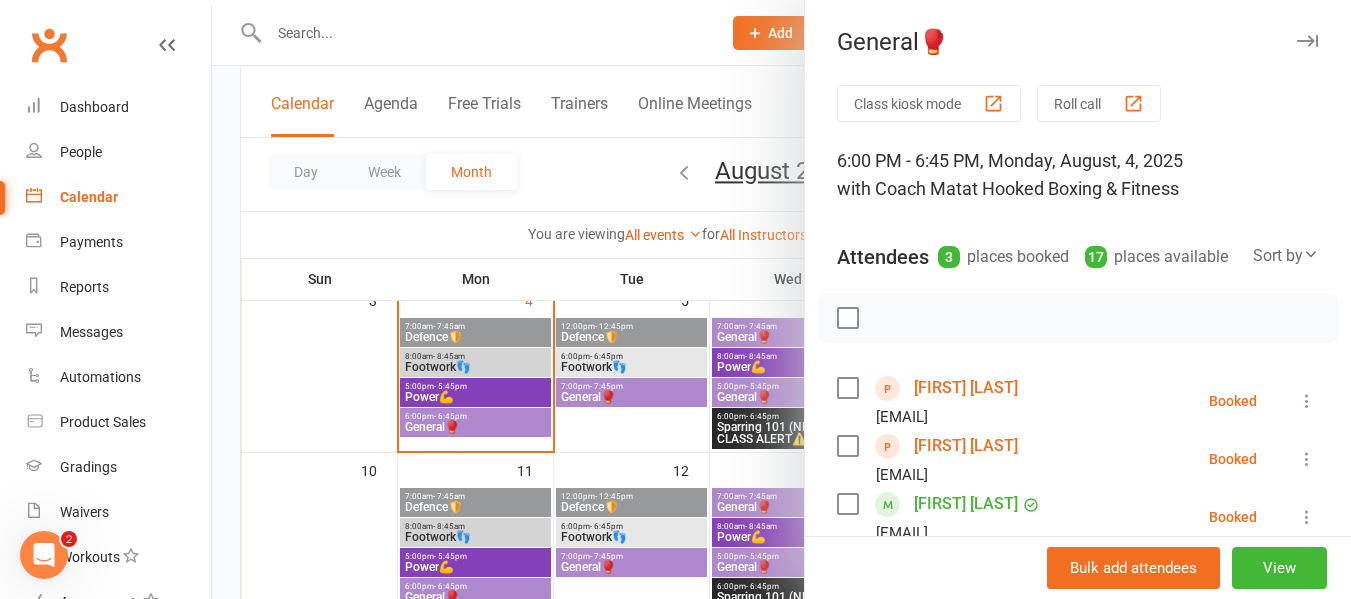 scroll, scrollTop: 100, scrollLeft: 0, axis: vertical 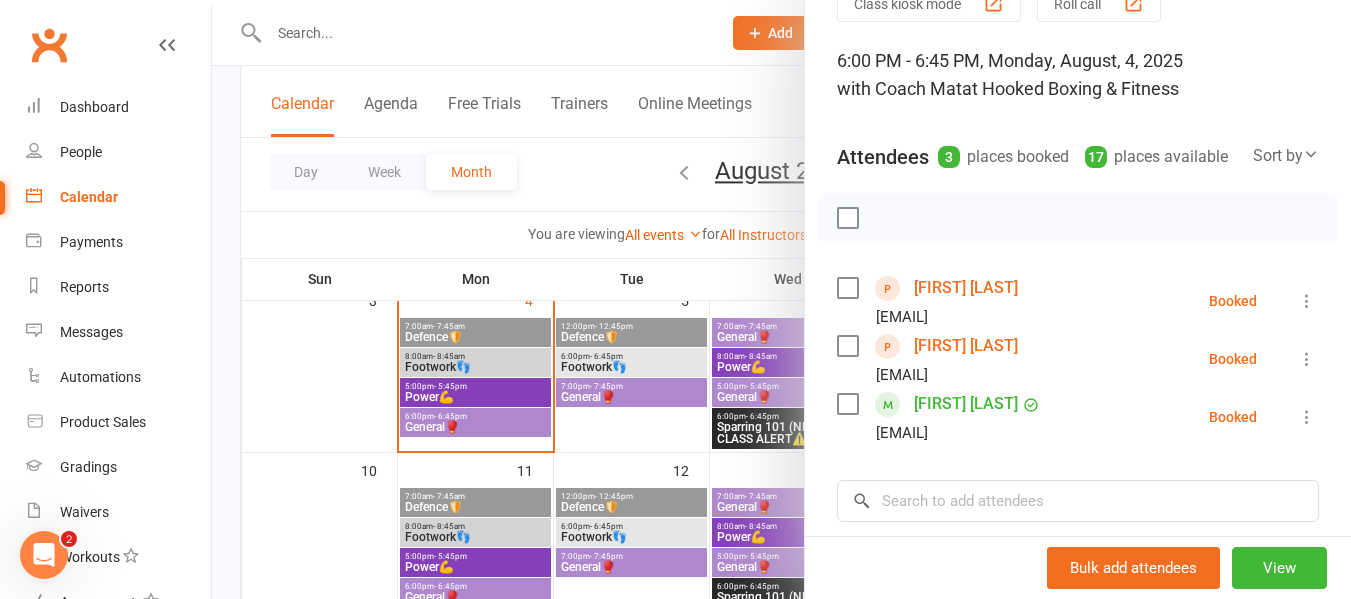 click at bounding box center (781, 299) 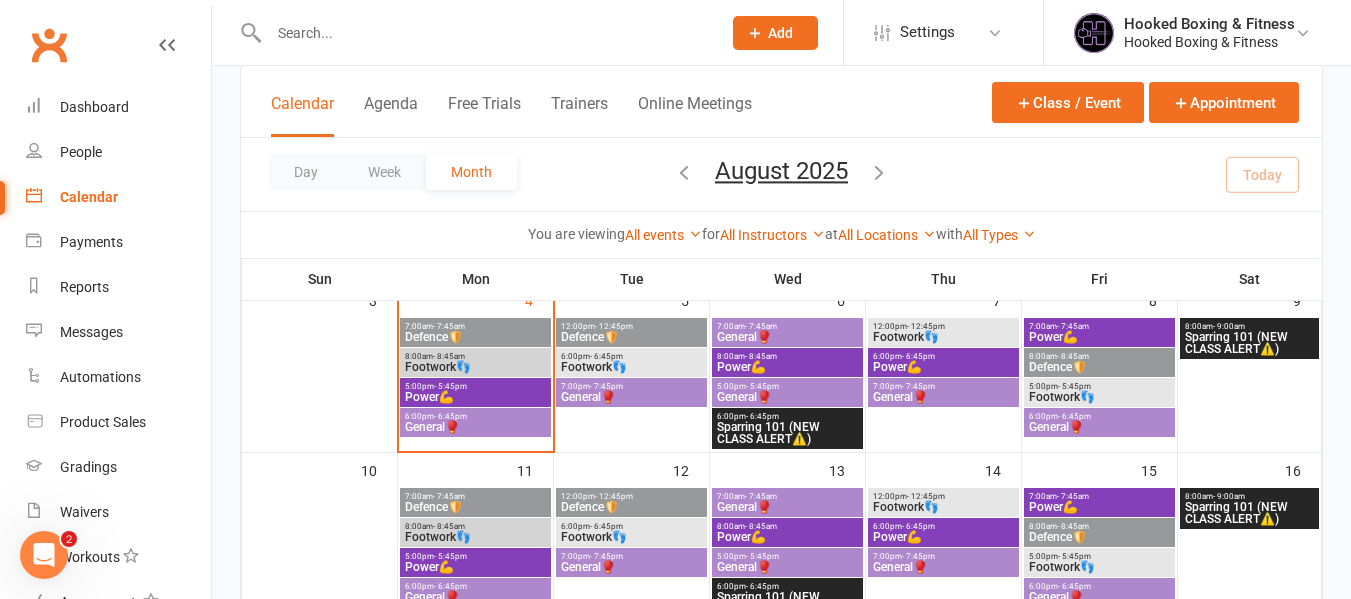 click on "5:00pm  - 5:45pm" at bounding box center (475, 386) 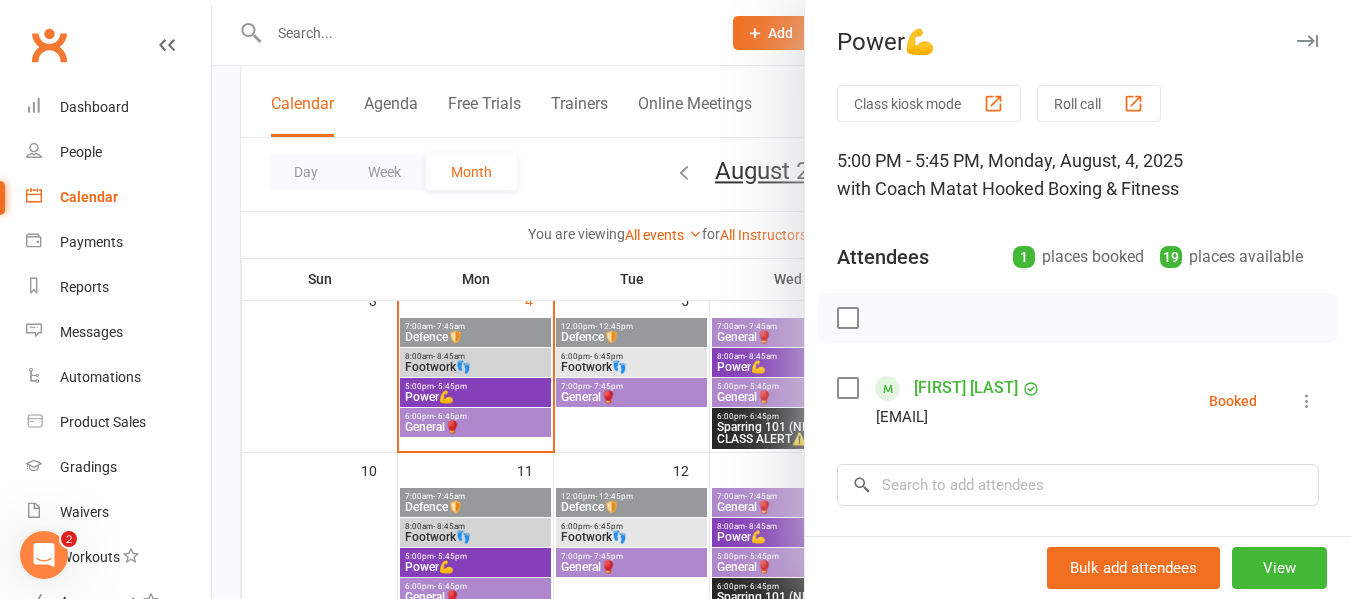 click at bounding box center [781, 299] 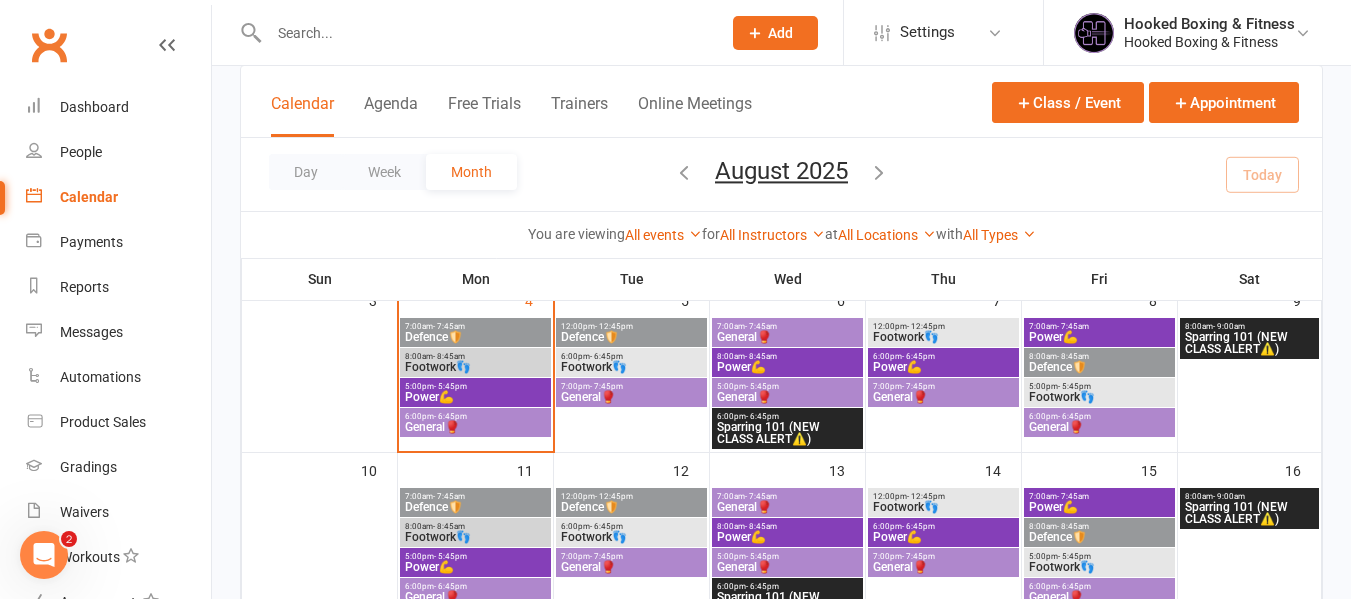 click on "Sparring 101 (NEW CLASS ALERT⚠️)" at bounding box center [787, 433] 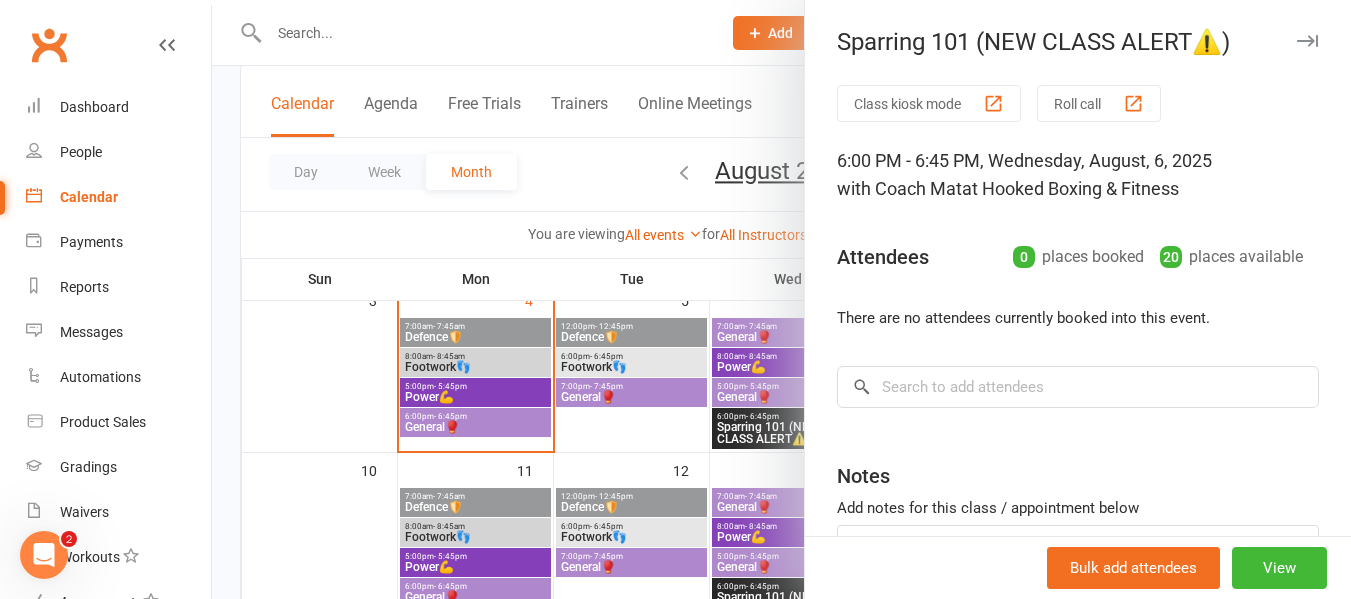 click at bounding box center (781, 299) 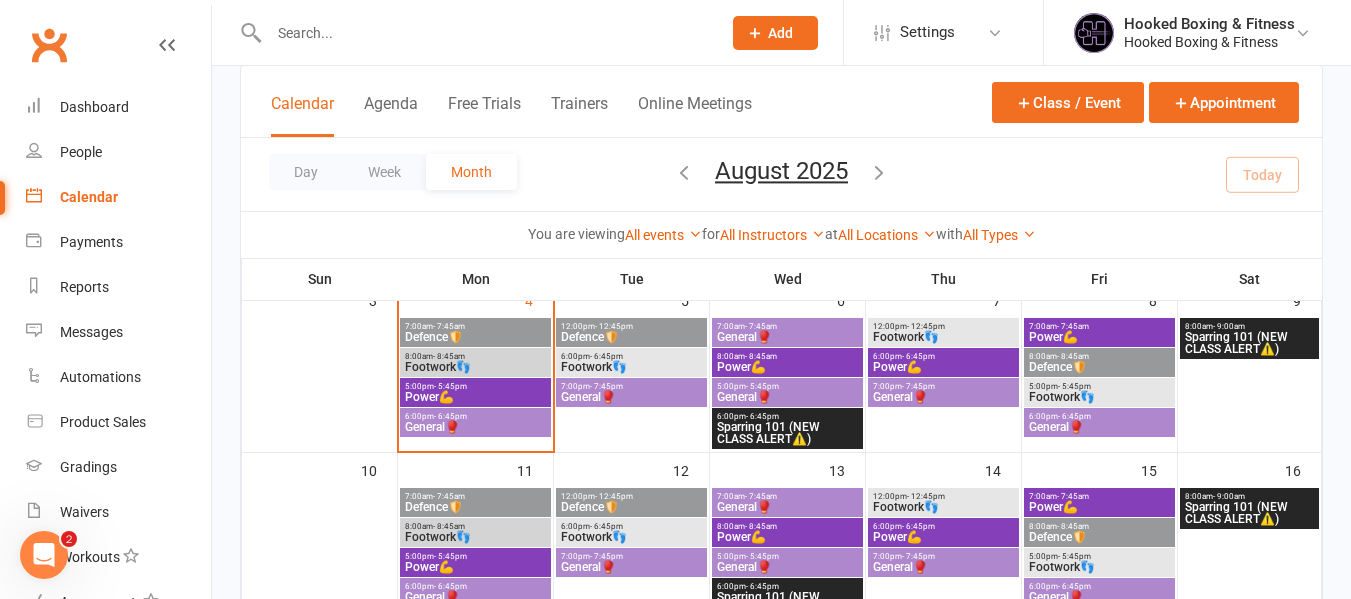 click at bounding box center (1249, 384) 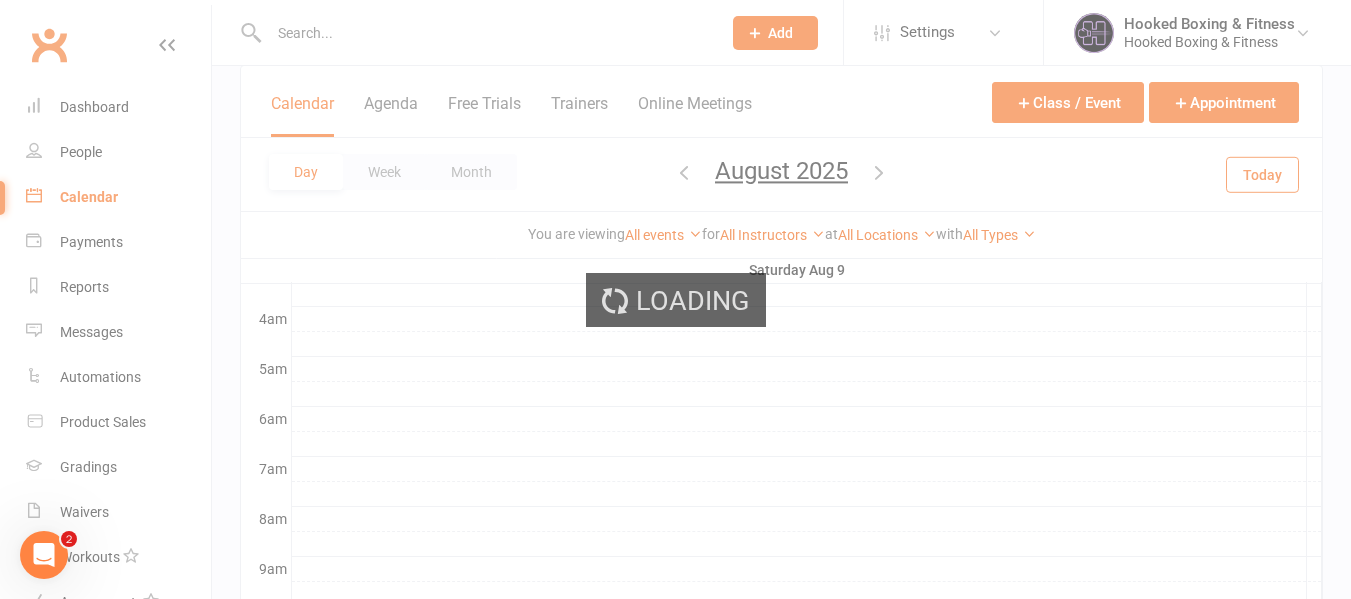 scroll, scrollTop: 301, scrollLeft: 0, axis: vertical 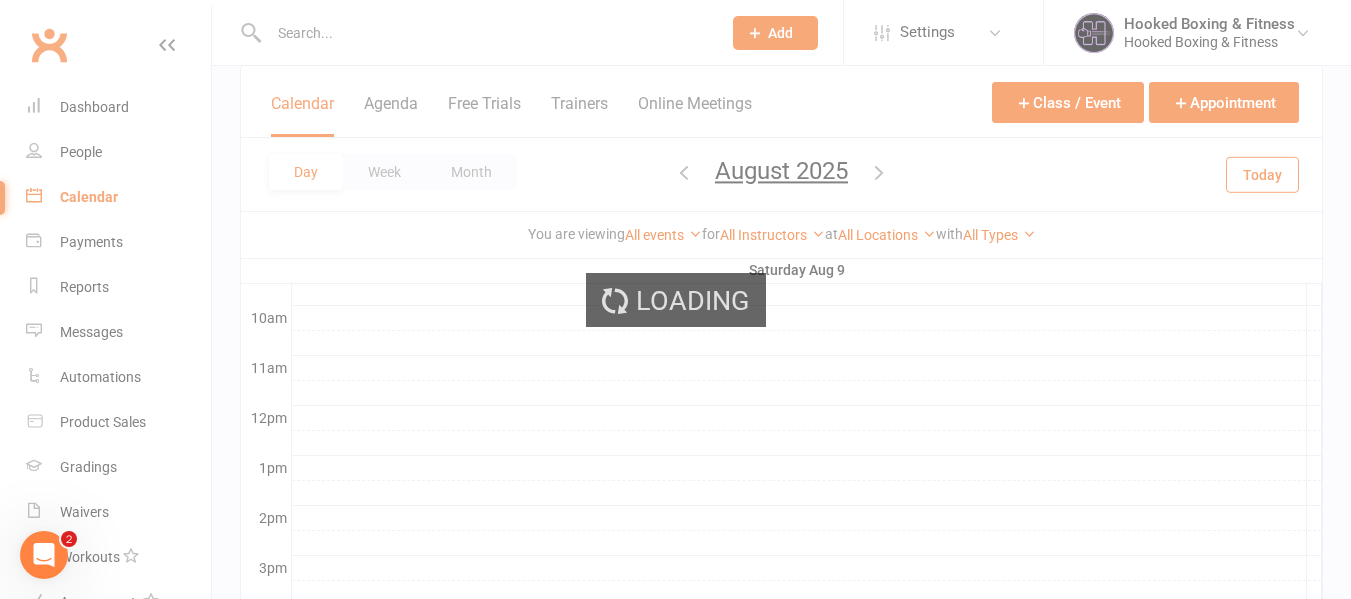click on "Loading" at bounding box center (675, 299) 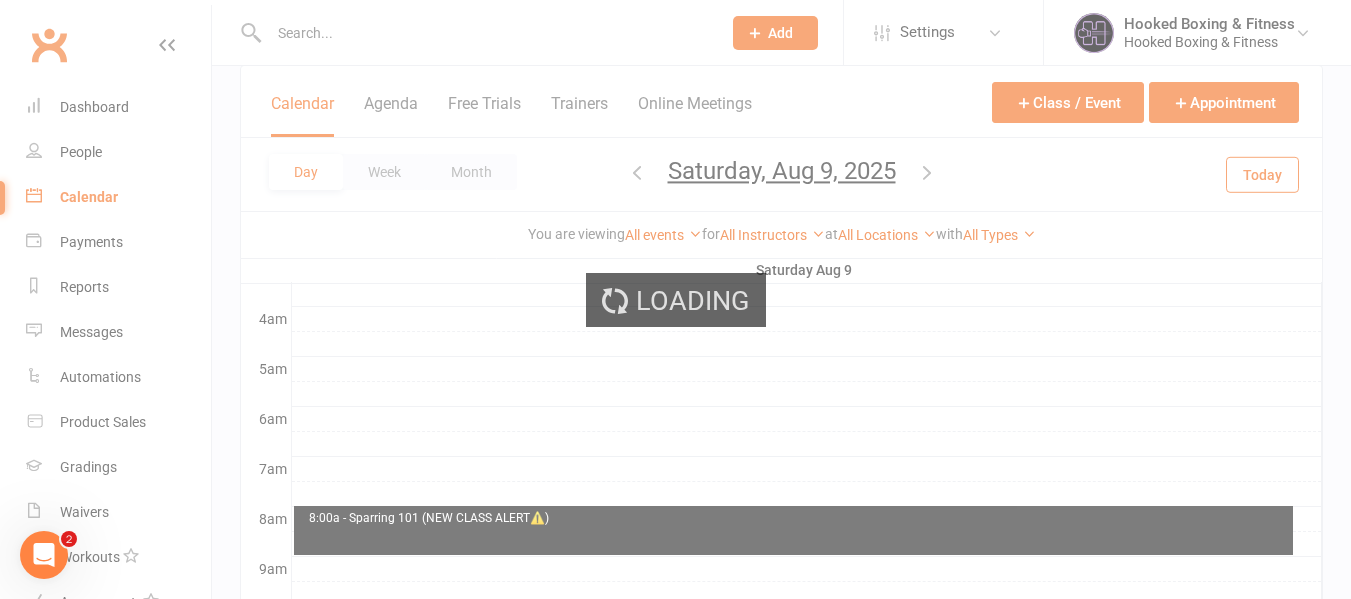 scroll, scrollTop: 0, scrollLeft: 0, axis: both 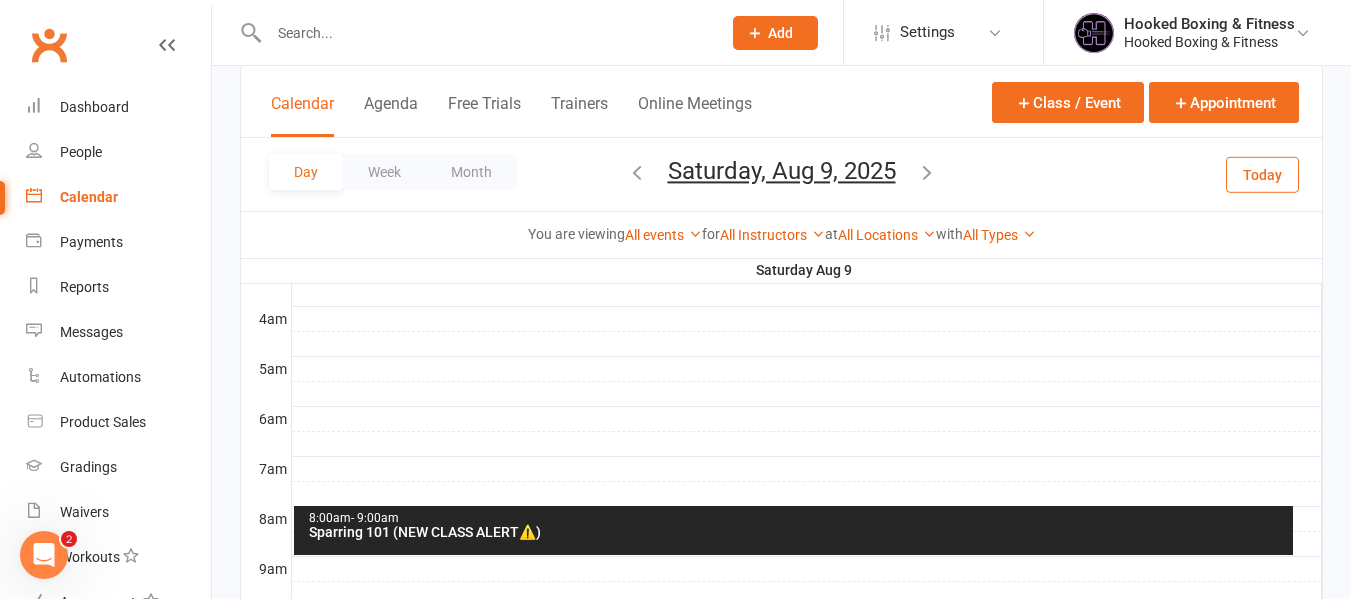 click on "Sparring 101 (NEW CLASS ALERT⚠️)" at bounding box center (799, 532) 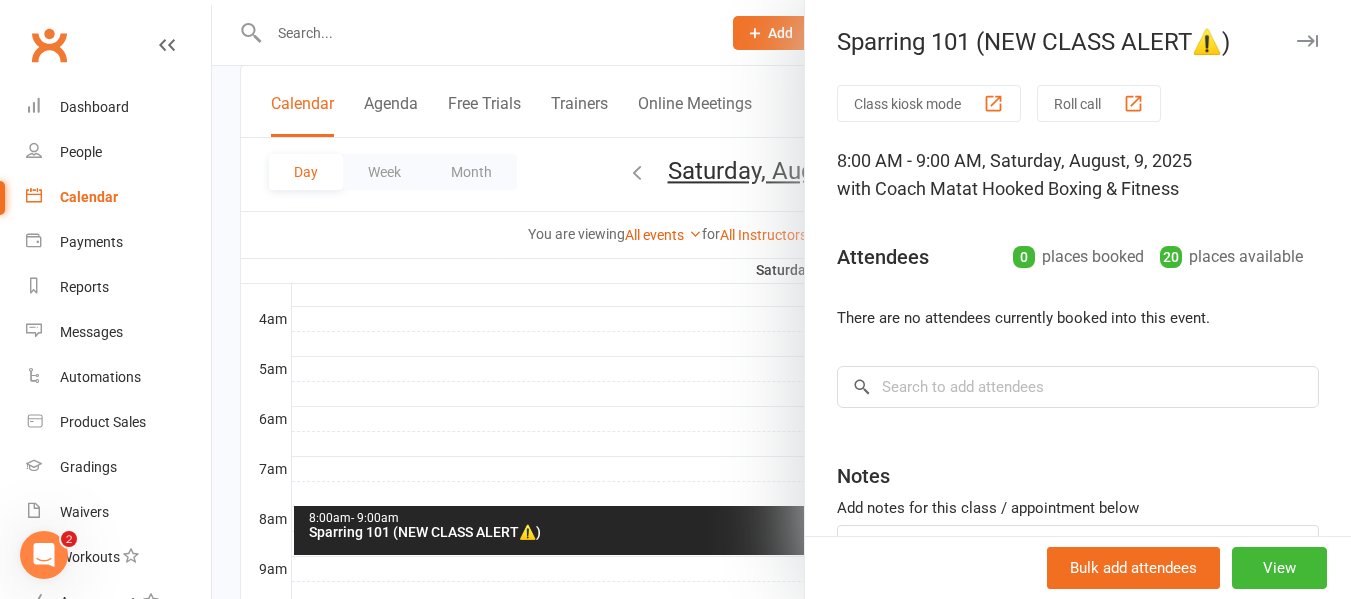 click at bounding box center [781, 299] 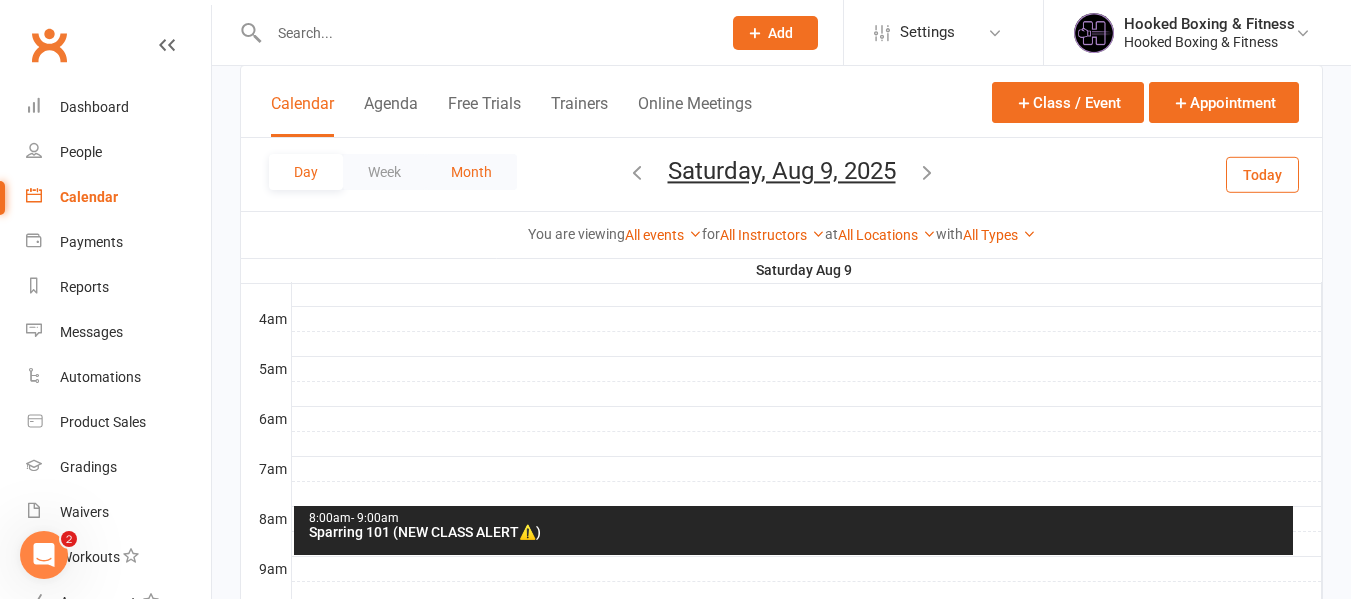 click on "Month" at bounding box center [471, 172] 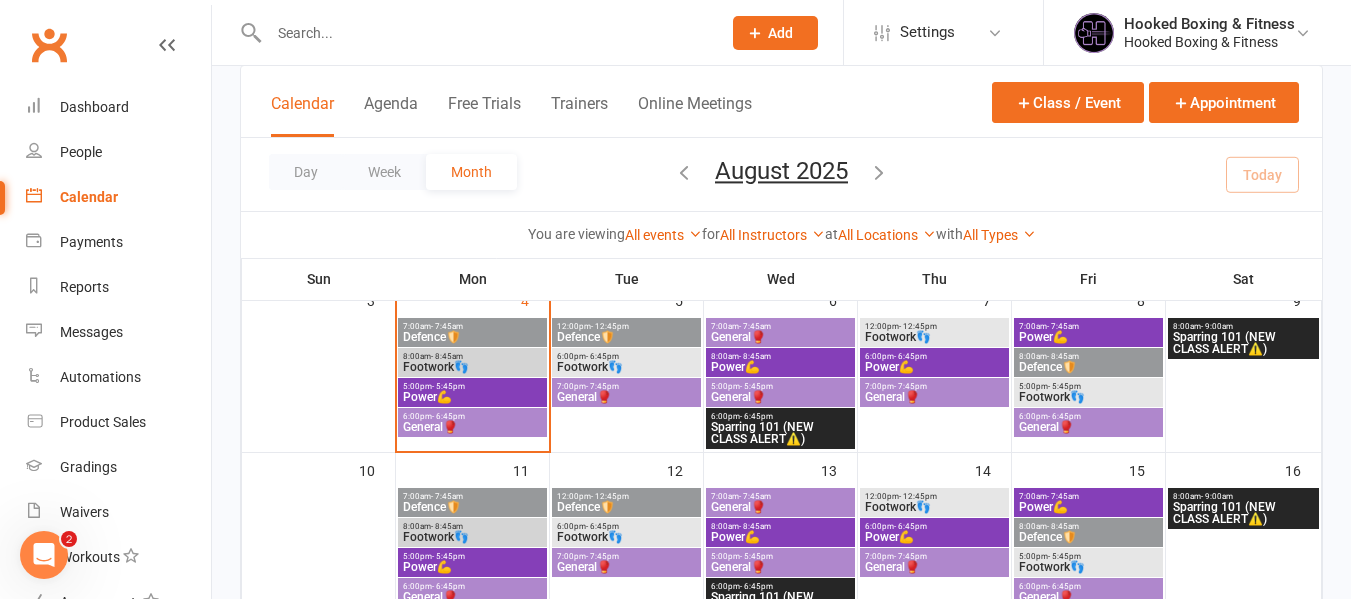 click at bounding box center (485, 33) 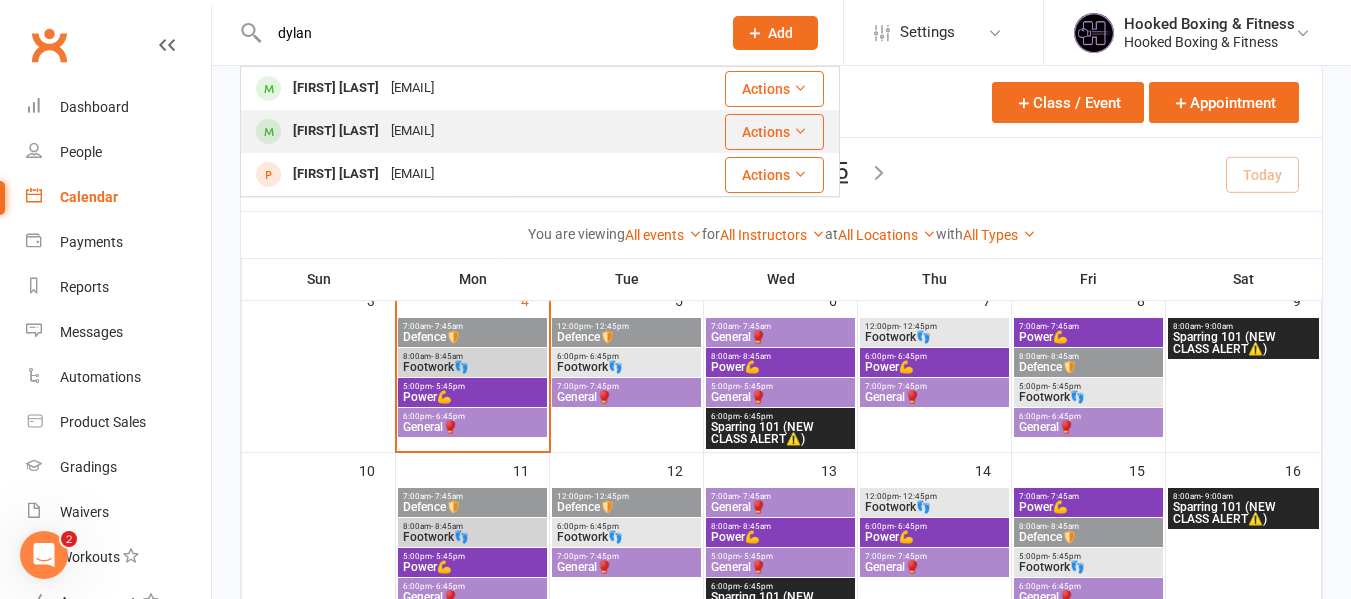 type on "dylan" 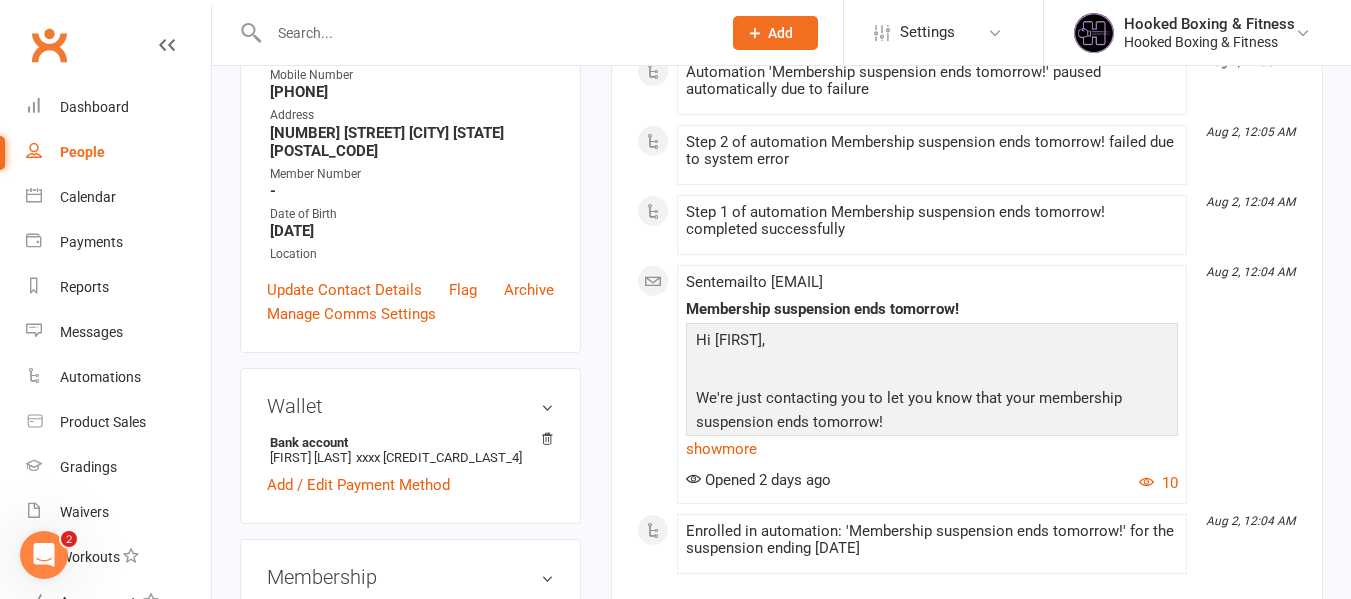 scroll, scrollTop: 200, scrollLeft: 0, axis: vertical 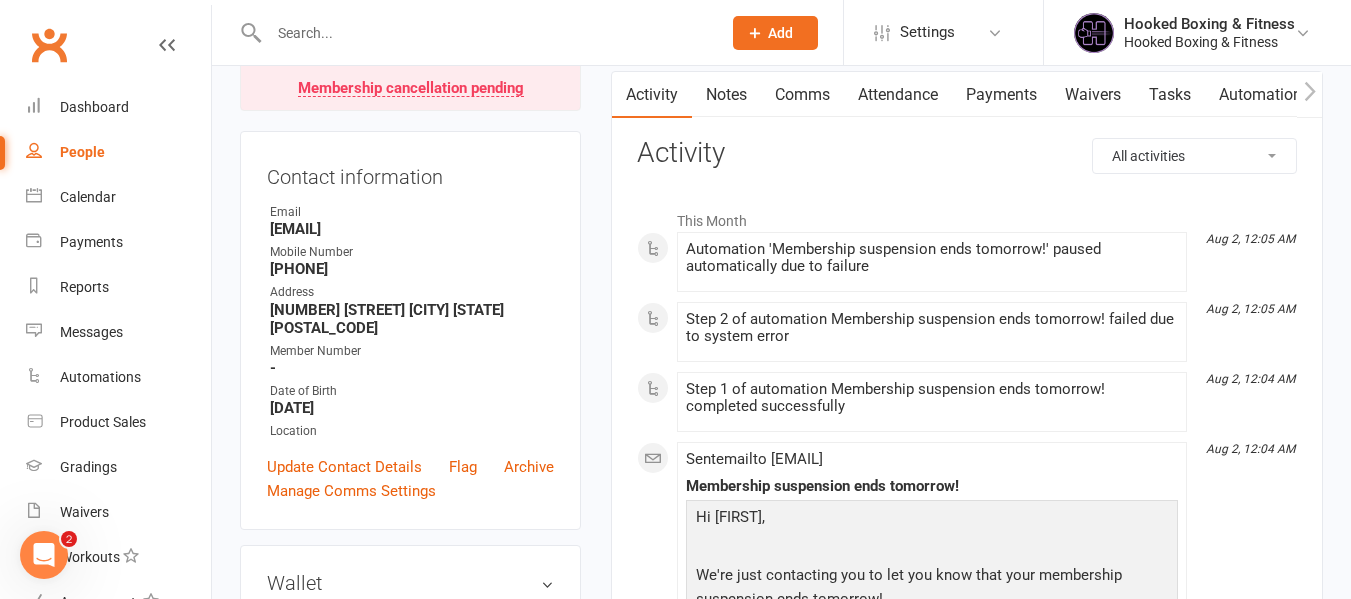 click on "Attendance" at bounding box center (898, 95) 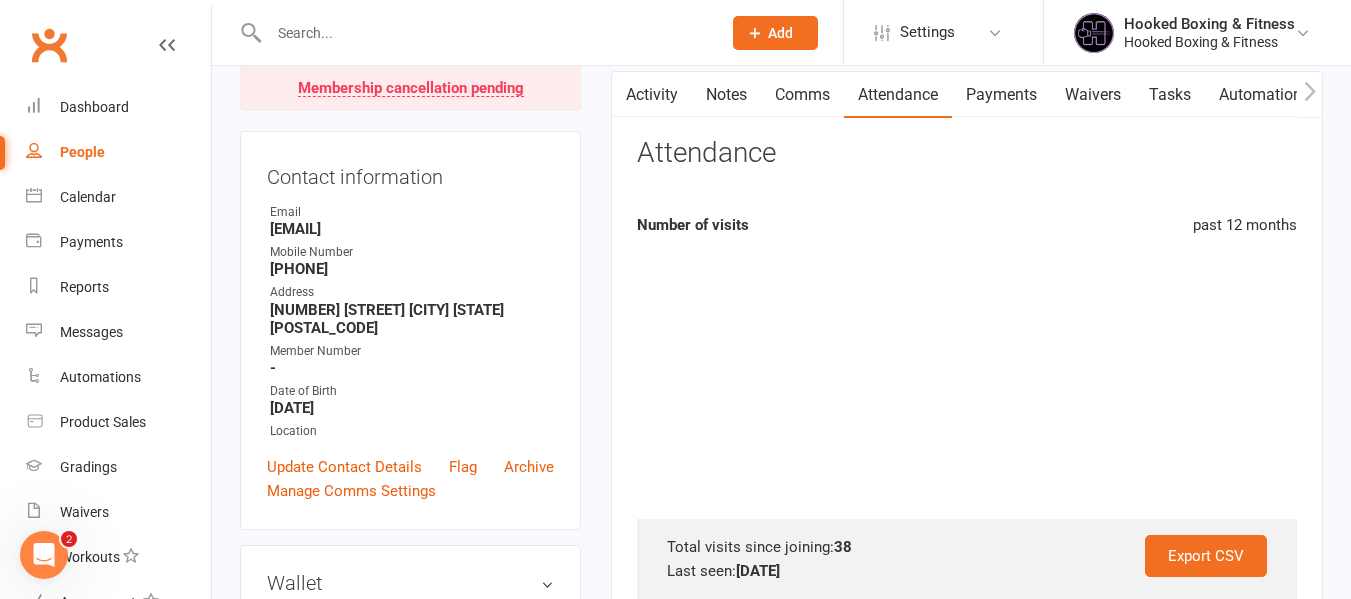 click on "Payments" at bounding box center [1001, 95] 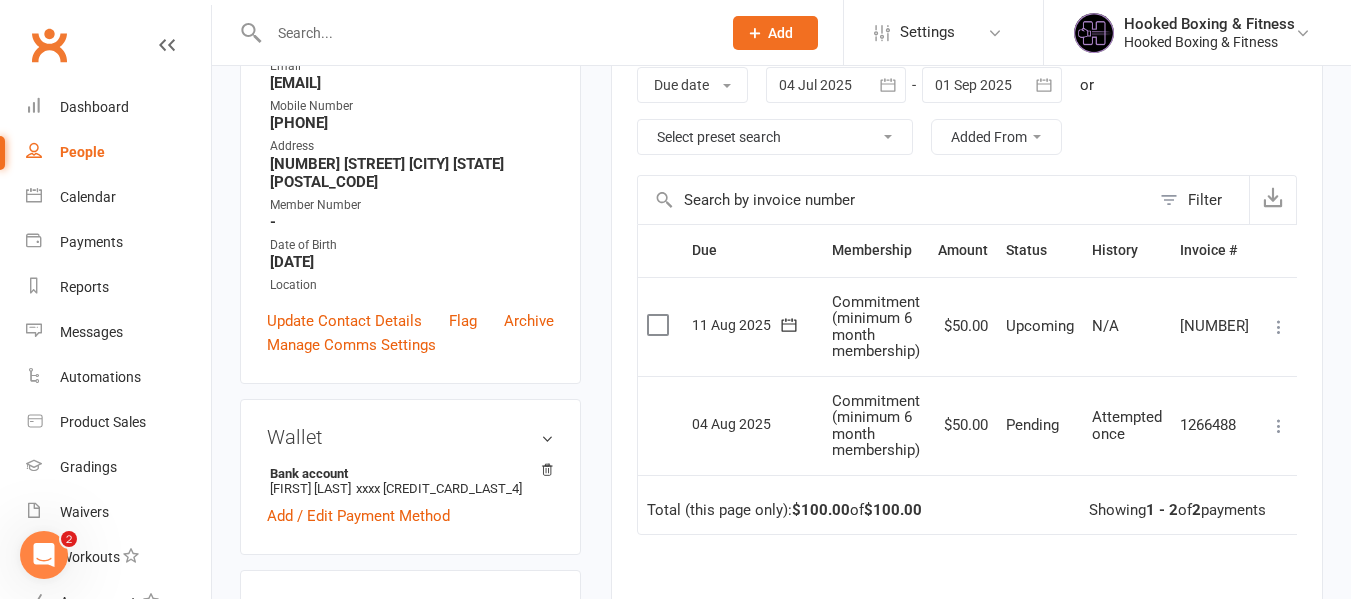 scroll, scrollTop: 300, scrollLeft: 0, axis: vertical 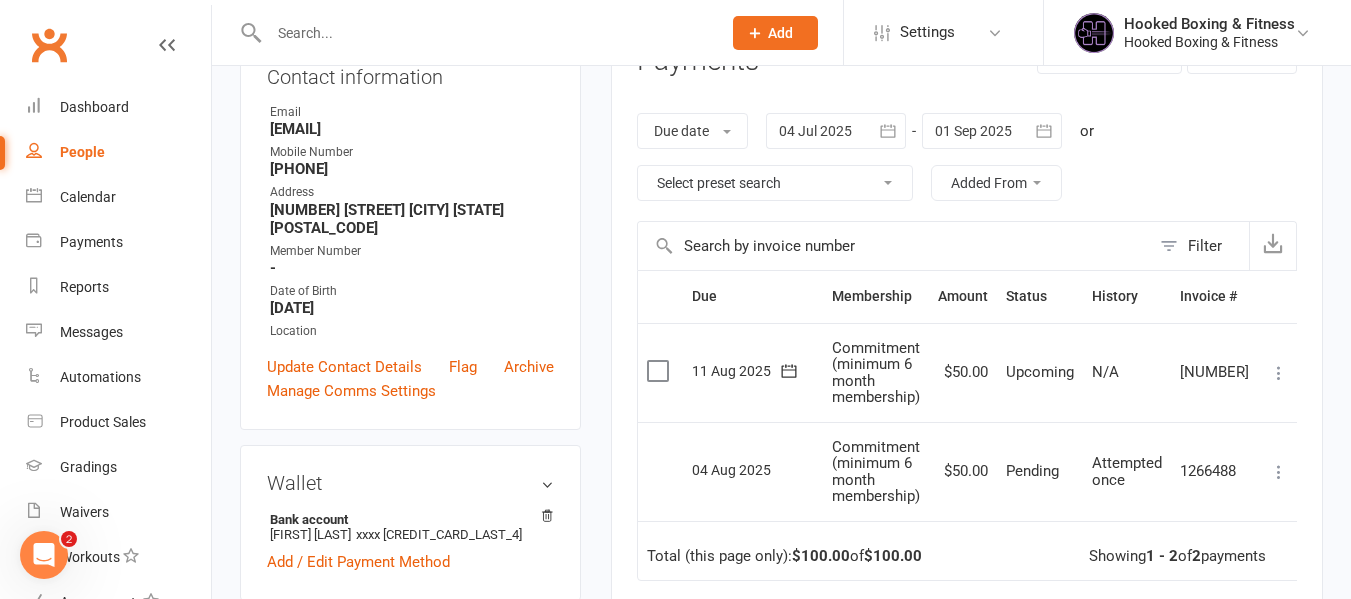 click at bounding box center [485, 33] 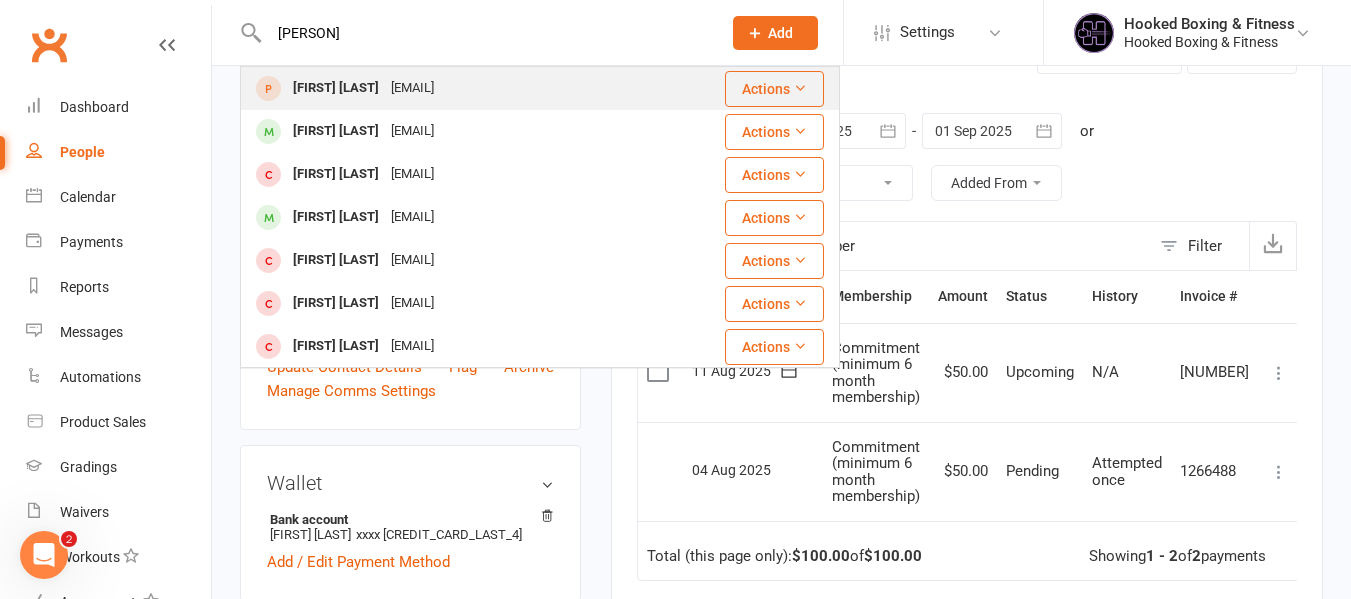 type on "[PERSON]" 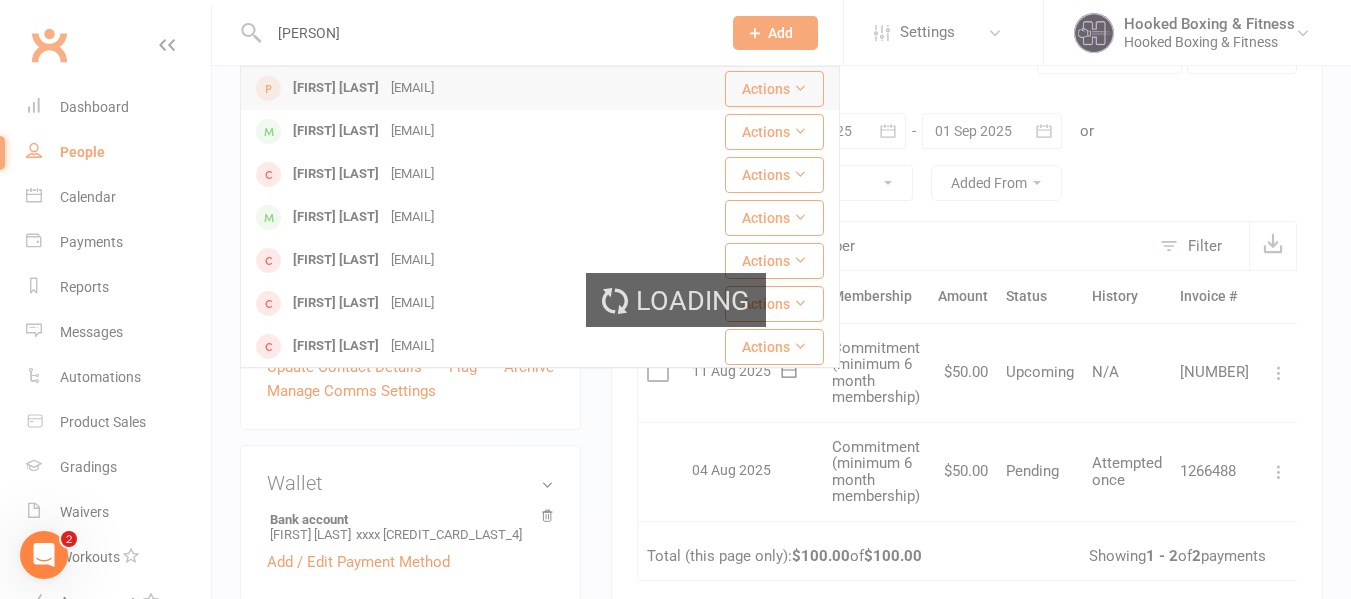 type 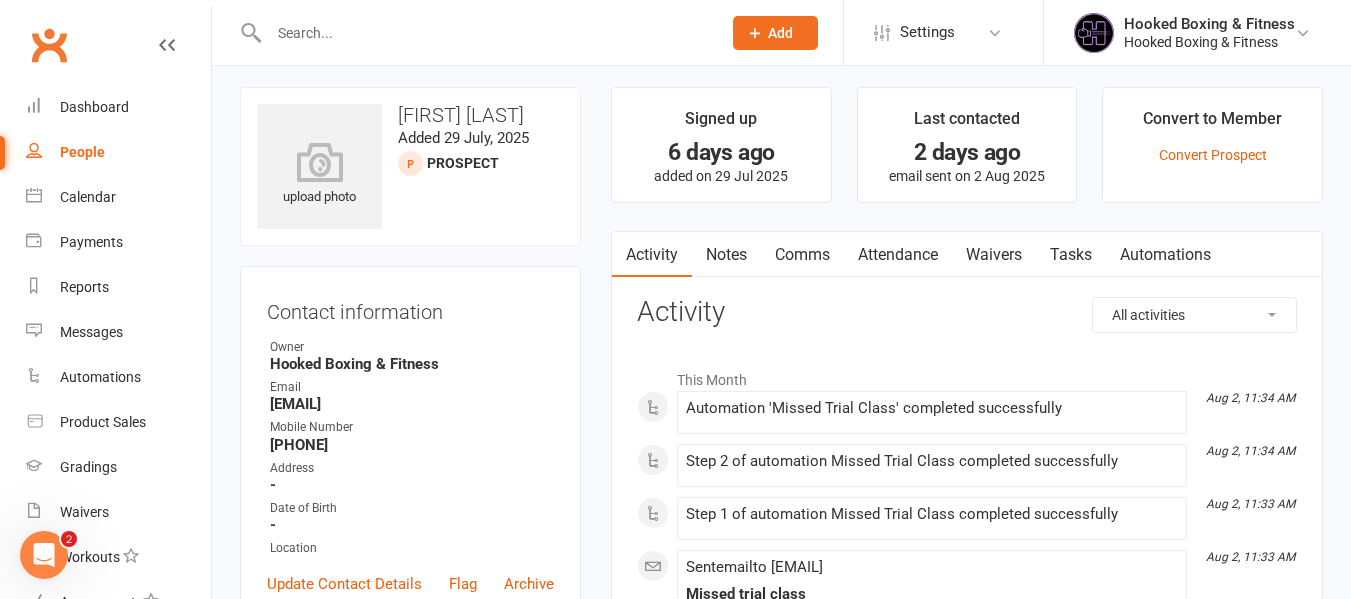 scroll, scrollTop: 0, scrollLeft: 0, axis: both 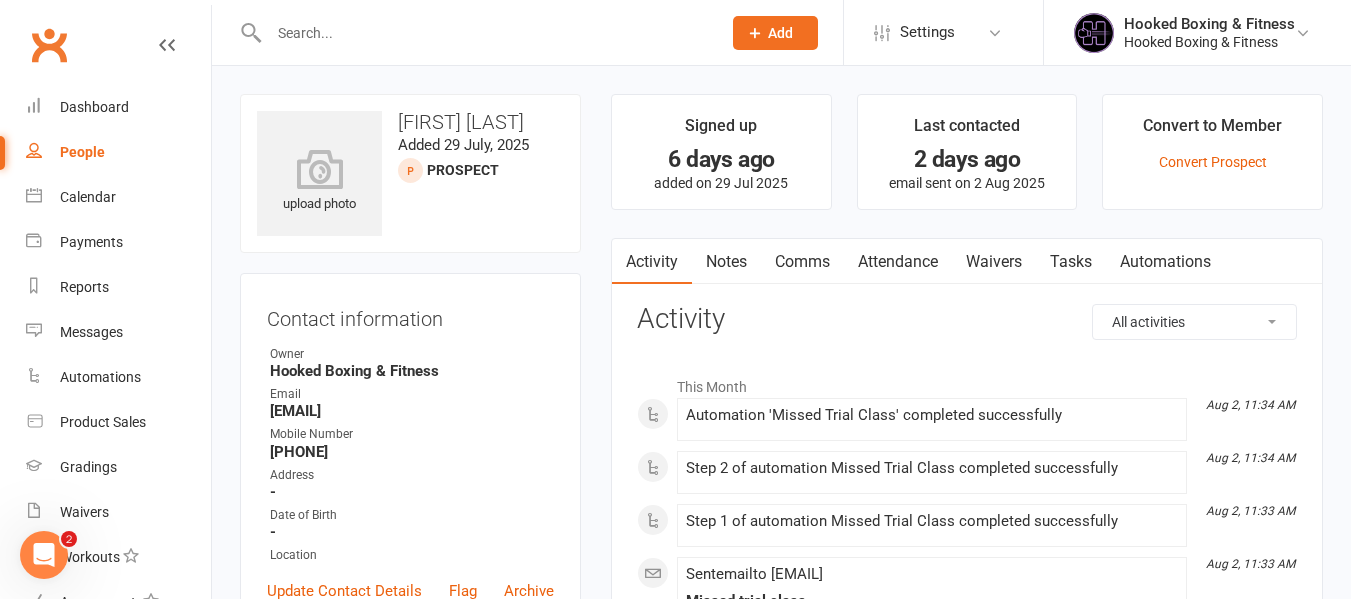 click on "Activity Notes Comms Attendance Waivers Tasks Automations
All activities Bookings / Attendances Communications Notes Failed SMSes Gradings Members Memberships Mobile App POS Sales Payments Credit Vouchers Prospects Reports Automations Tasks Waivers Workouts Kiosk Mode Consent Assessments Contact Flags Family Relationships Activity This Month Aug 2, 11:34 AM Automation 'Missed Trial Class' completed successfully   Aug 2, 11:34 AM Step 2 of automation Missed Trial Class completed successfully   Aug 2, 11:33 AM Step 1 of automation Missed Trial Class completed successfully   Aug 2, 11:33 AM   Sent  email  to   [EMAIL]   Missed trial class Hi [PERSON],    We missed you in your trial class today! We hope everything is alright.   Did you want to reschedule for another time?   ​ Kind regards,    show  more Opened   2 days ago   1 Aug 2, 9:22 AM Enrolled in automation: 'Missed Trial Class' for the booking made on 02 Aug 2025 for event: General   Aug 2, 9:21 AM   Aug 2, 6:00 AM       Sent  sms" at bounding box center (967, 1037) 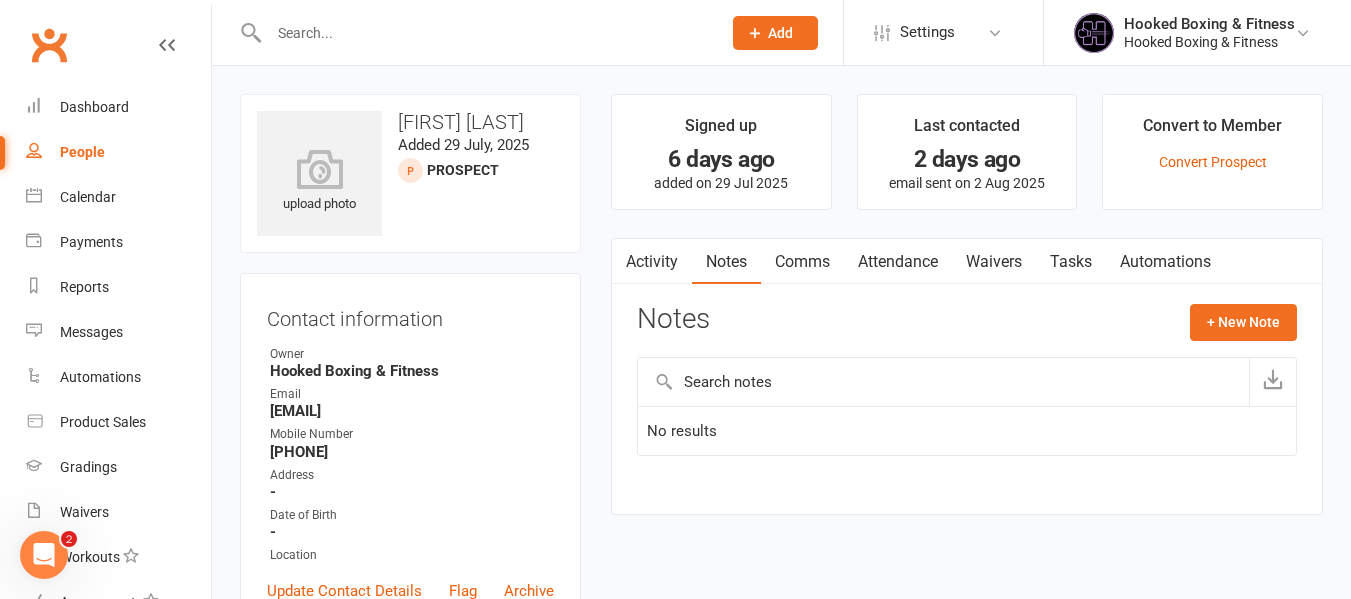 scroll, scrollTop: 100, scrollLeft: 0, axis: vertical 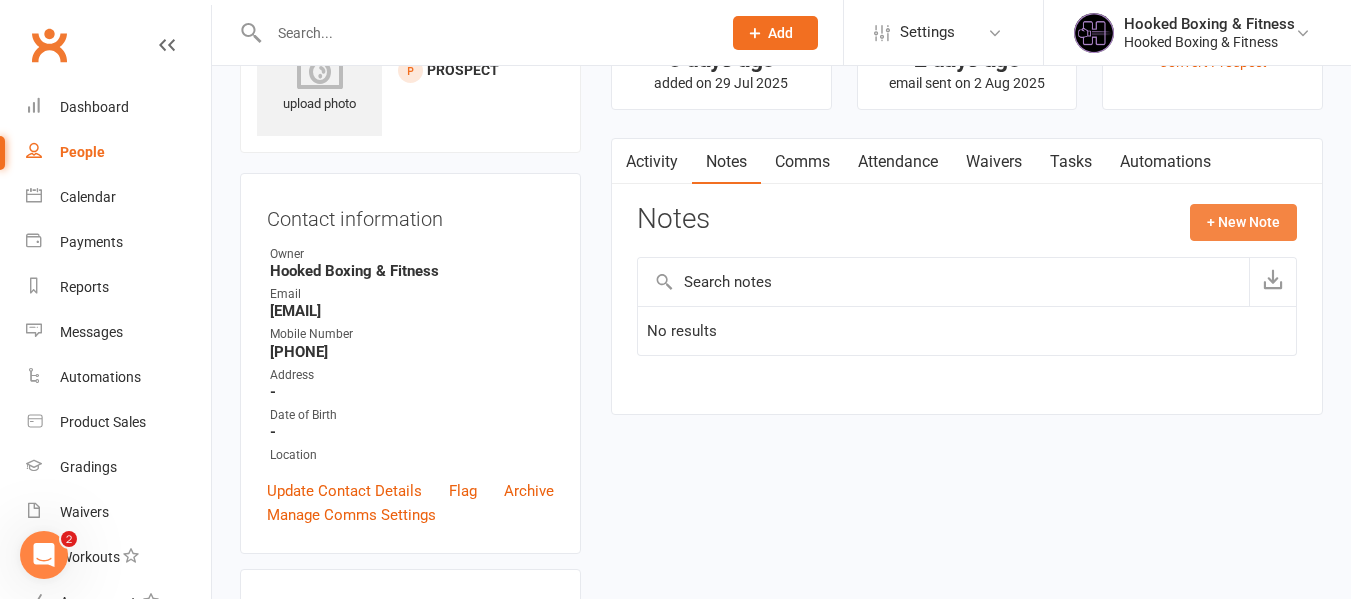 click on "+ New Note" at bounding box center [1243, 222] 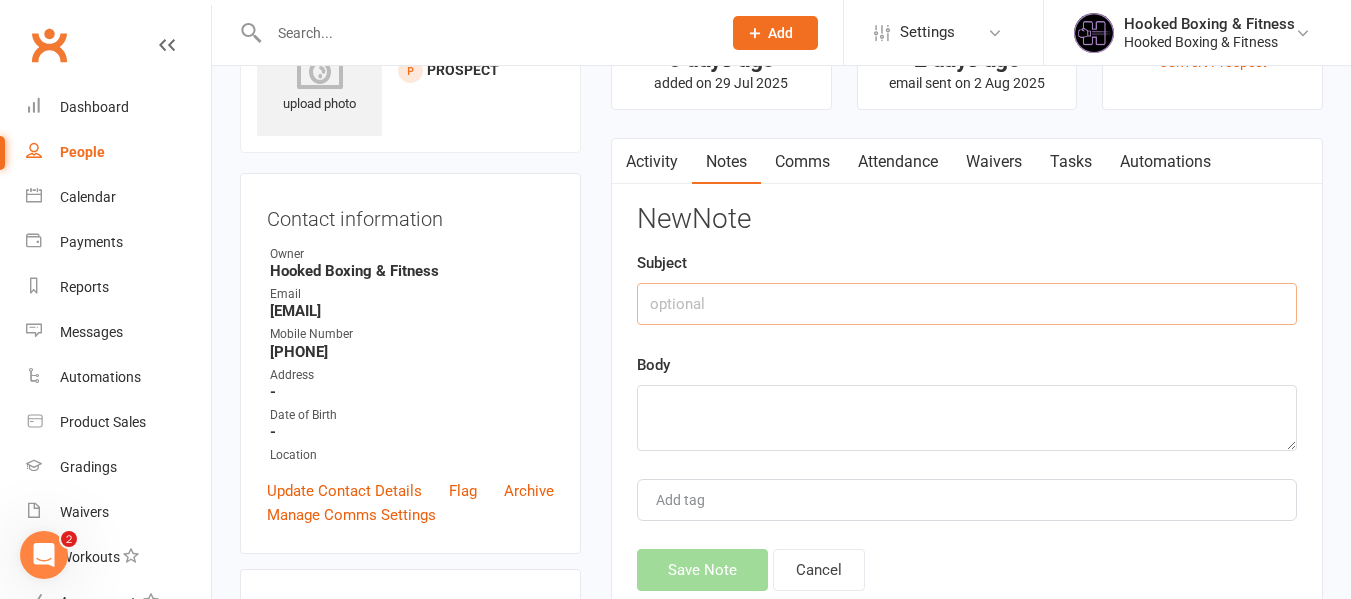 click at bounding box center (967, 304) 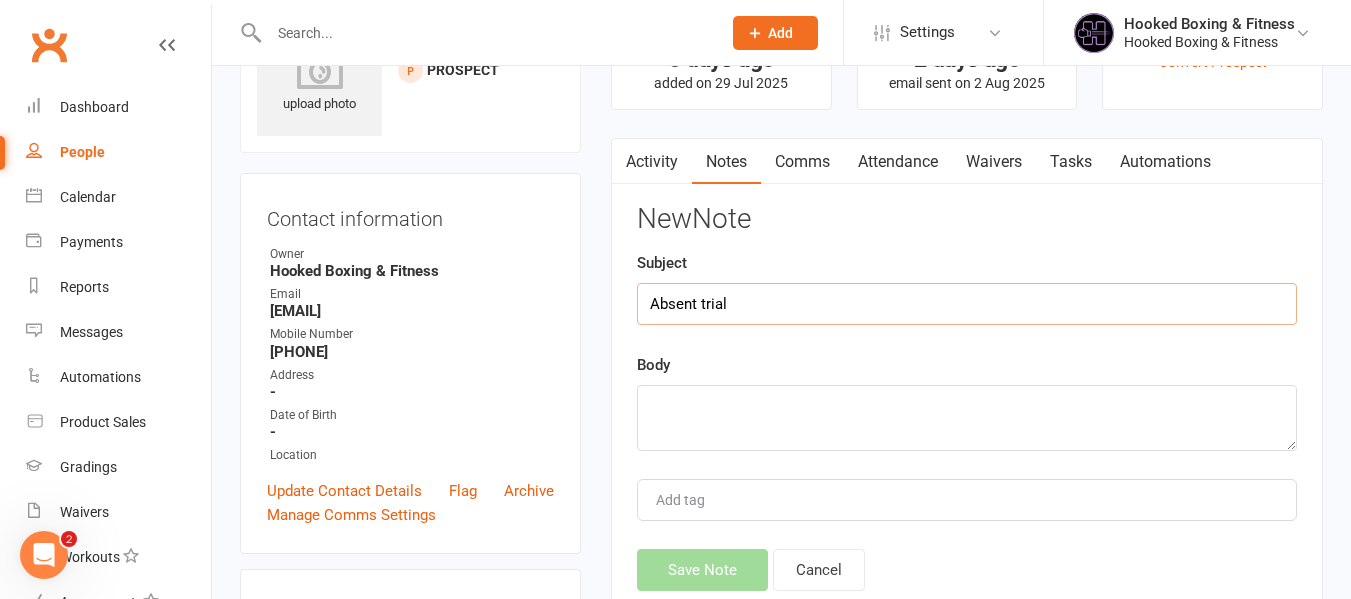 type on "Absent trial" 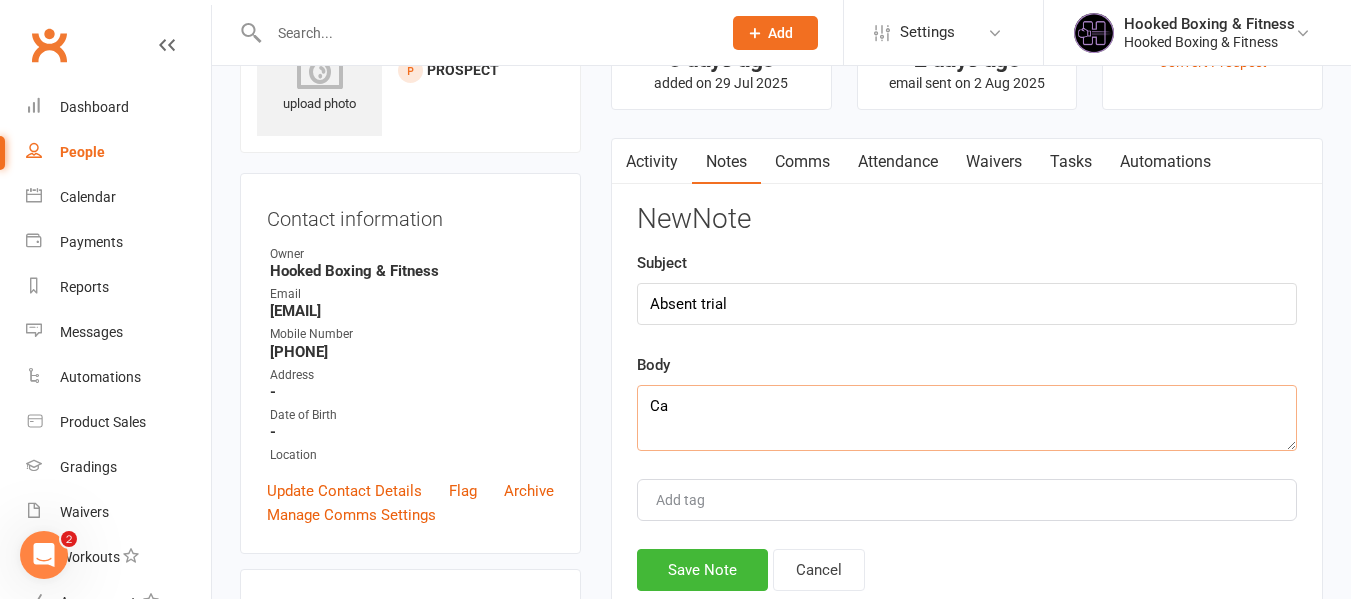type on "C" 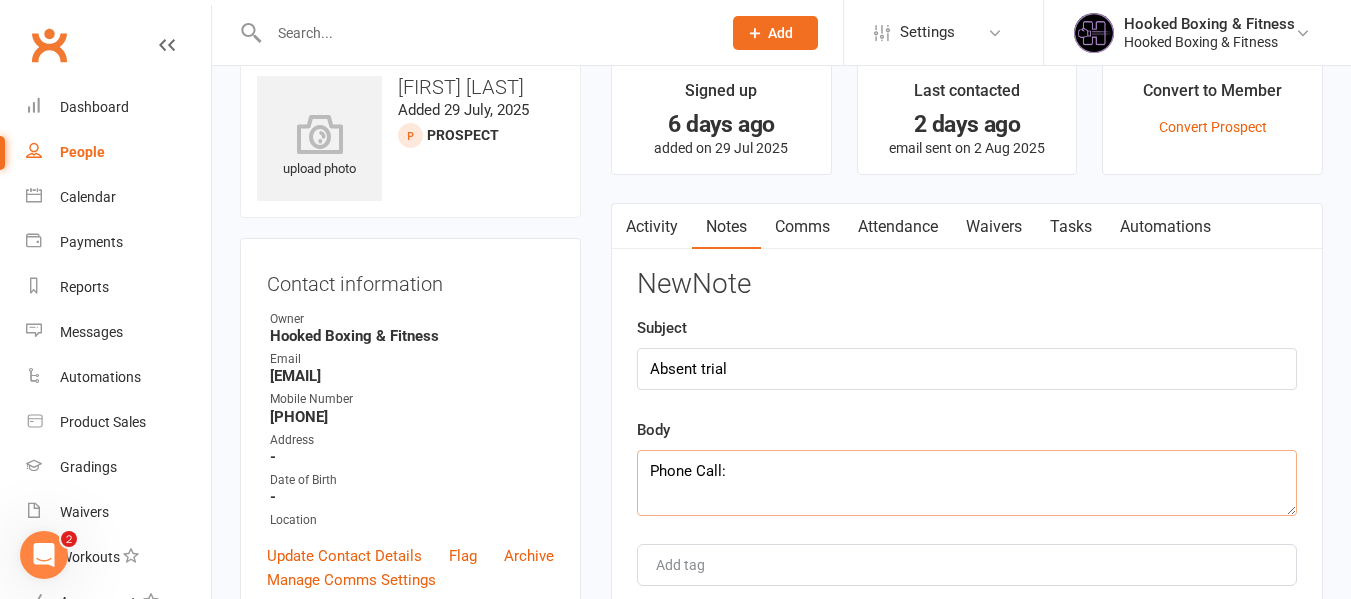 scroll, scrollTop: 0, scrollLeft: 0, axis: both 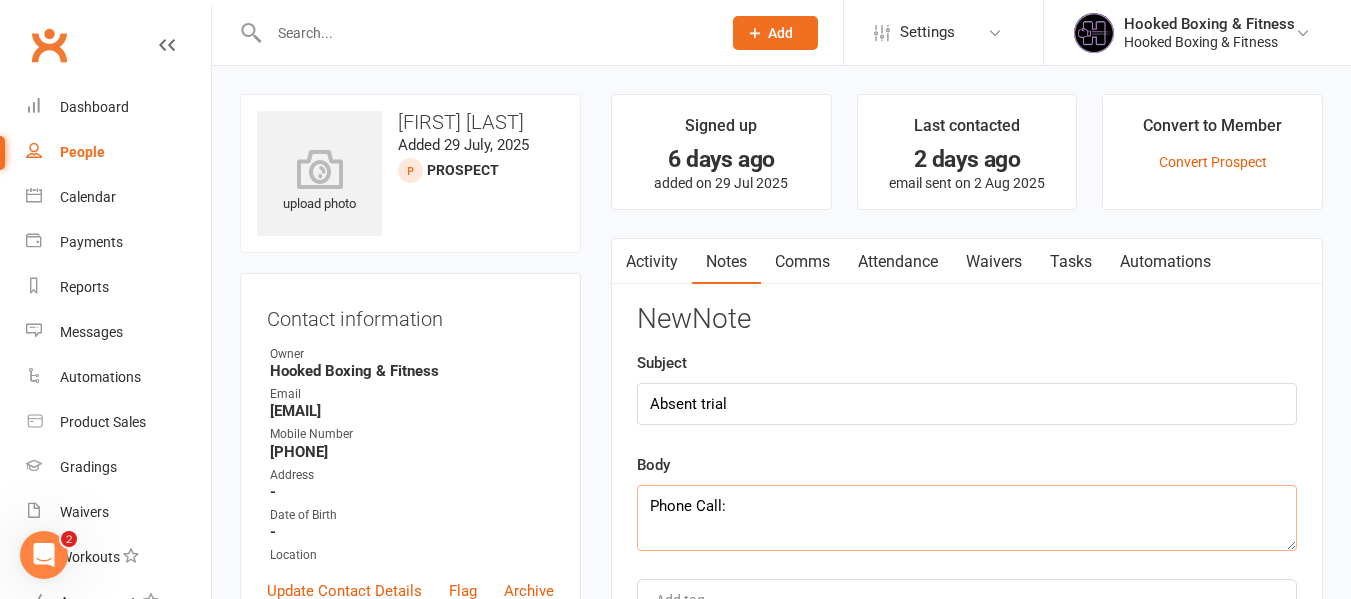 type on "Phone Call:" 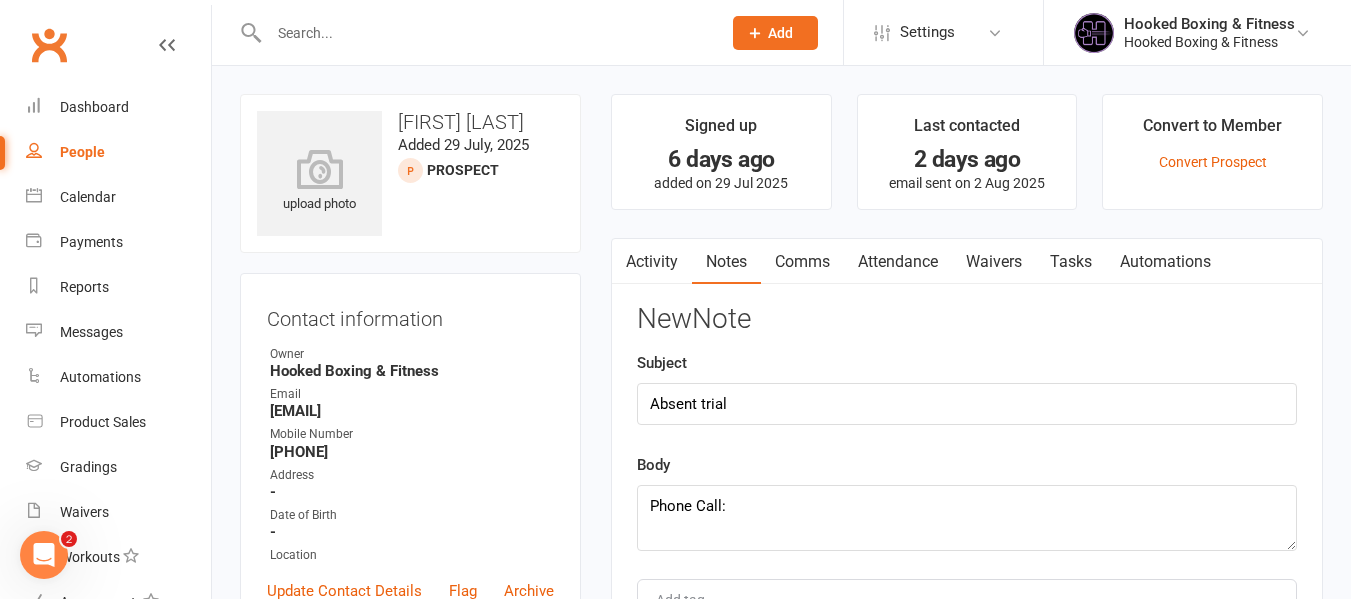 drag, startPoint x: 927, startPoint y: 262, endPoint x: 917, endPoint y: 246, distance: 18.867962 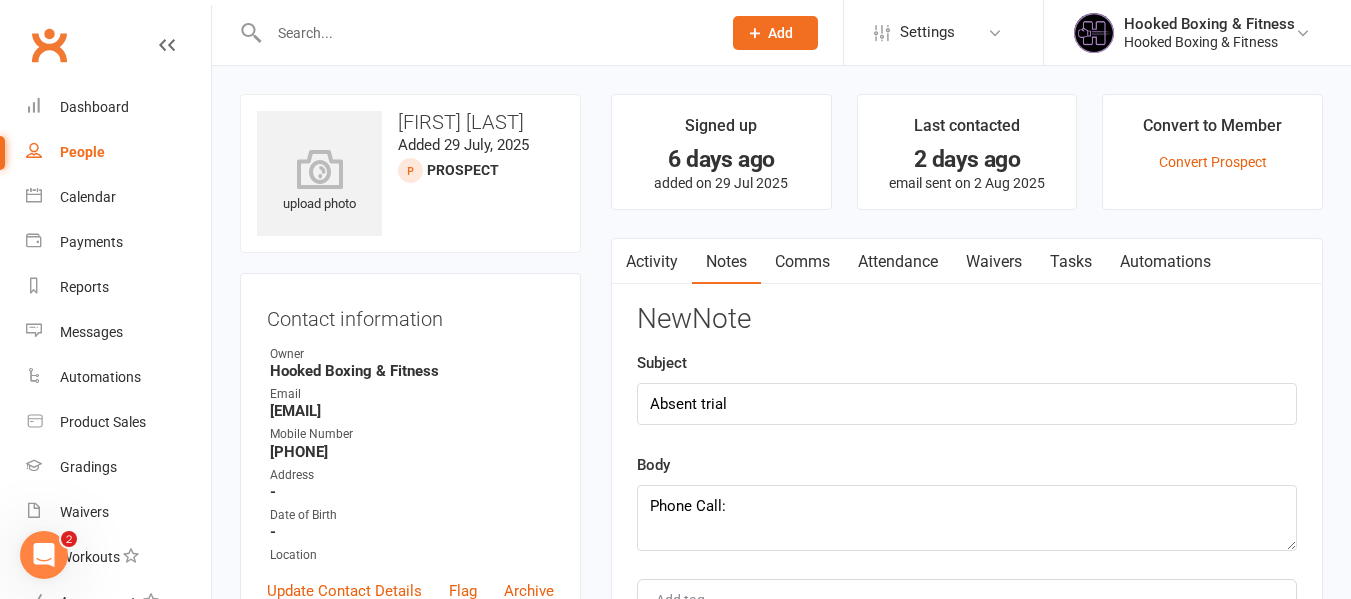 click on "Prospect
Member
Non-attending contact
Class / event
Appointment
Grading event
Task
Membership plan
Bulk message
Add
Settings Membership Plans Event Templates Appointment Types Mobile App  Website Image Library Customize Contacts Bulk Imports Access Control Users Account Profile Clubworx API Hooked Boxing & Fitness Hooked Boxing & Fitness My profile My subscription Help Terms & conditions  Privacy policy  Sign out" at bounding box center [675, 33] 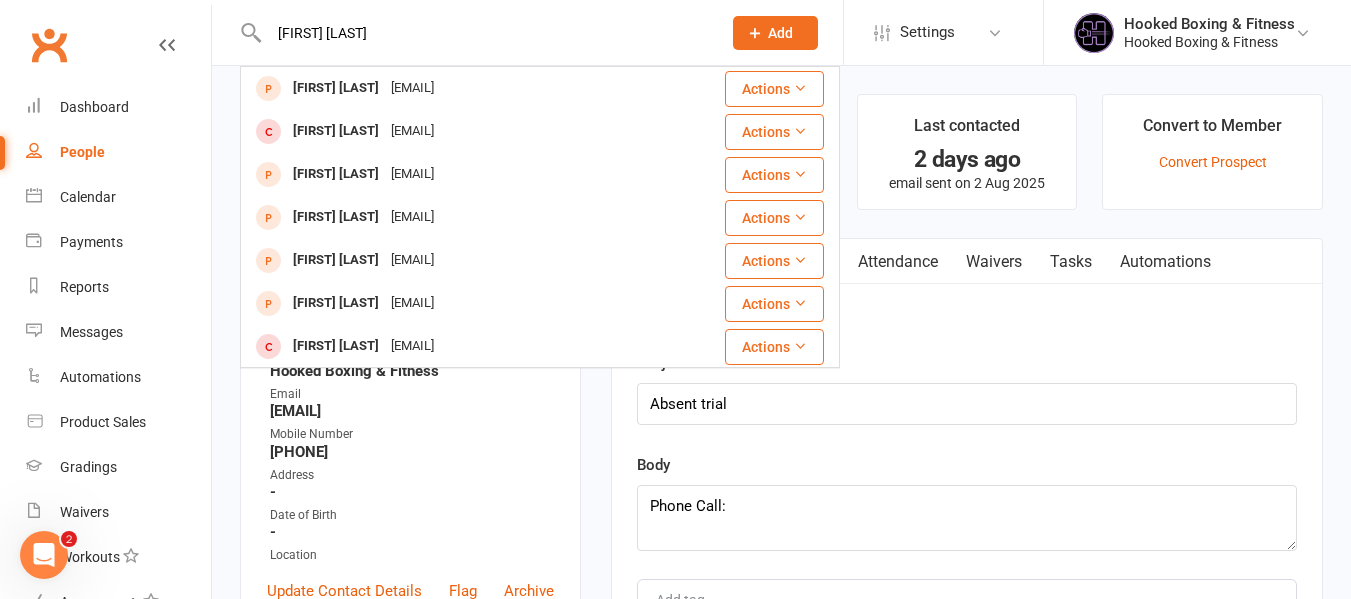 type on "[FIRST] [LAST]" 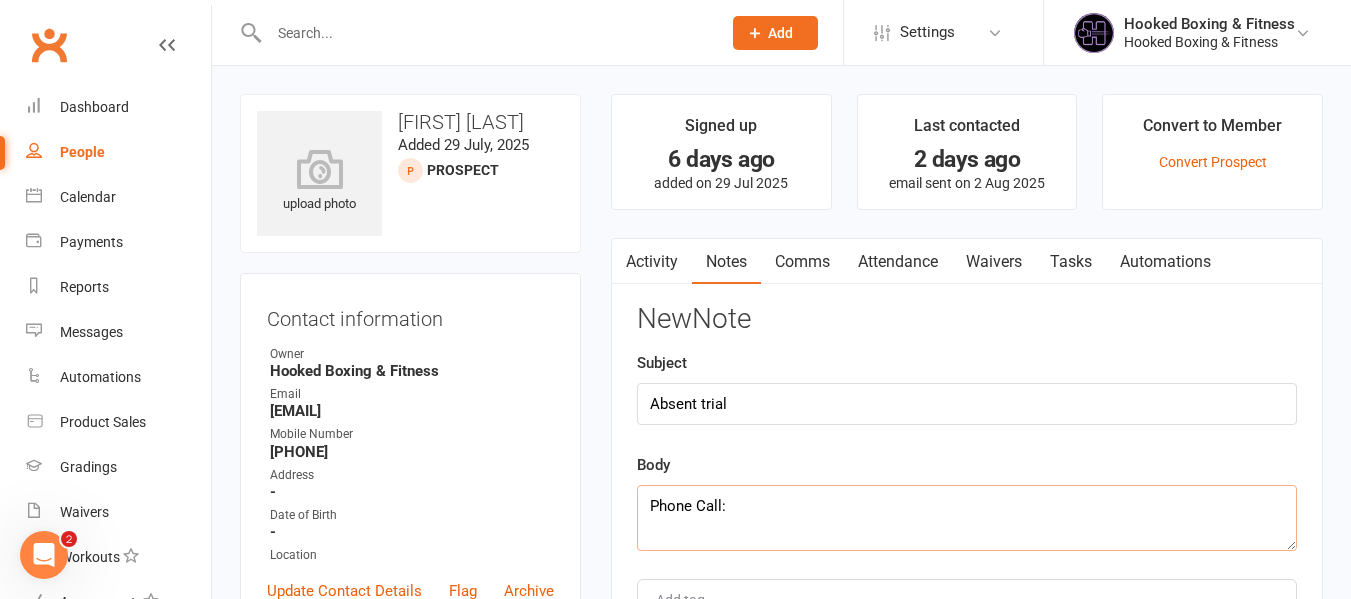 click on "Phone Call:" at bounding box center [967, 518] 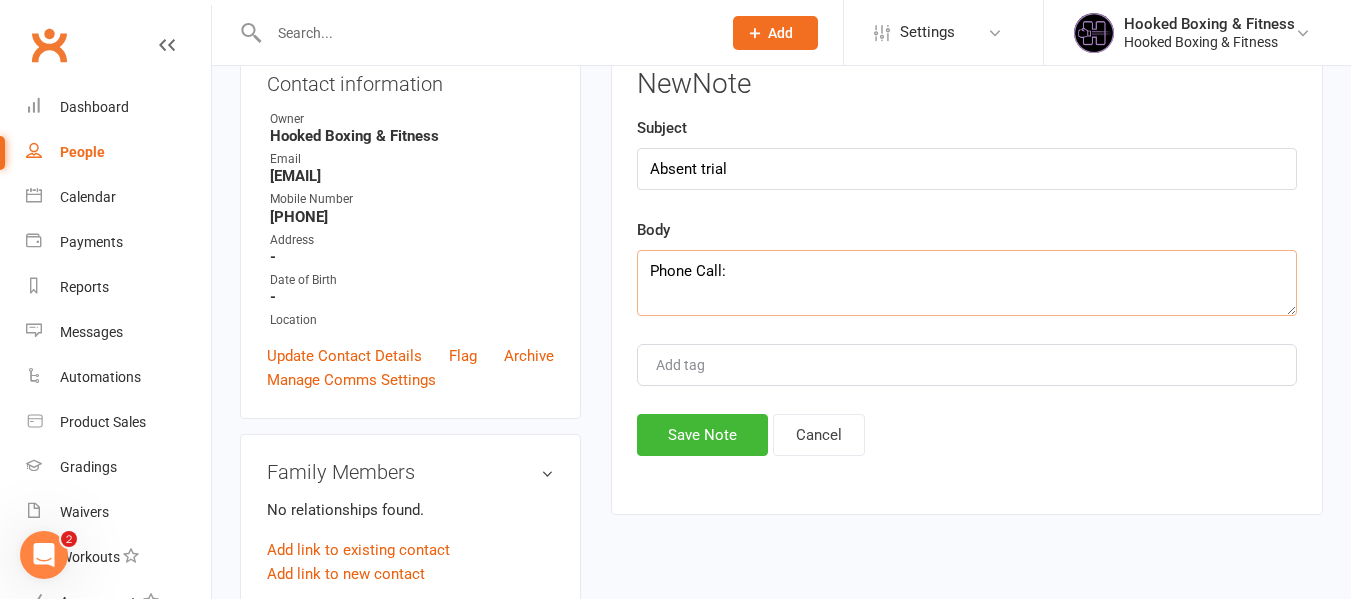 scroll, scrollTop: 200, scrollLeft: 0, axis: vertical 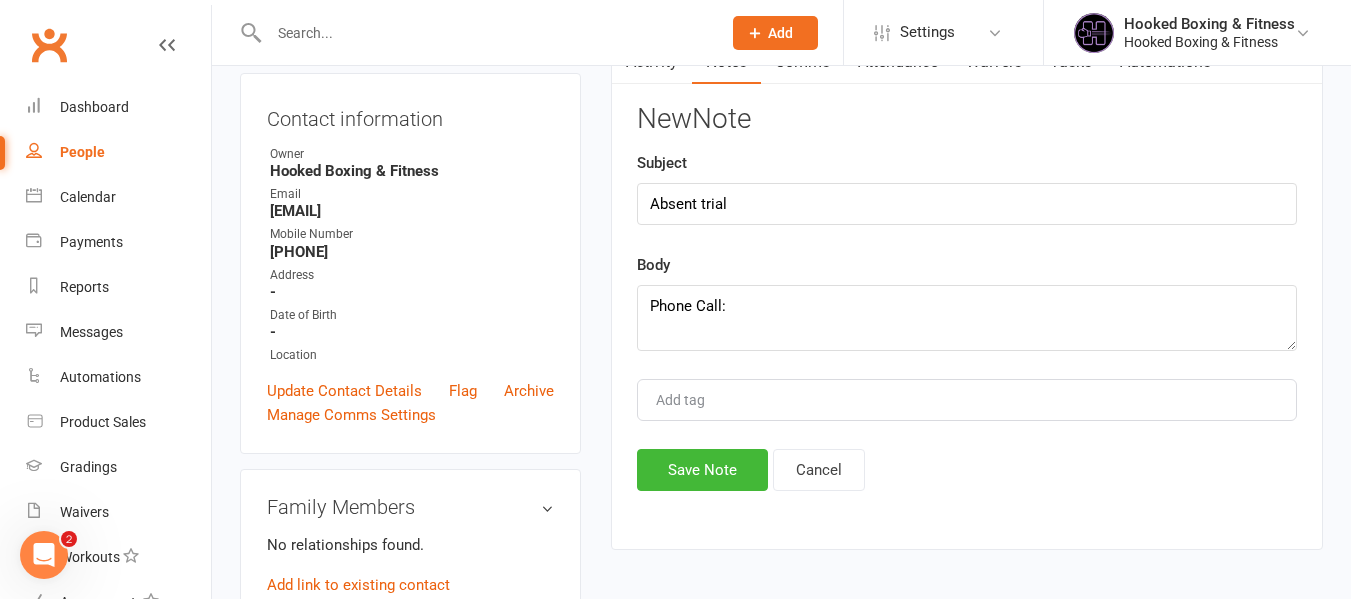 click at bounding box center (485, 33) 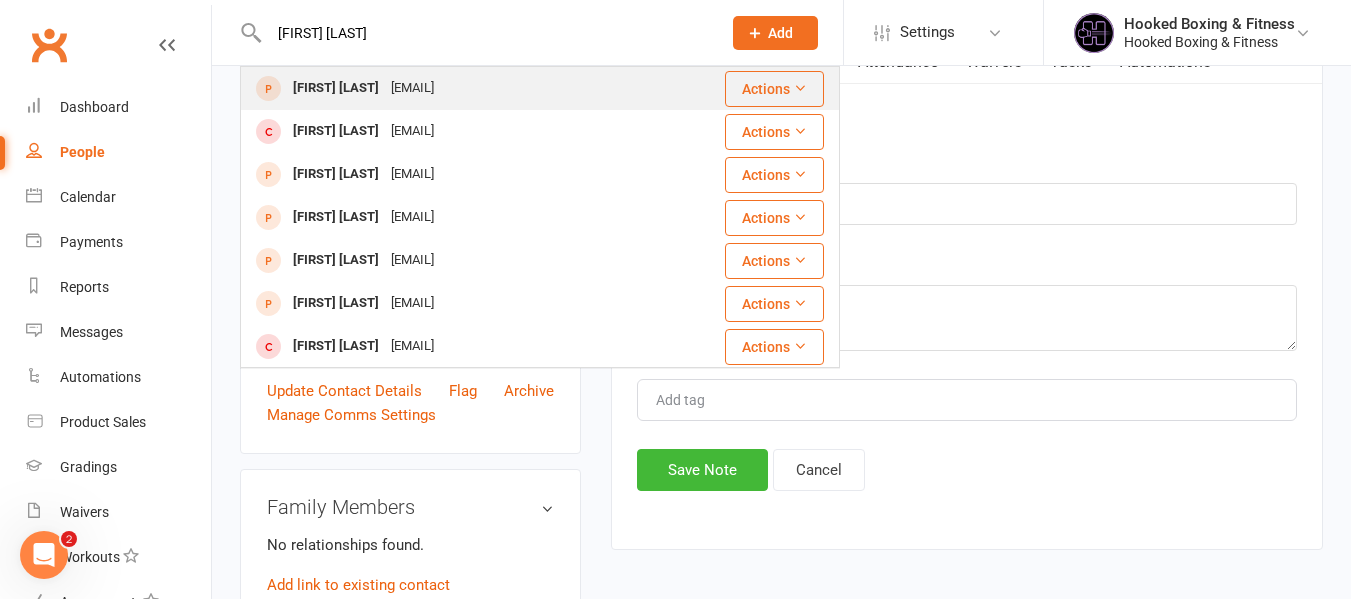 type on "[FIRST] [LAST]" 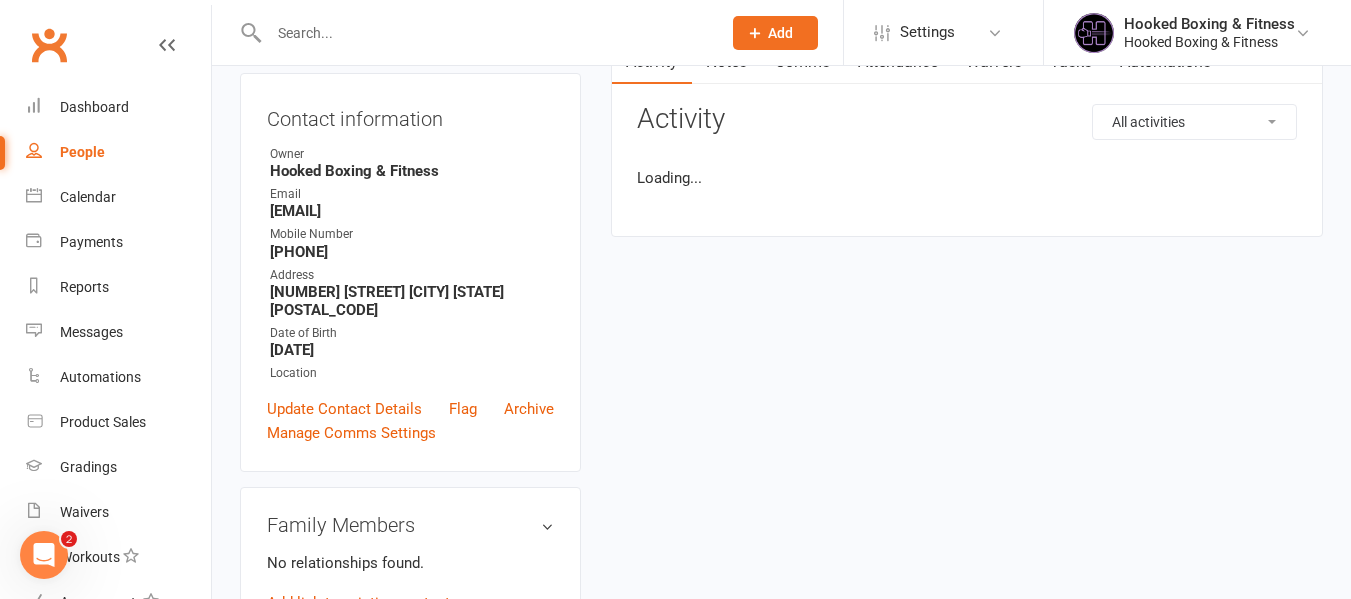 scroll, scrollTop: 0, scrollLeft: 0, axis: both 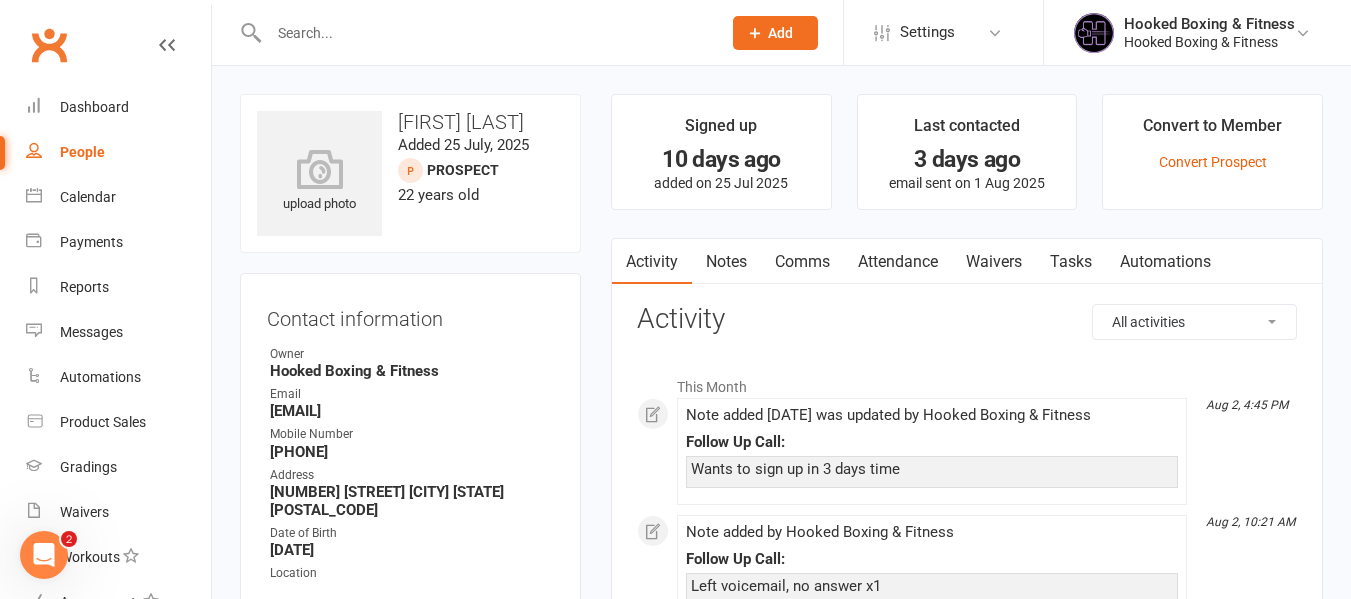 click at bounding box center (485, 33) 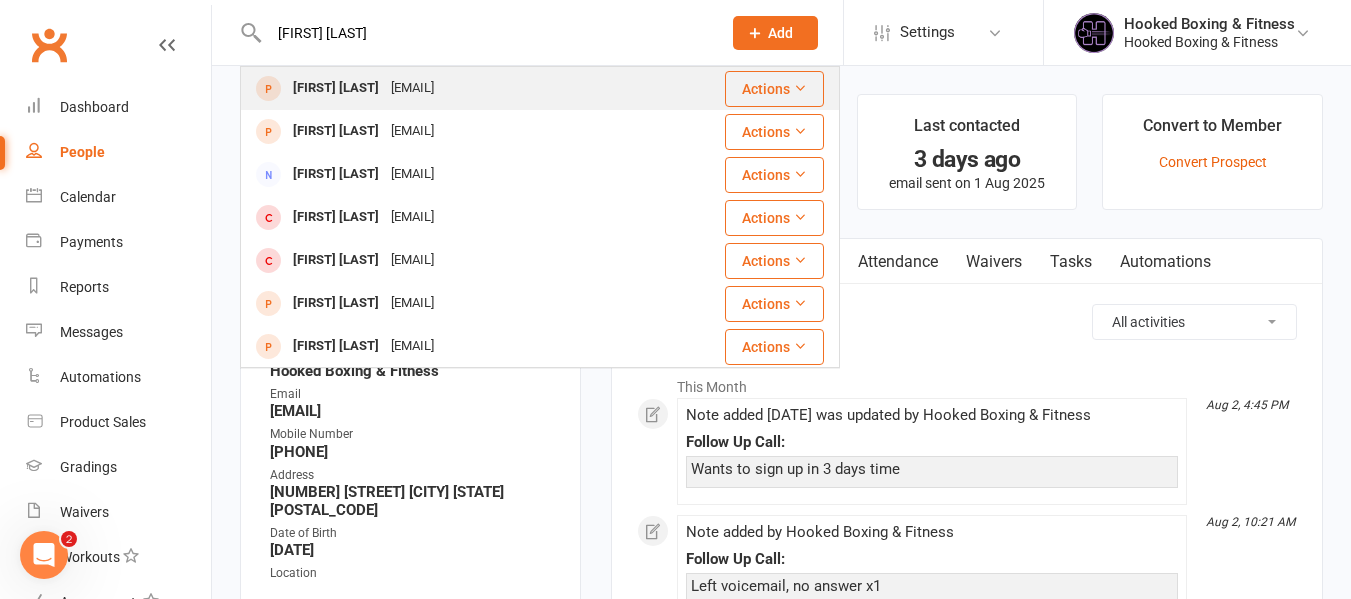 type on "[FIRST] [LAST]" 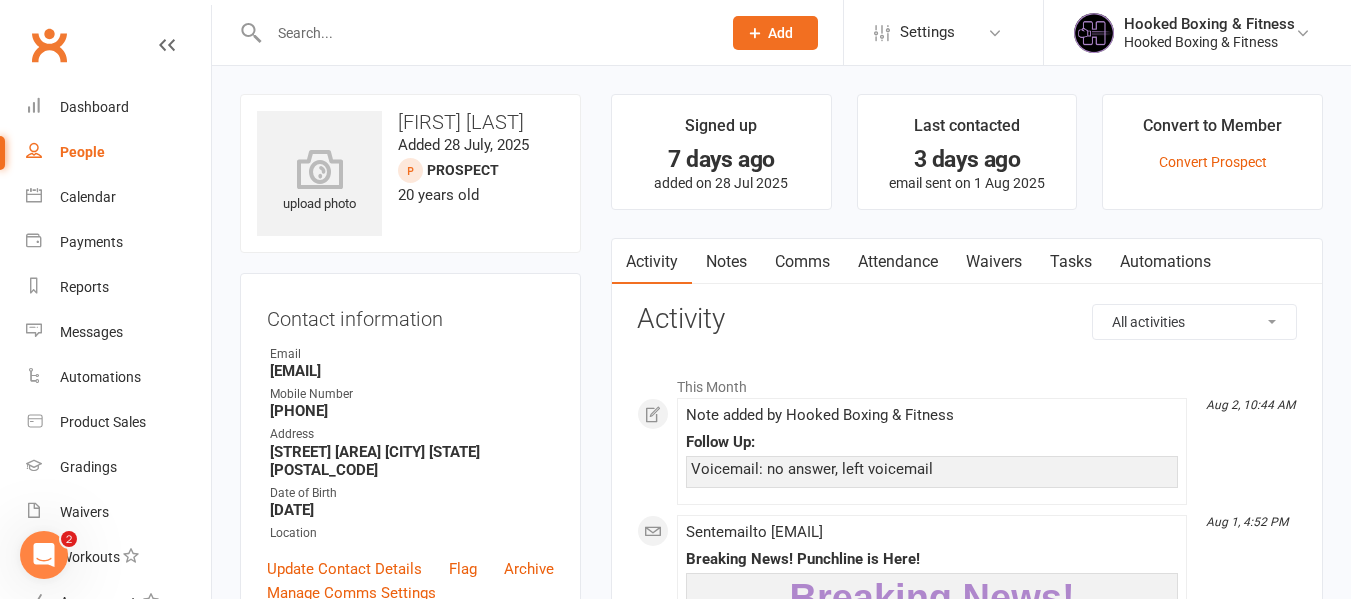click at bounding box center [485, 33] 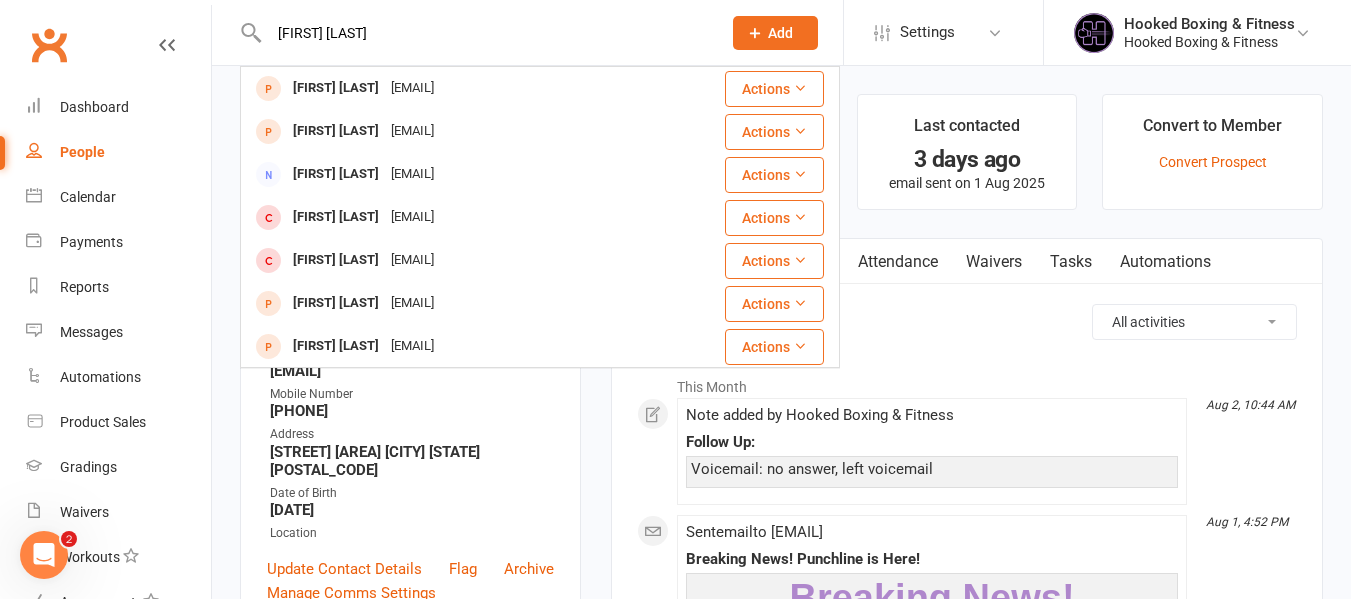 type on "[FIRST] [LAST]" 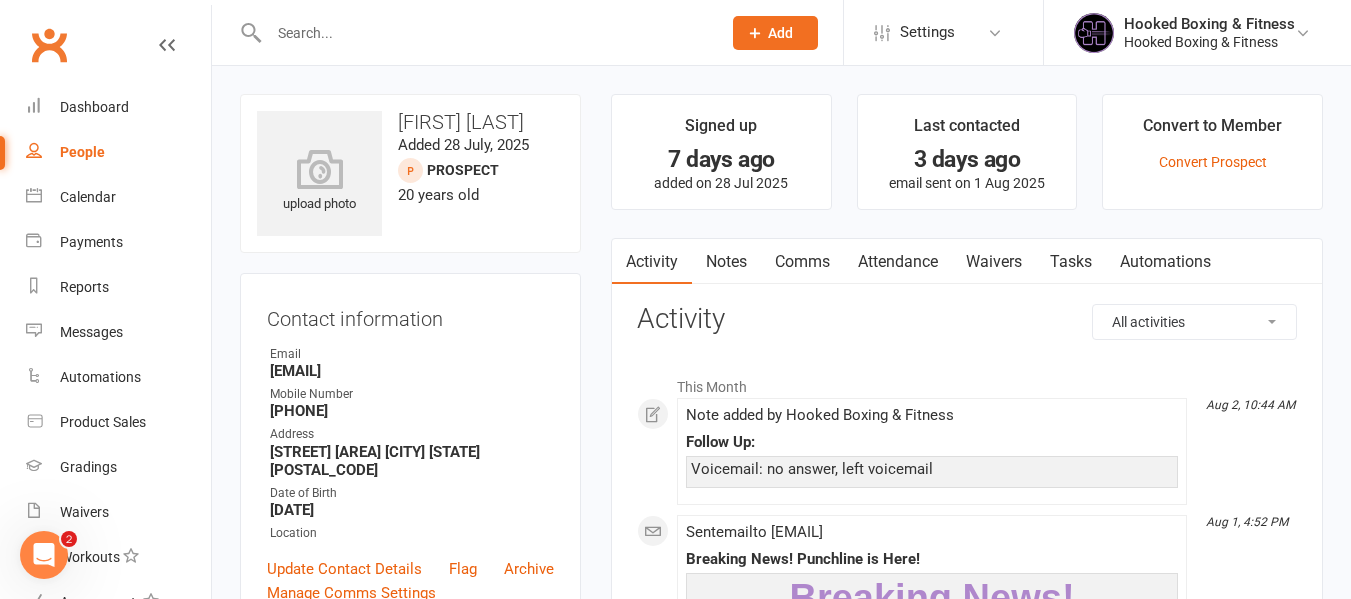 click on "Notes" at bounding box center [726, 262] 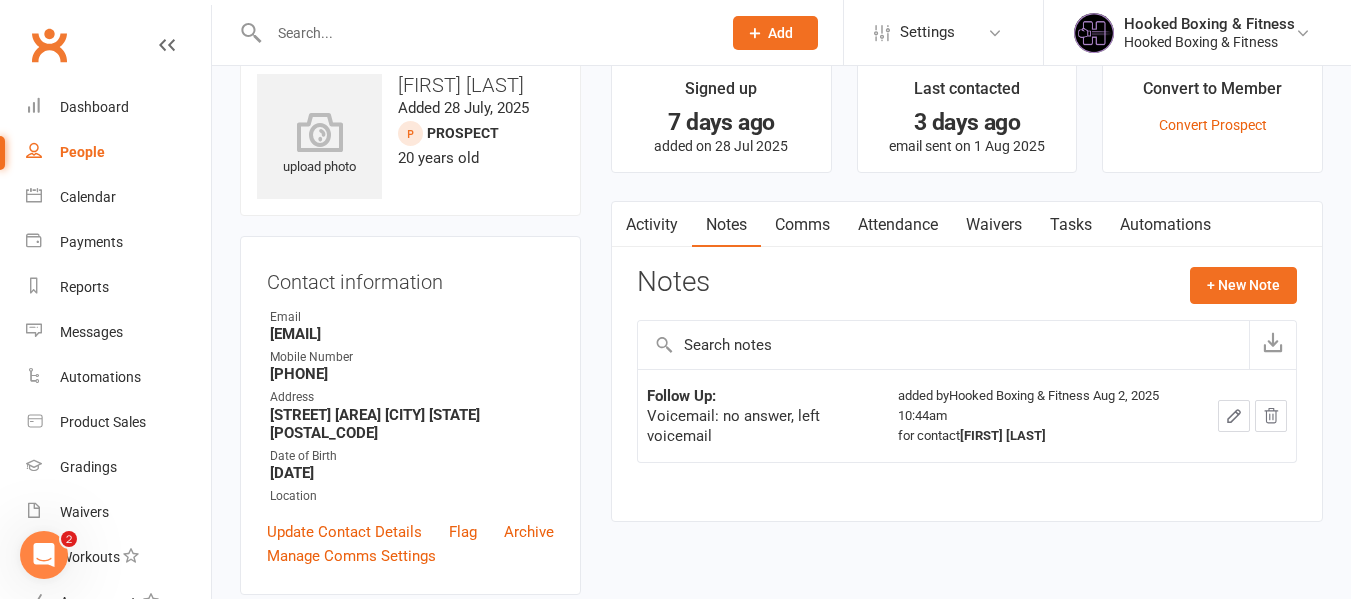 scroll, scrollTop: 100, scrollLeft: 0, axis: vertical 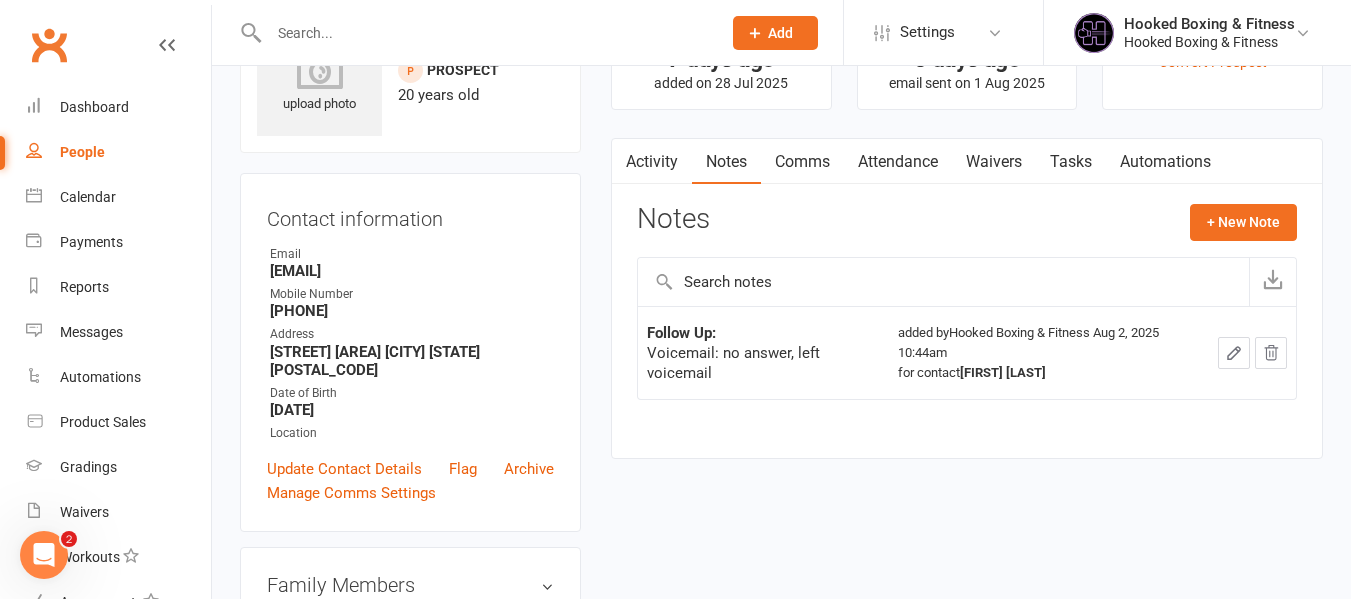 click 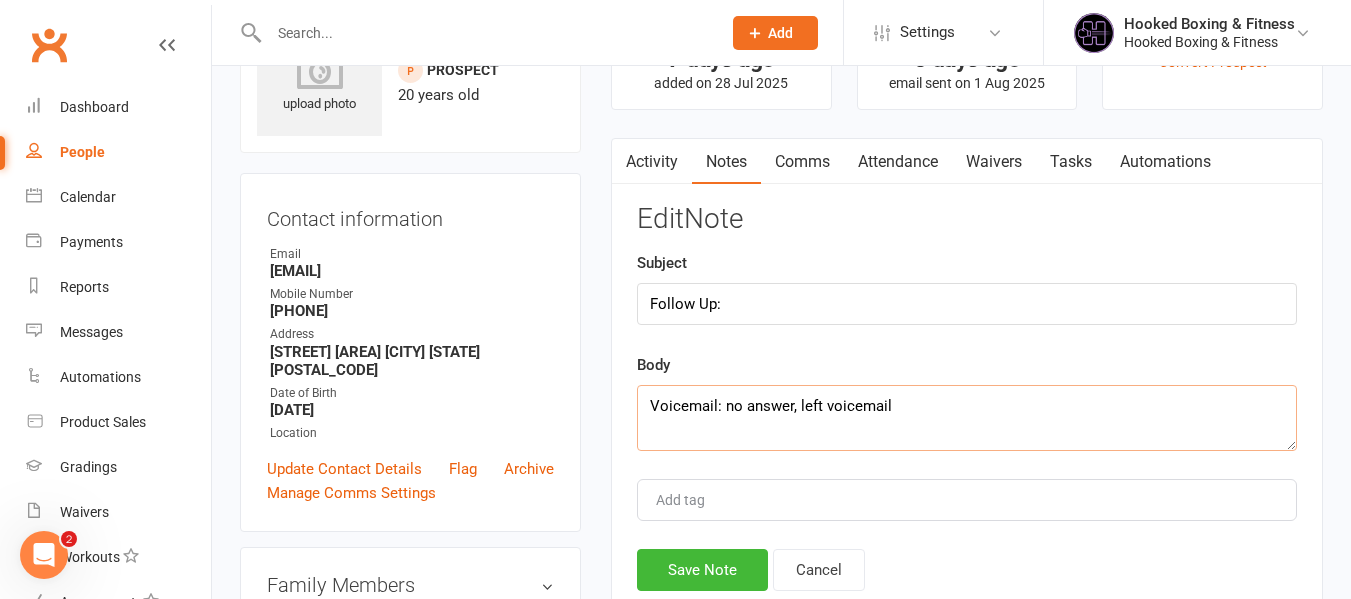 click on "Voicemail: no answer, left voicemail" at bounding box center [967, 418] 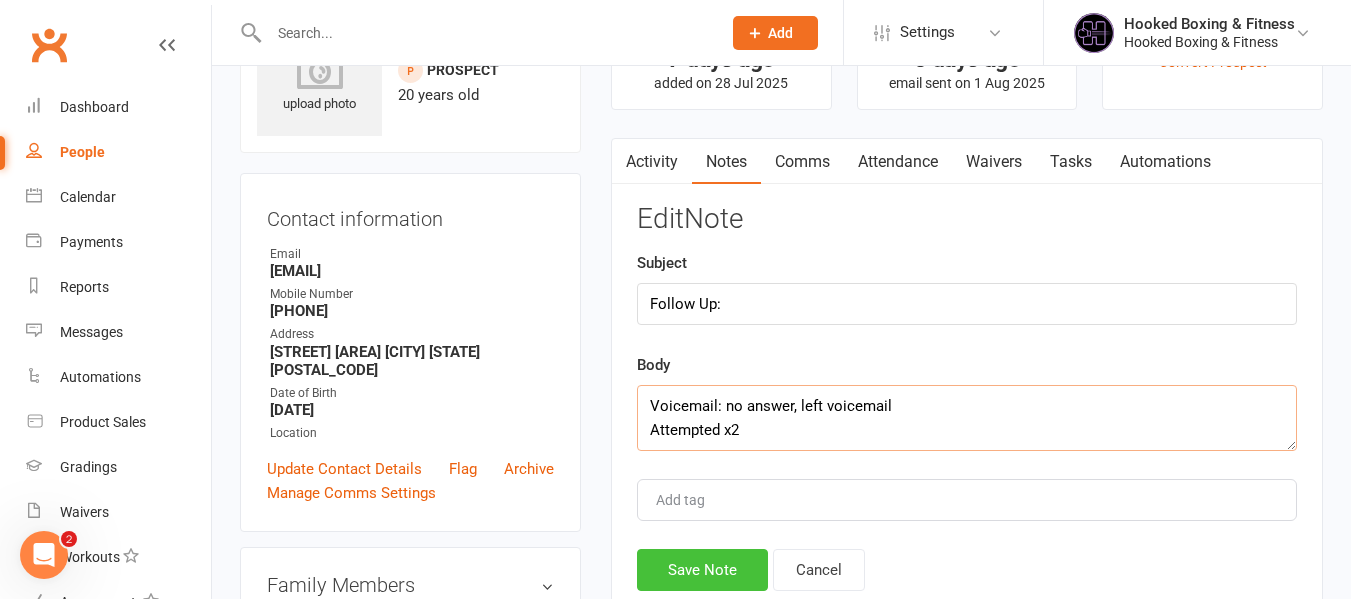 type on "Voicemail: no answer, left voicemail
Attempted x2" 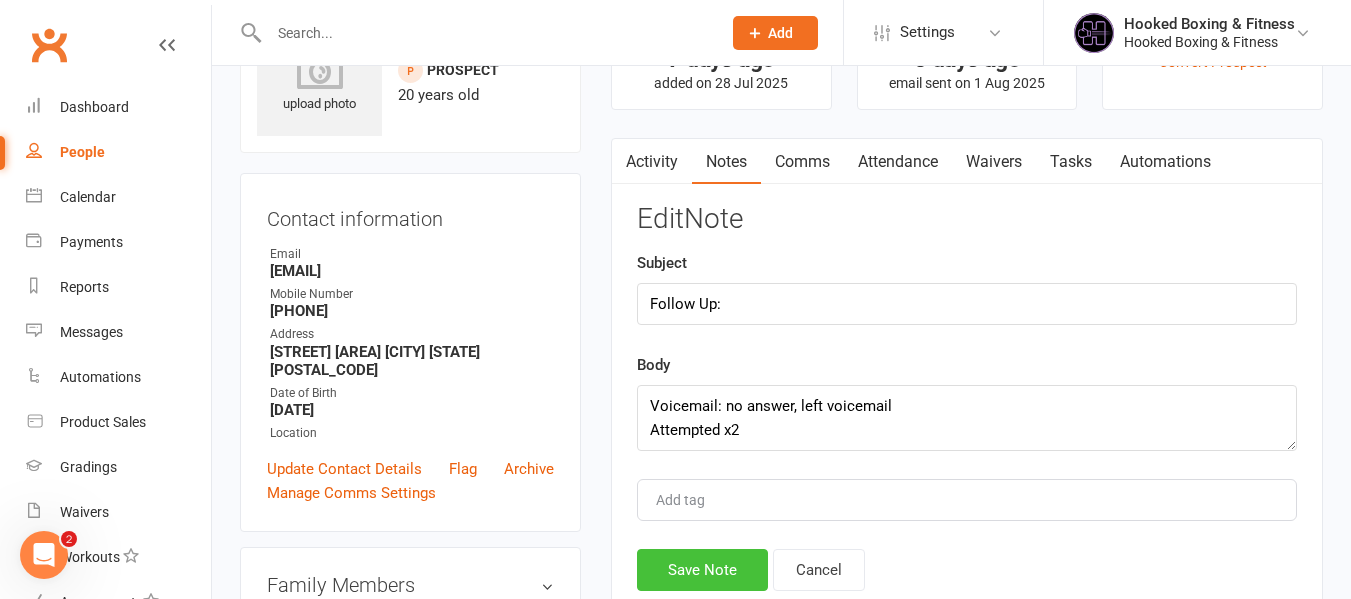 click on "Save Note" at bounding box center (702, 570) 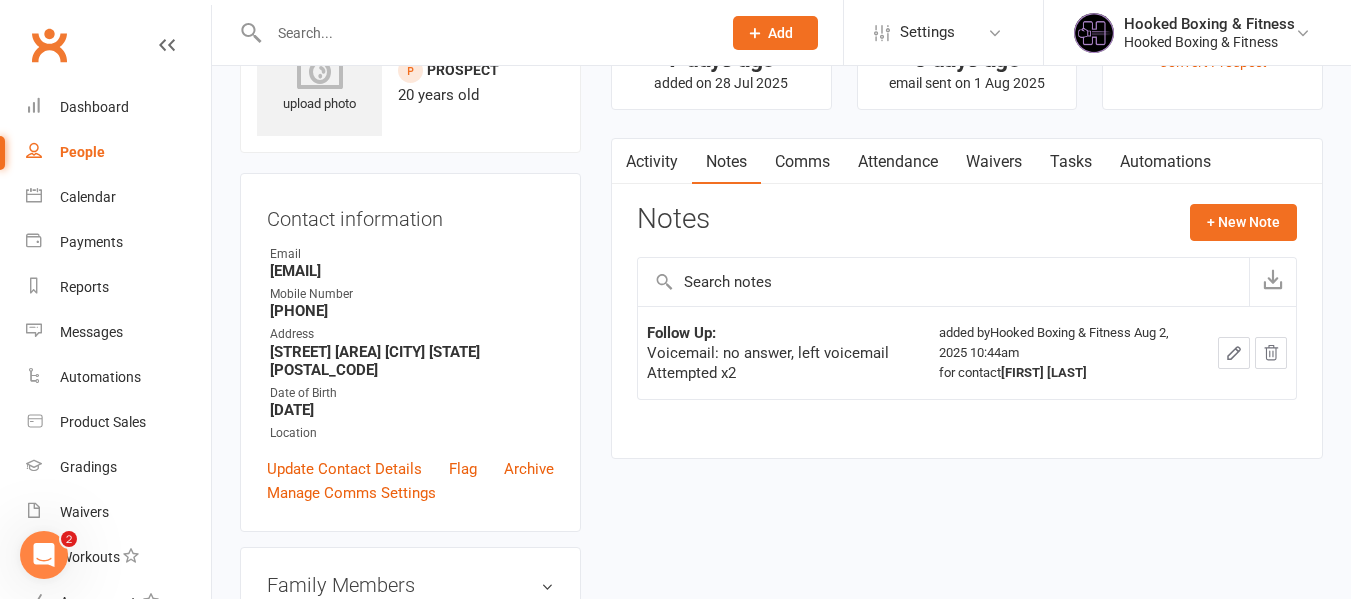 click at bounding box center (485, 33) 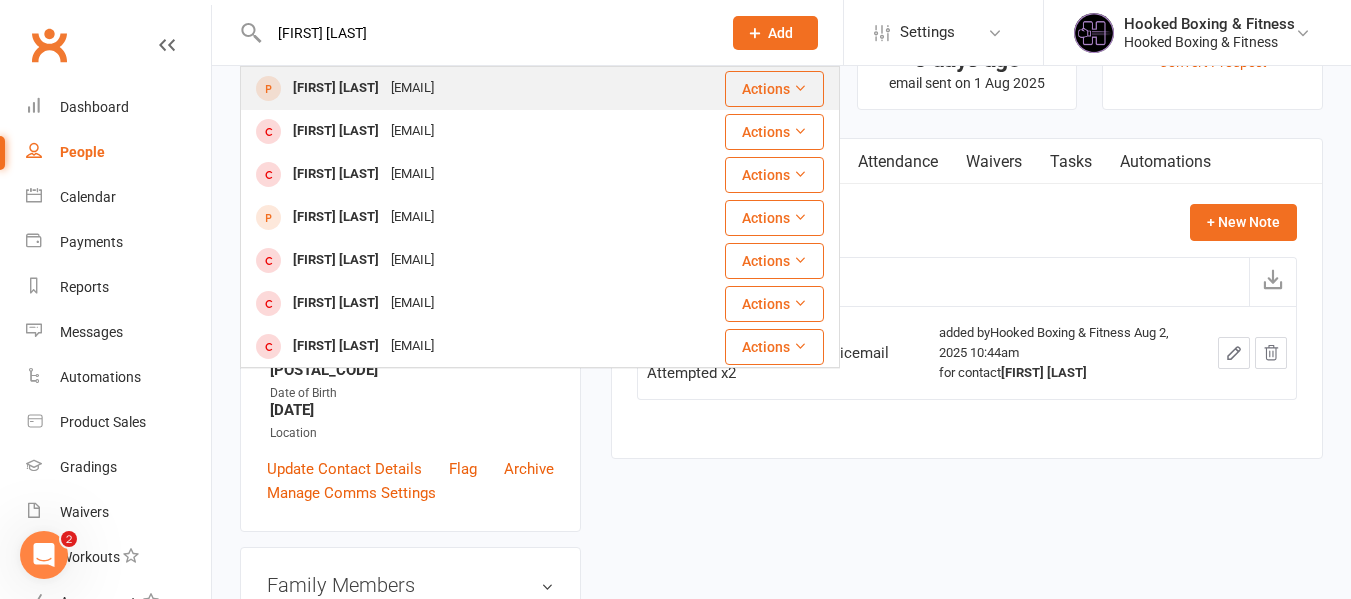 type on "[FIRST] [LAST]" 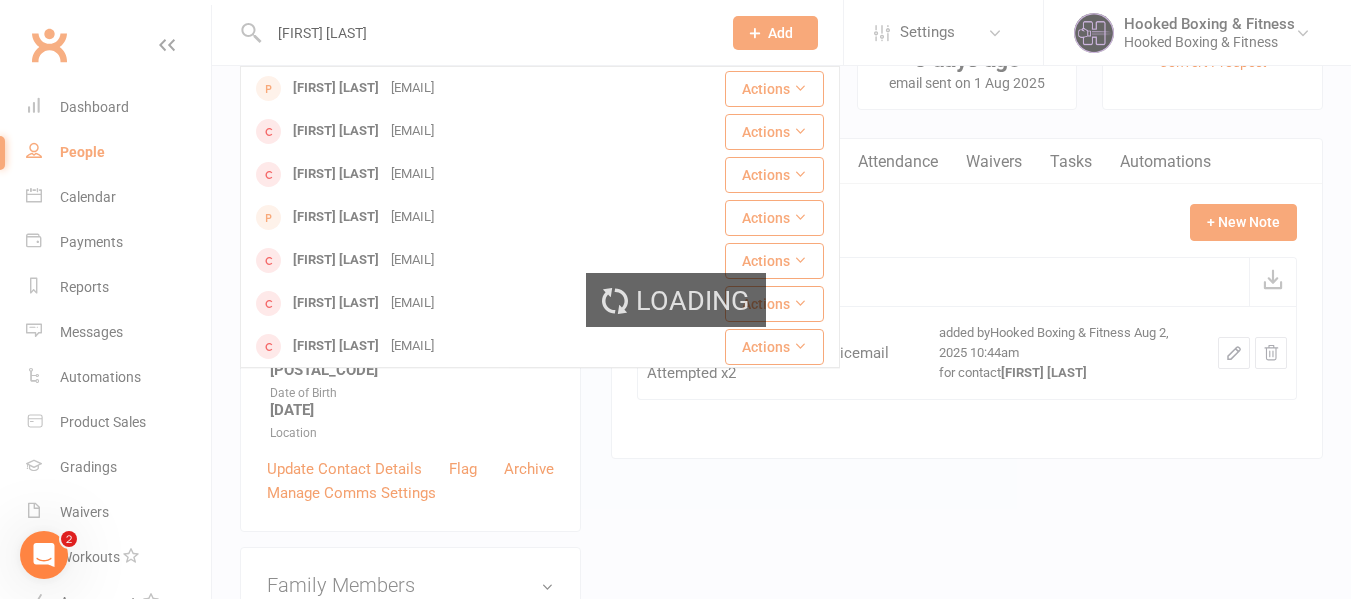 type 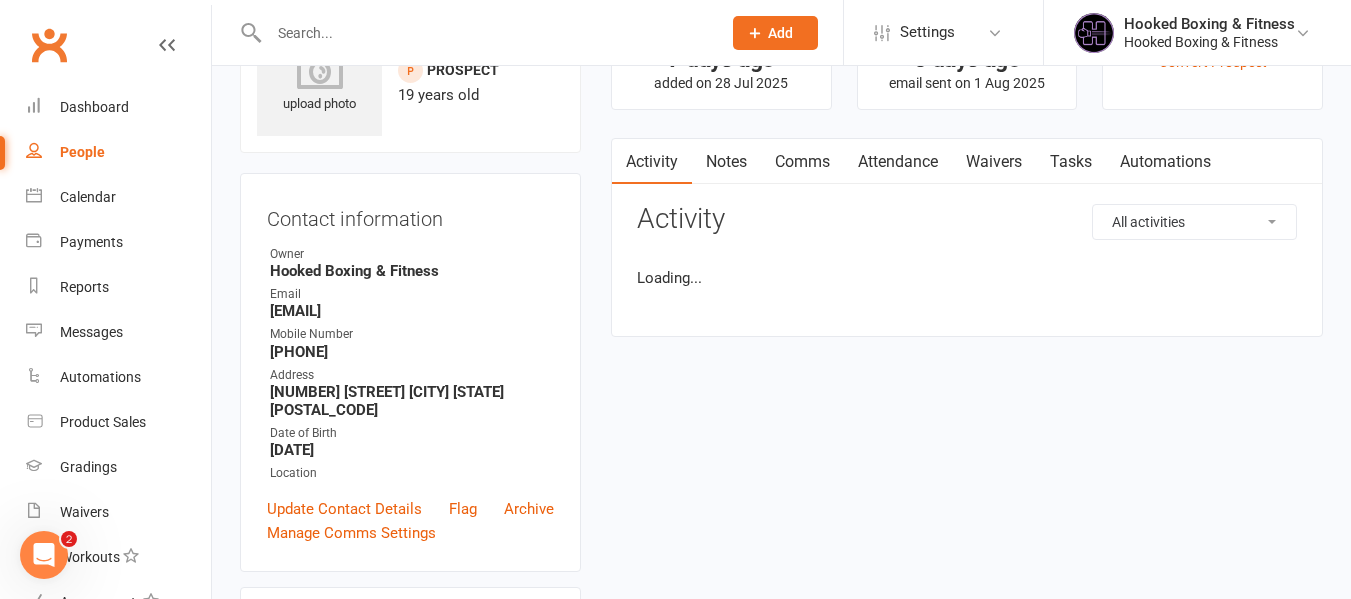 scroll, scrollTop: 0, scrollLeft: 0, axis: both 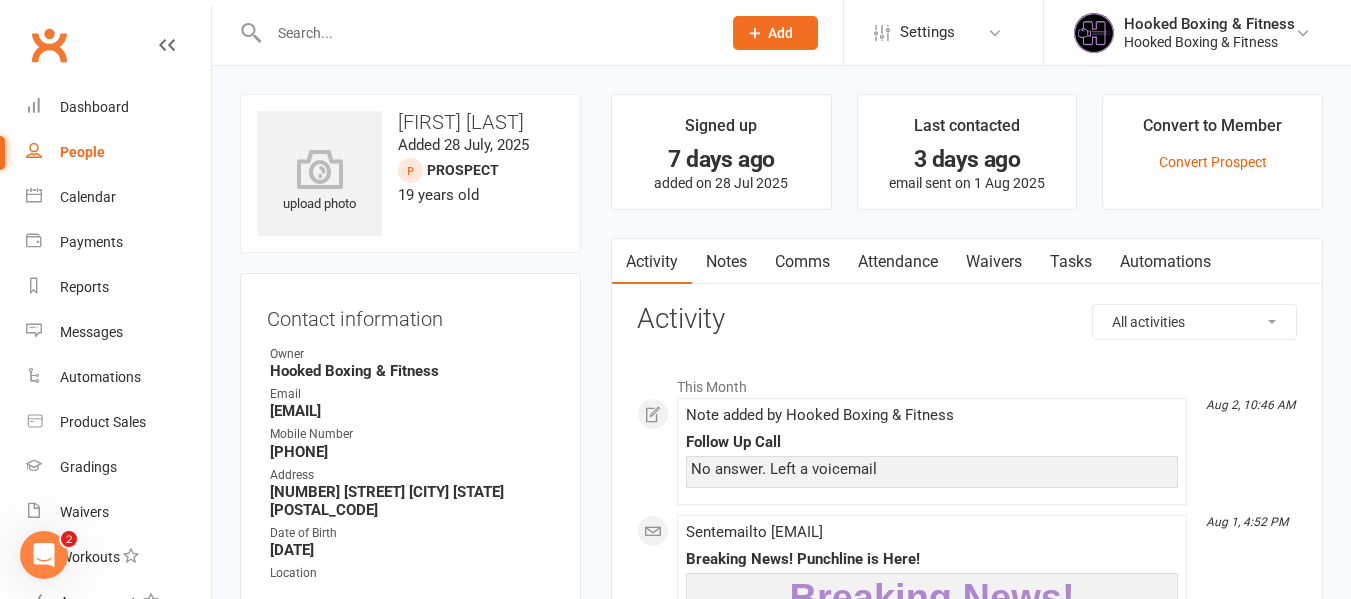 click on "Notes" at bounding box center (726, 262) 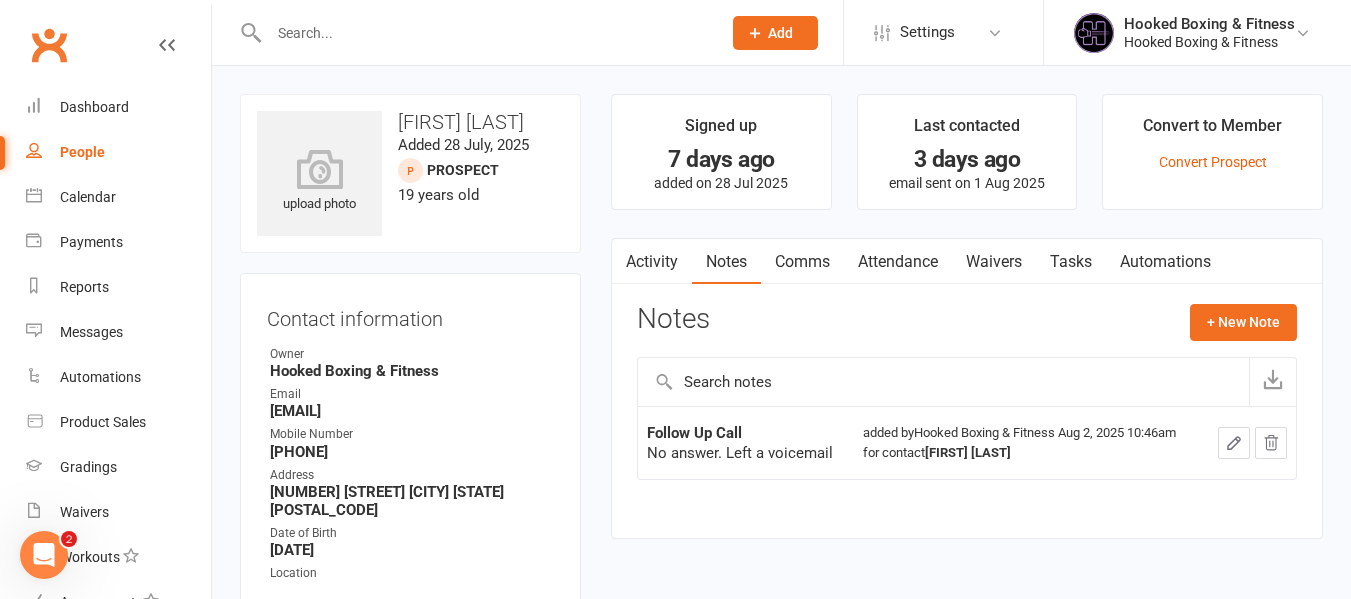 click 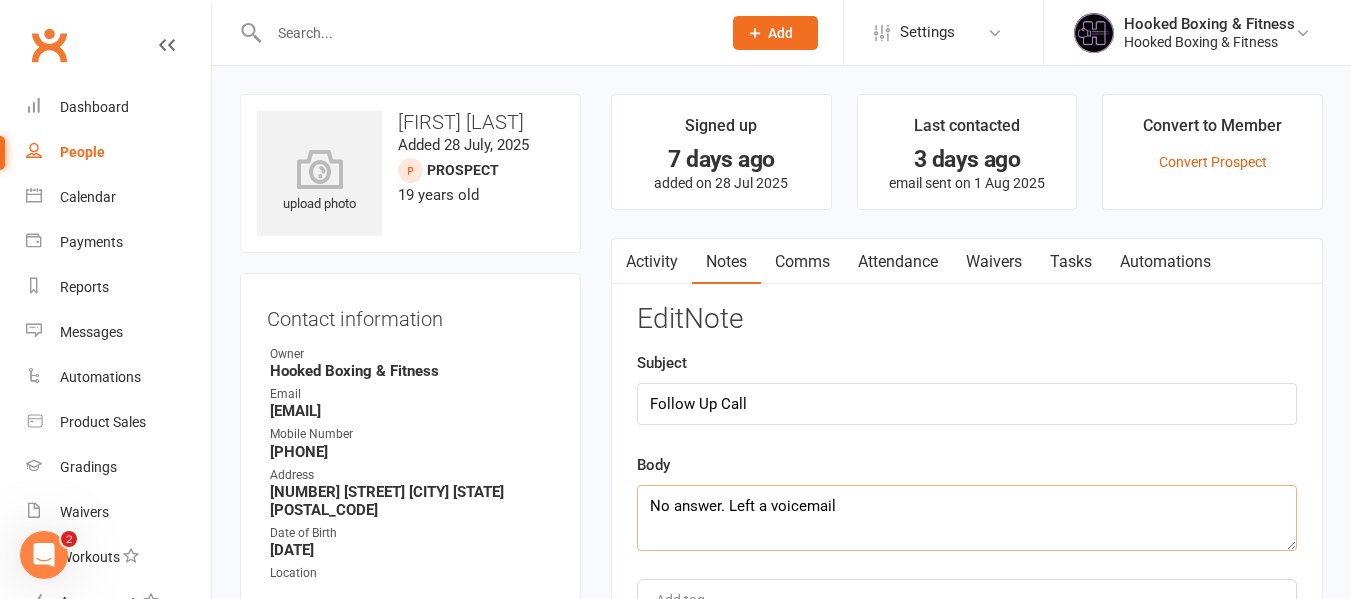click on "No answer. Left a voicemail" at bounding box center [967, 518] 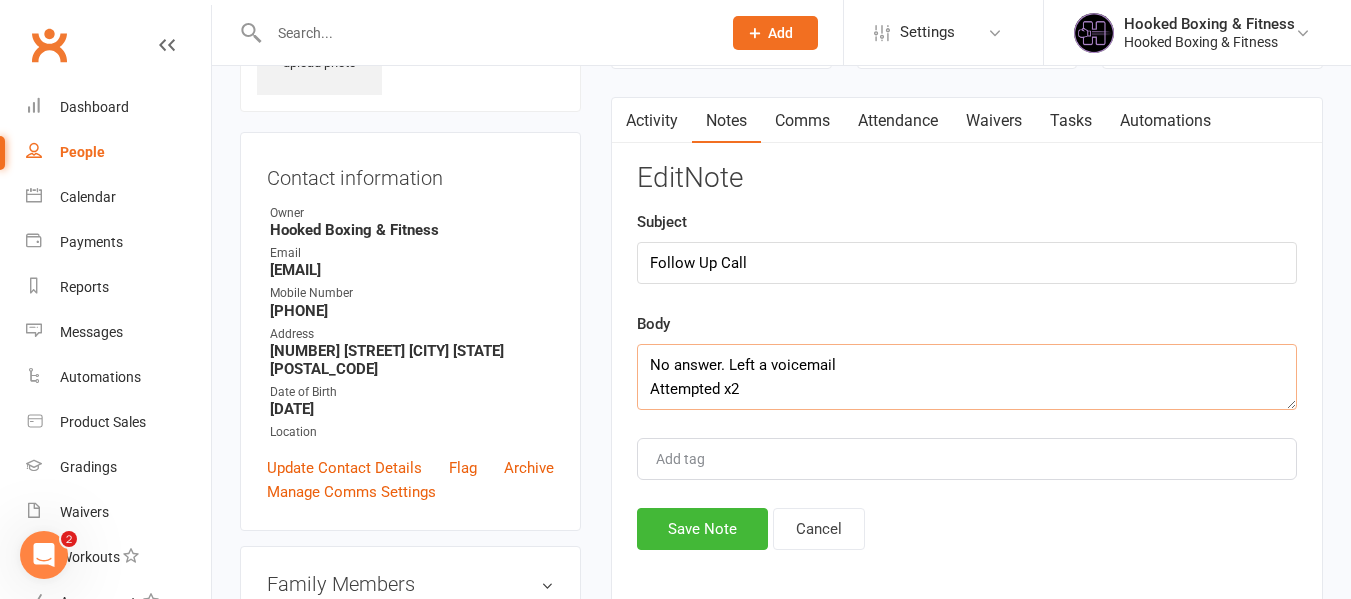 scroll, scrollTop: 400, scrollLeft: 0, axis: vertical 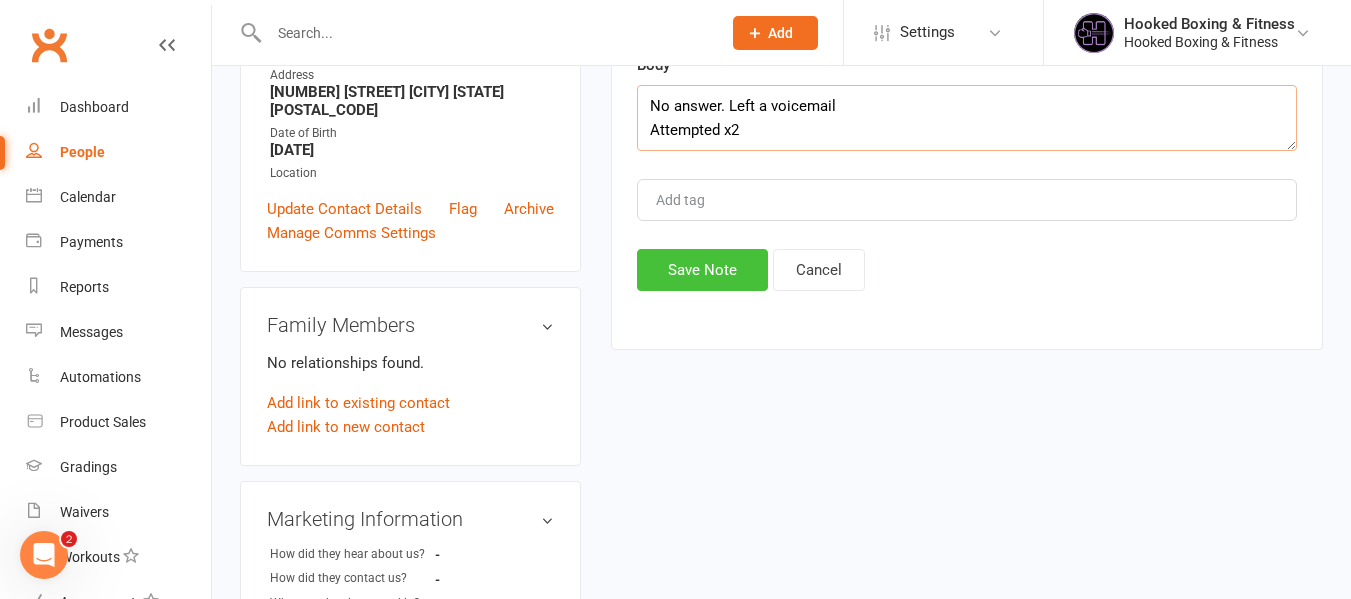 type on "No answer. Left a voicemail
Attempted x2" 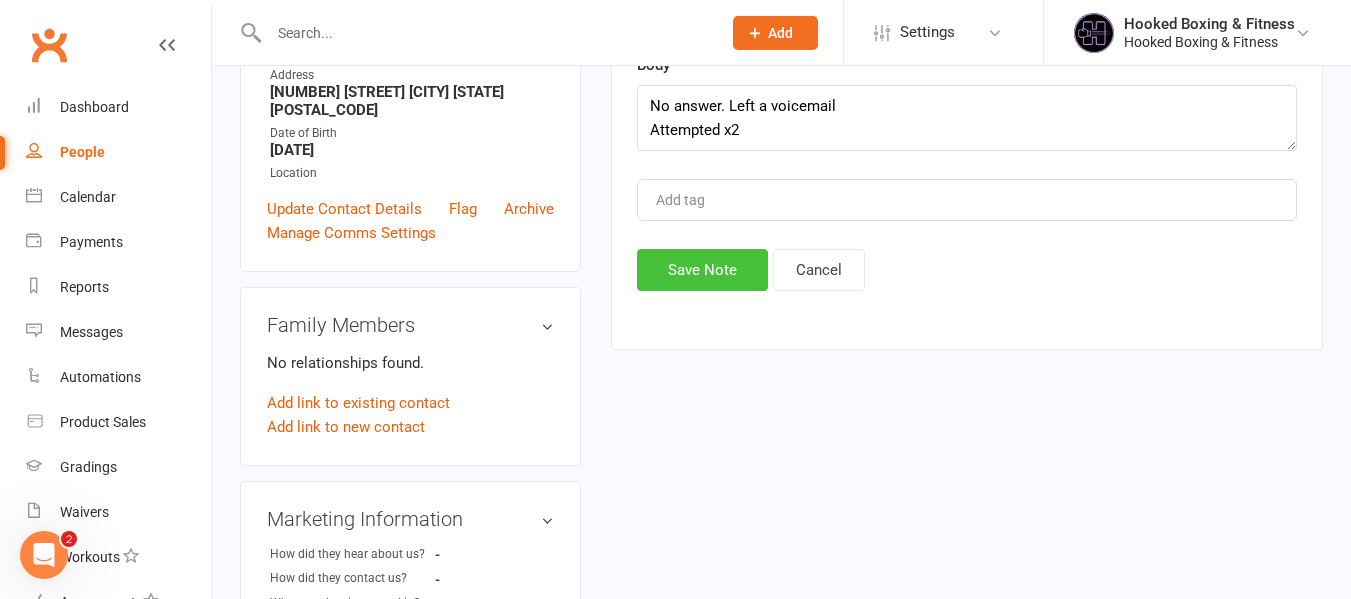 click on "Save Note" at bounding box center [702, 270] 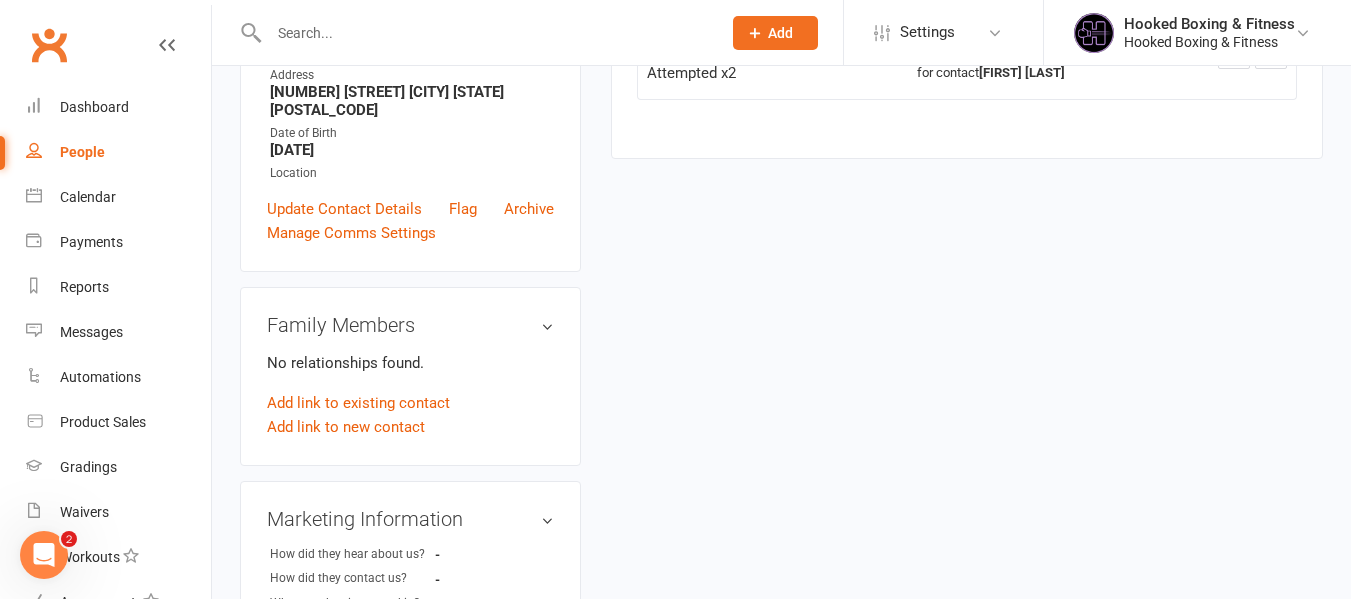 click at bounding box center [485, 33] 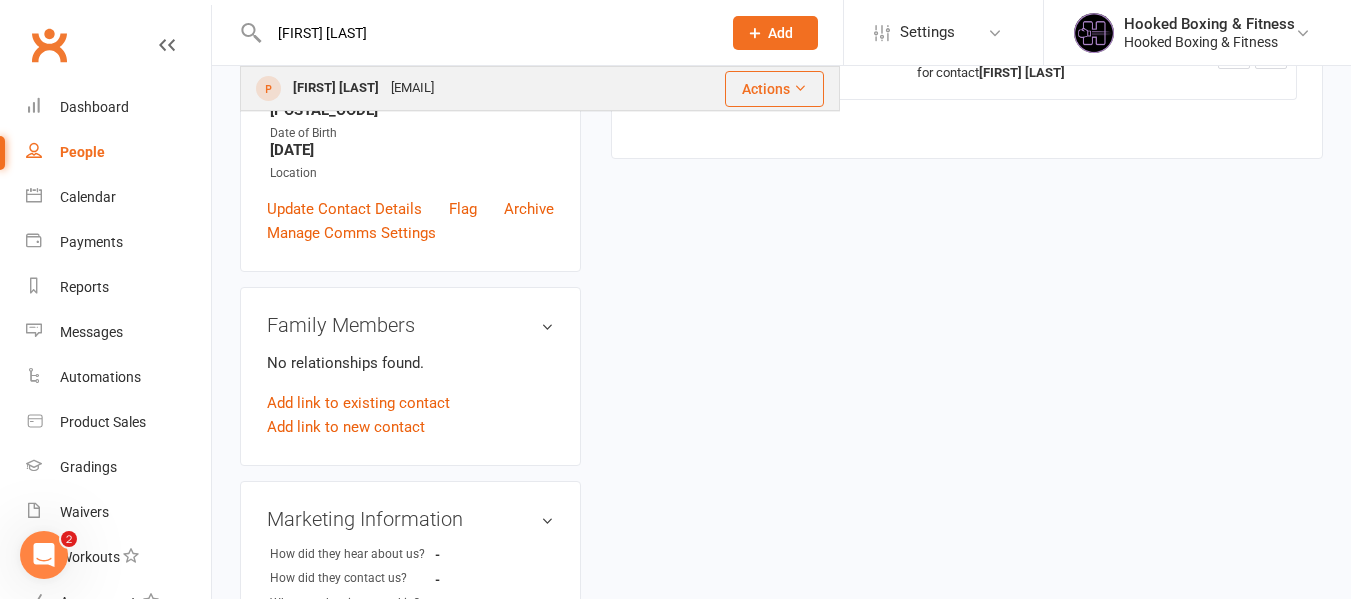 type on "[FIRST] [LAST]" 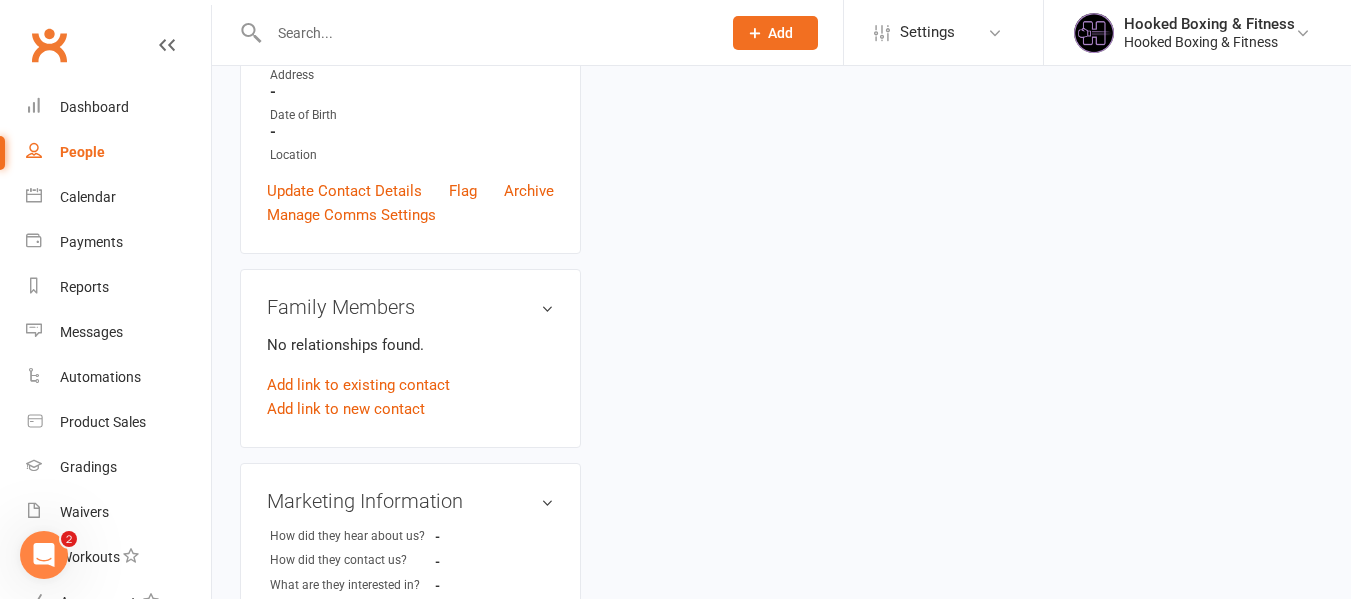 scroll, scrollTop: 0, scrollLeft: 0, axis: both 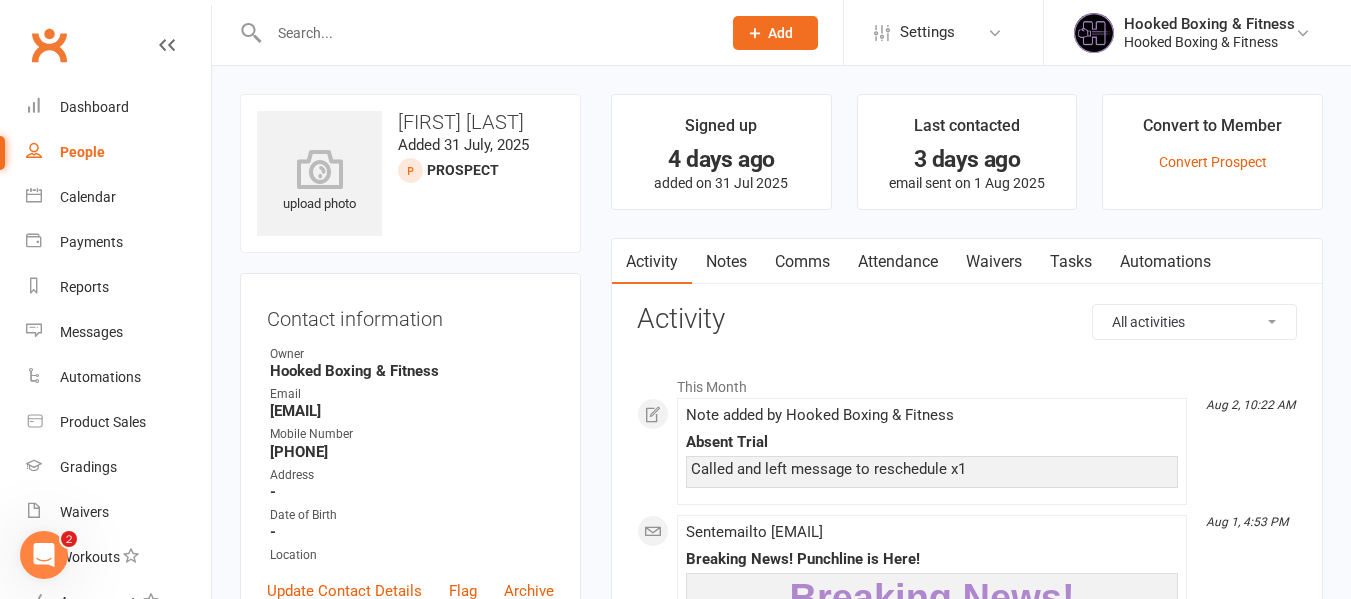 click on "Notes" at bounding box center (726, 262) 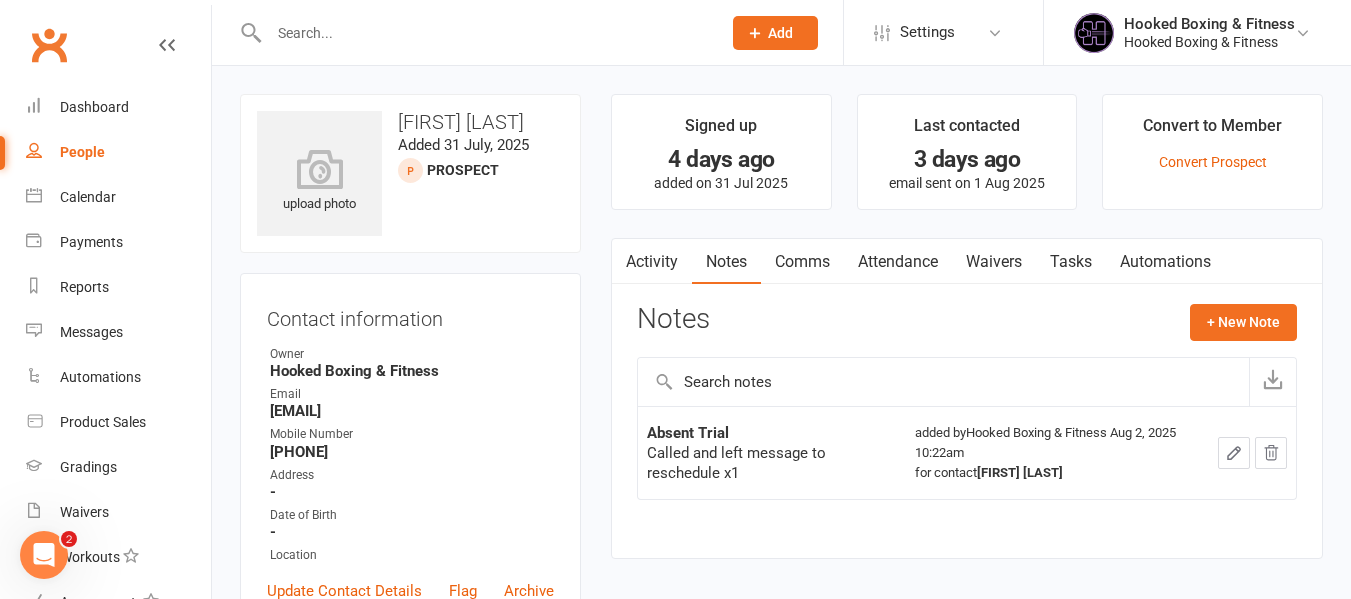 click on "Attendance" at bounding box center [898, 262] 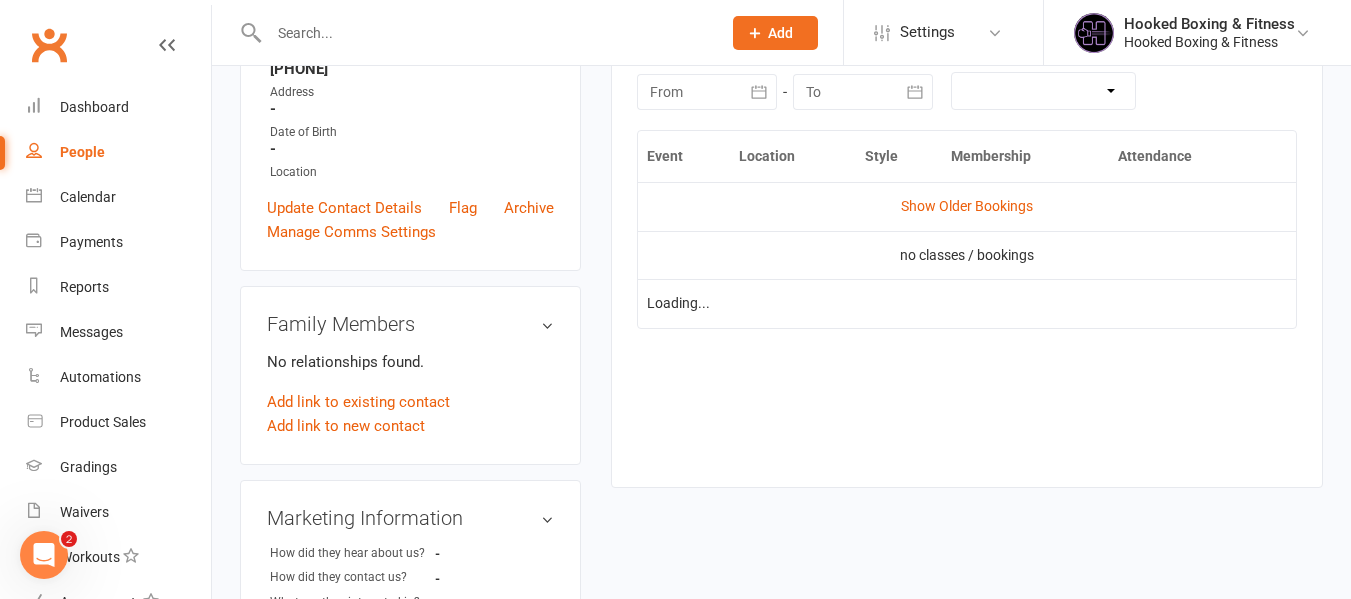 scroll, scrollTop: 400, scrollLeft: 0, axis: vertical 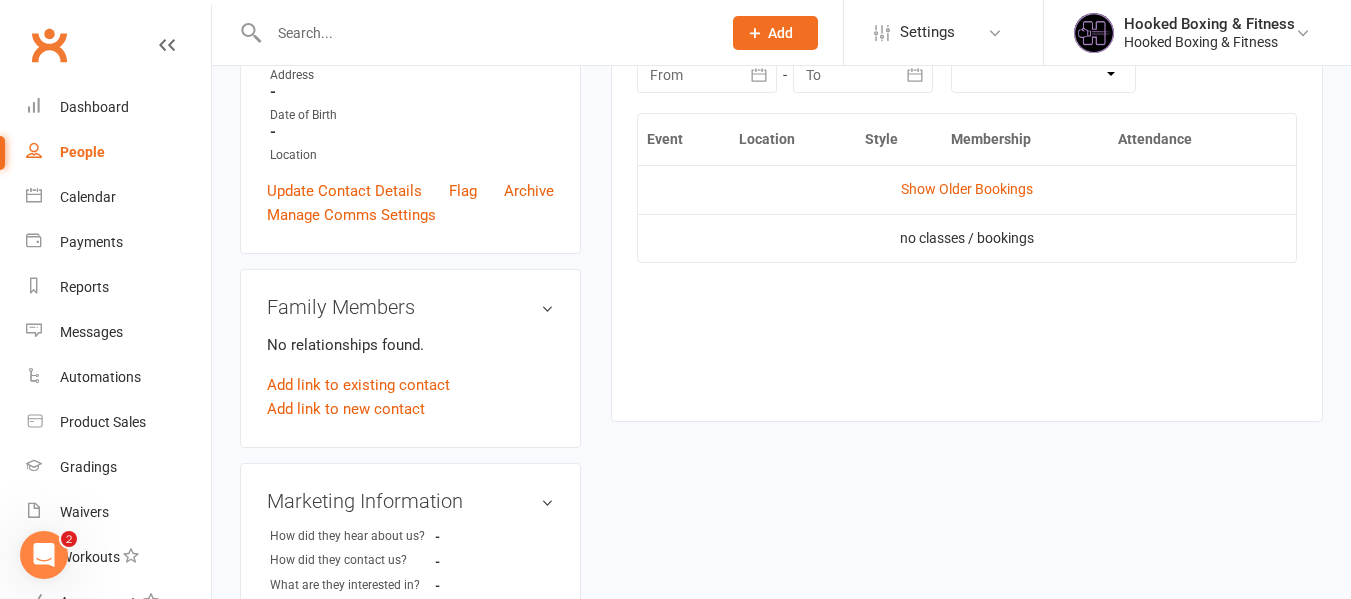 click on "Show Older Bookings" at bounding box center (967, 189) 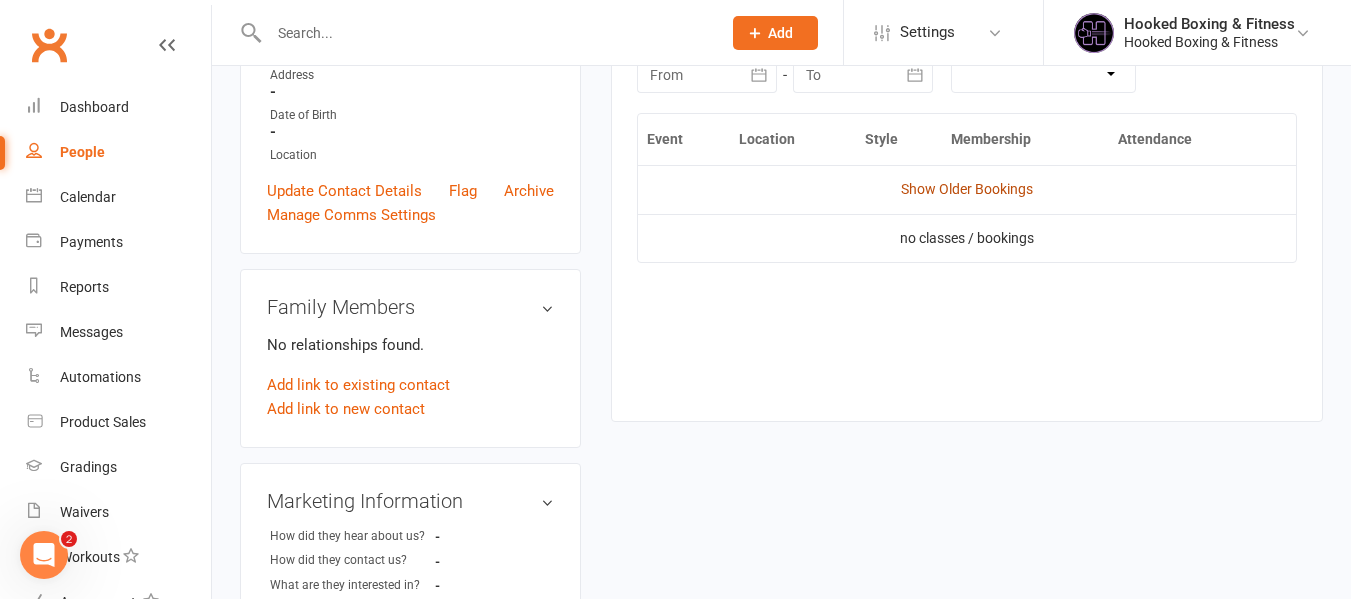 click on "Show Older Bookings" at bounding box center [967, 189] 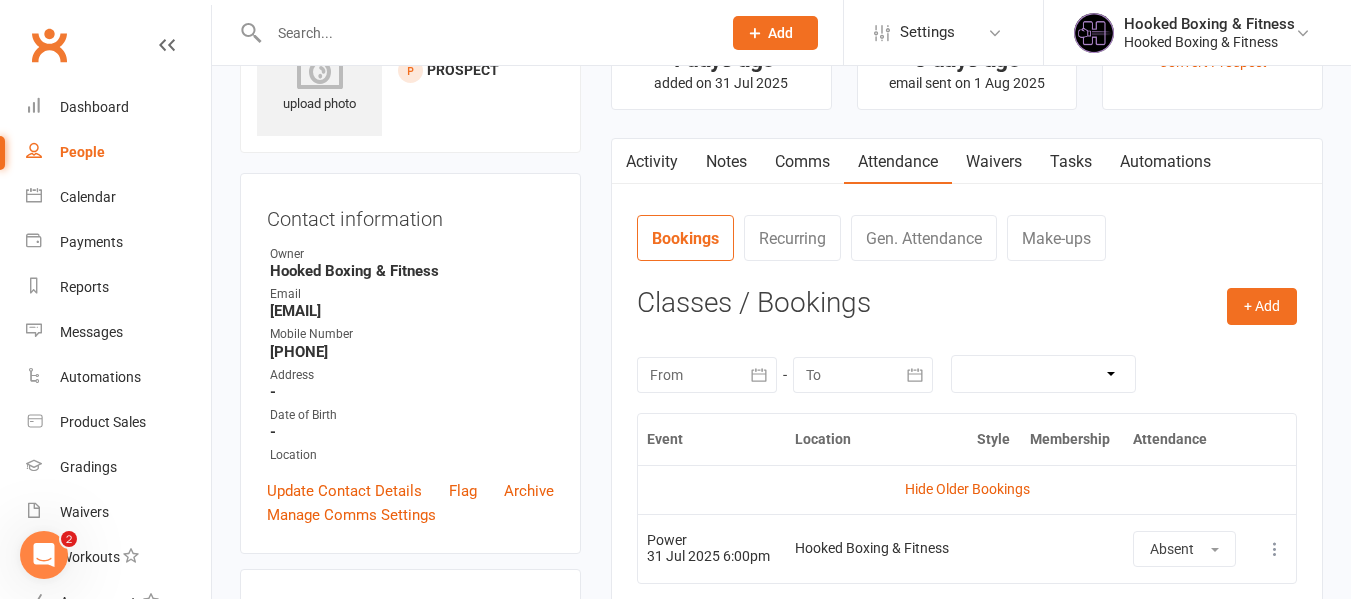 scroll, scrollTop: 0, scrollLeft: 0, axis: both 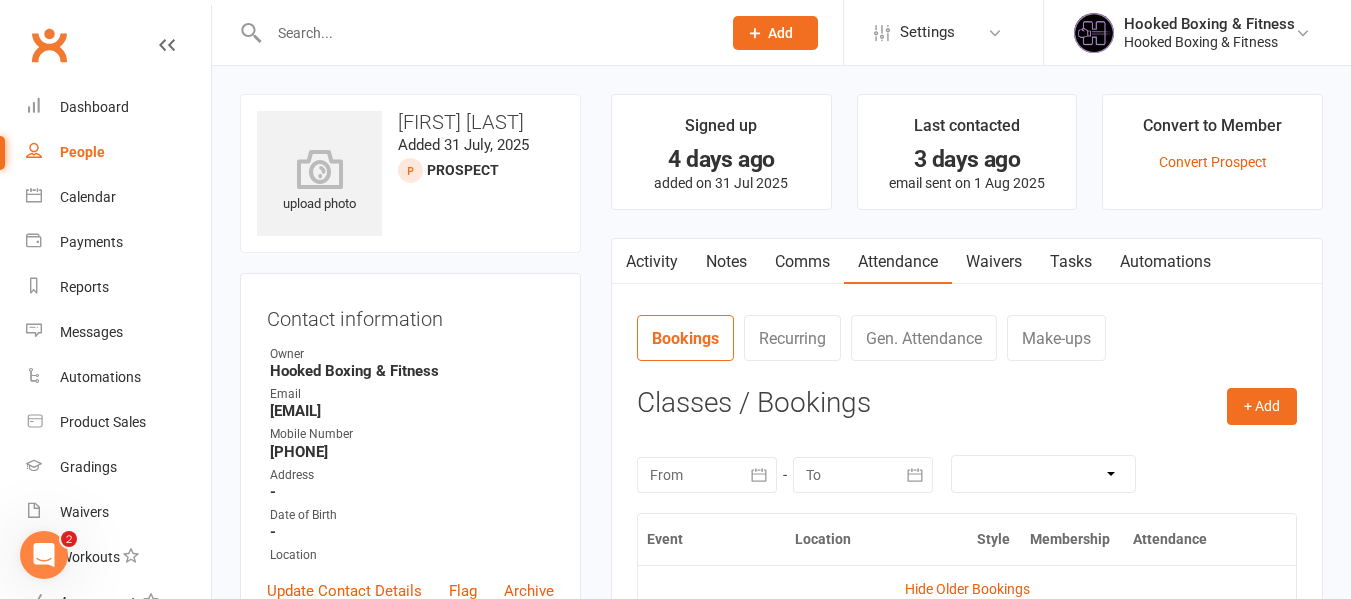 click at bounding box center (485, 33) 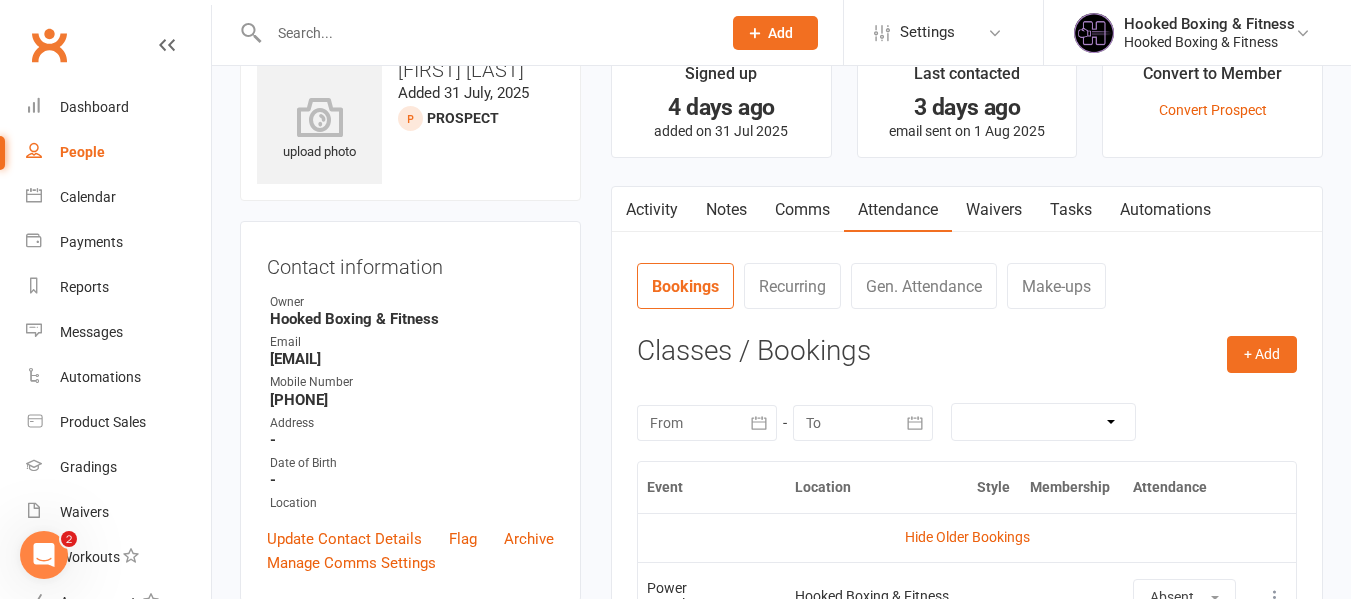 scroll, scrollTop: 100, scrollLeft: 0, axis: vertical 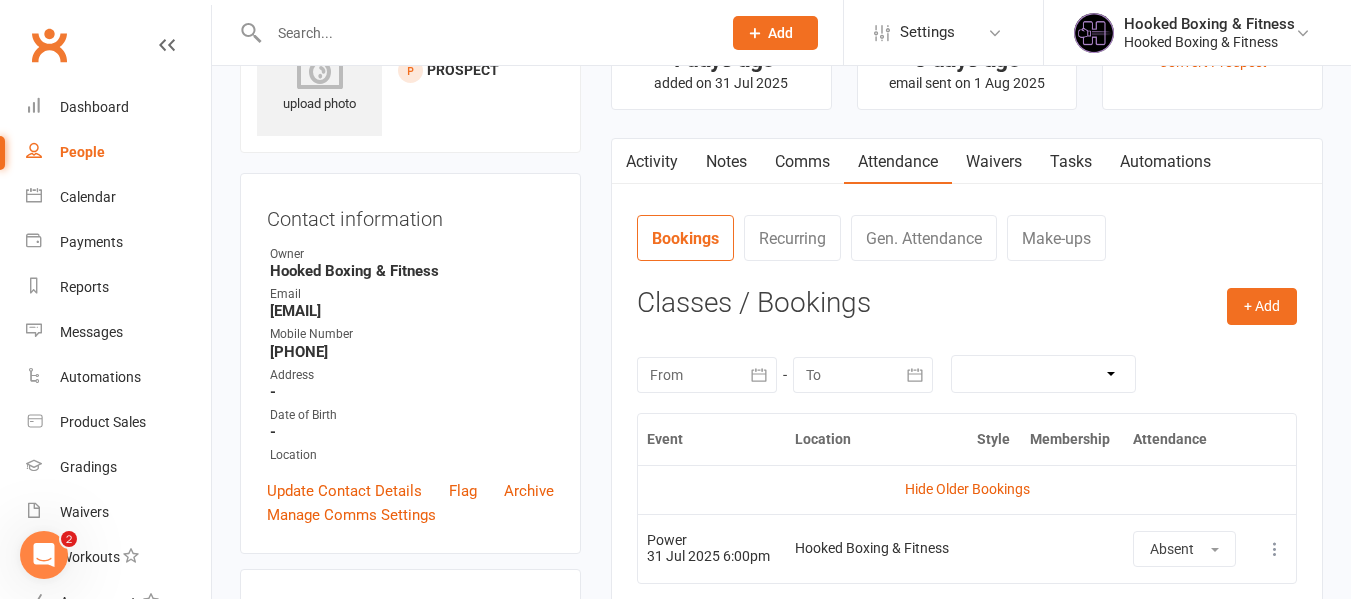 click on "August 2025
Sun Mon Tue Wed Thu Fri Sat
31
27
28
29
30
31
01
02
32
03
04
05
06
07
08
09
33
10
11
12
13
14
15
16
34
17
18
19
20
21
22
23
35
24
25
26
27
28
29
30
36
31 01" at bounding box center (967, 374) 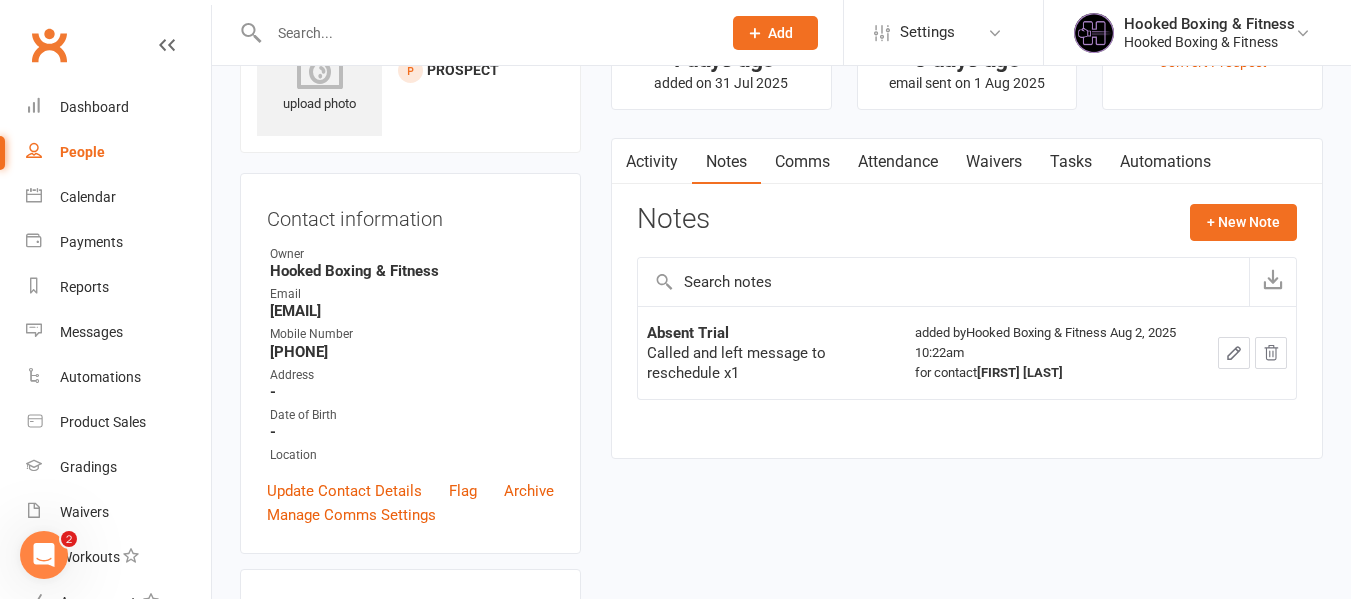 scroll, scrollTop: 0, scrollLeft: 0, axis: both 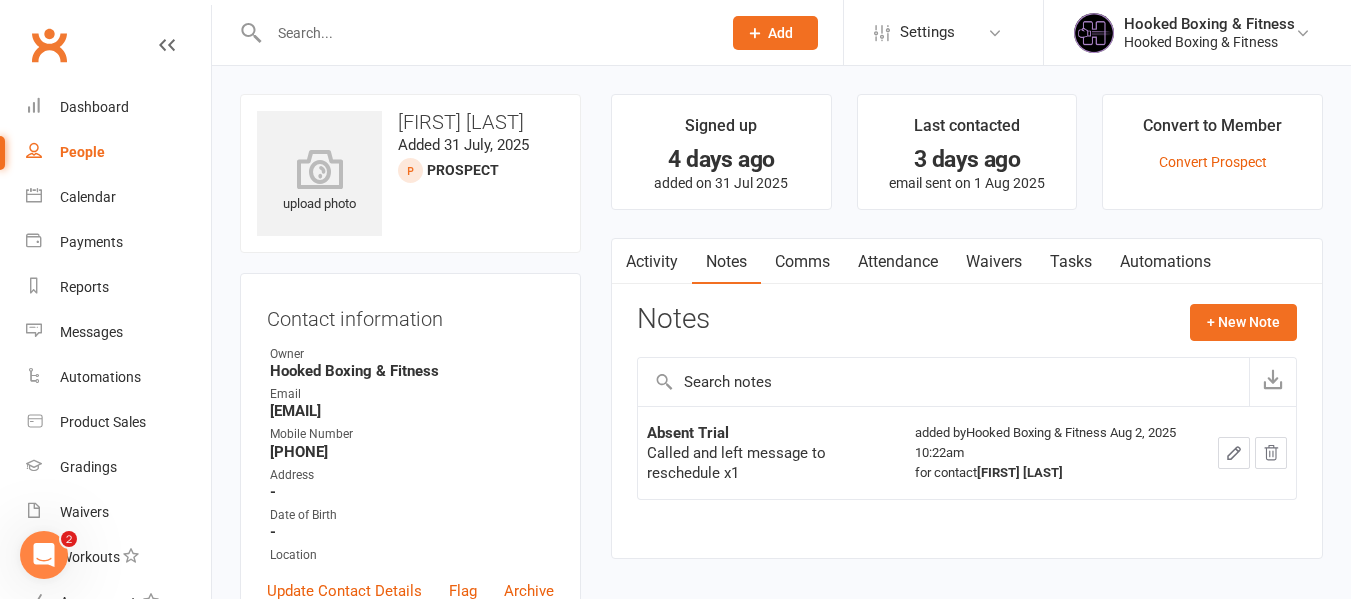 click 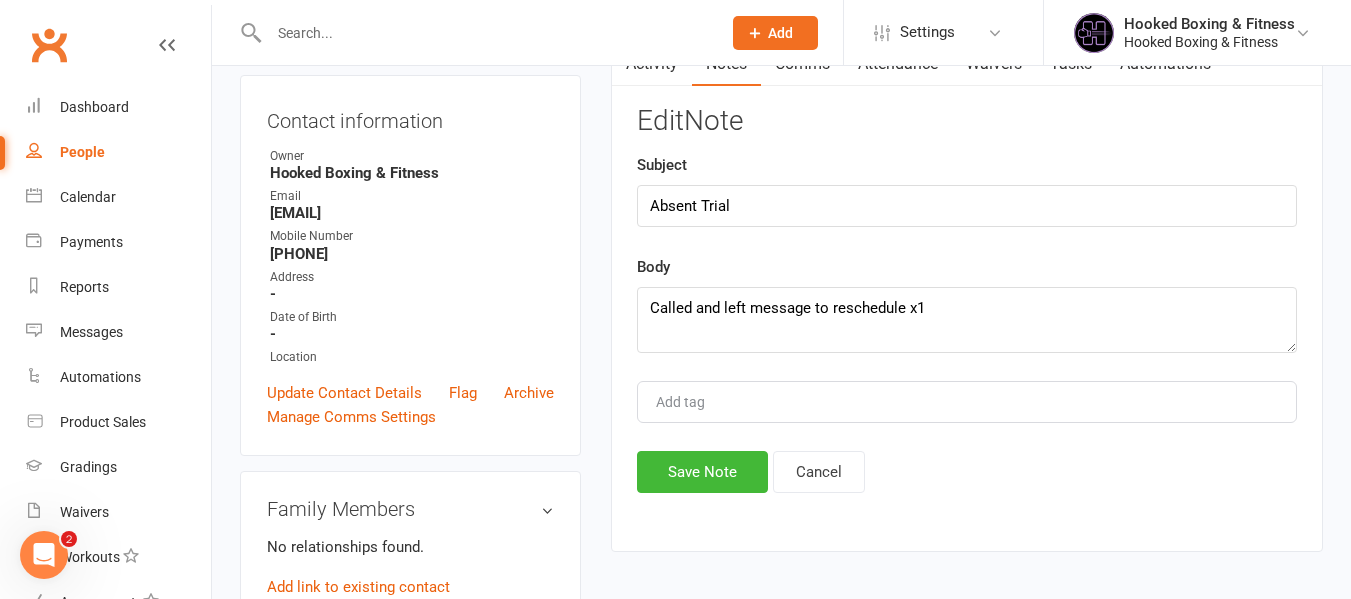 scroll, scrollTop: 200, scrollLeft: 0, axis: vertical 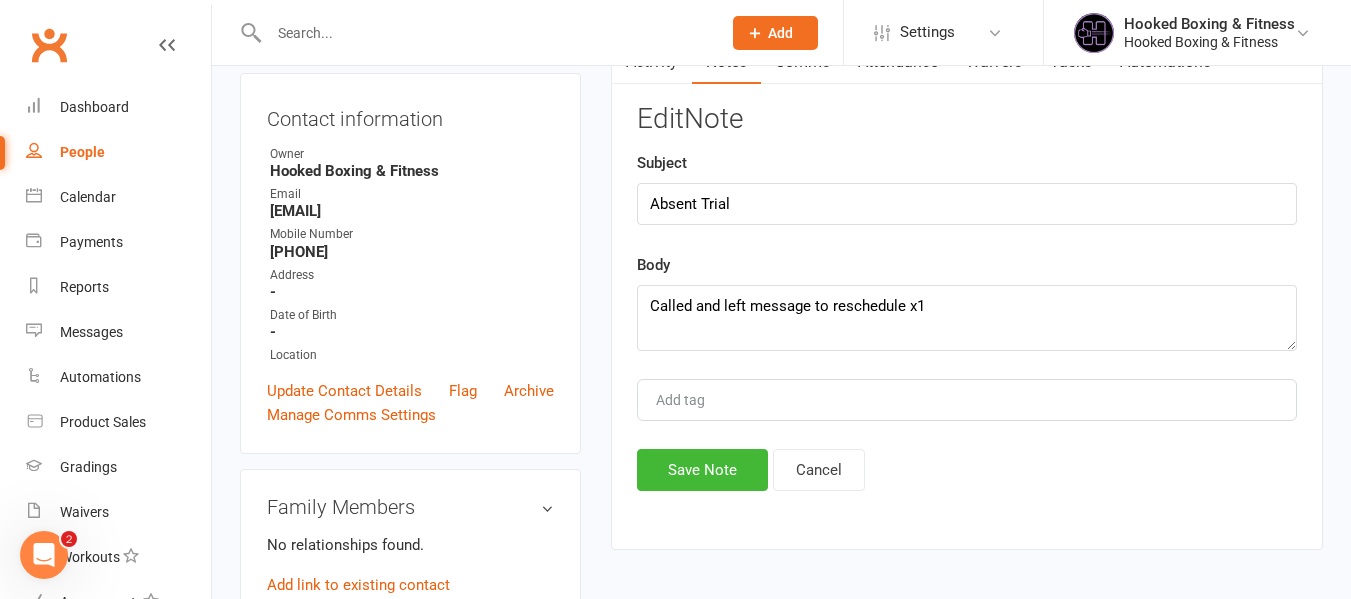 click on "Edit Note Subject Absent Trial Body Called and left message to reschedule x1 Add tag Save Note Cancel" at bounding box center (967, 297) 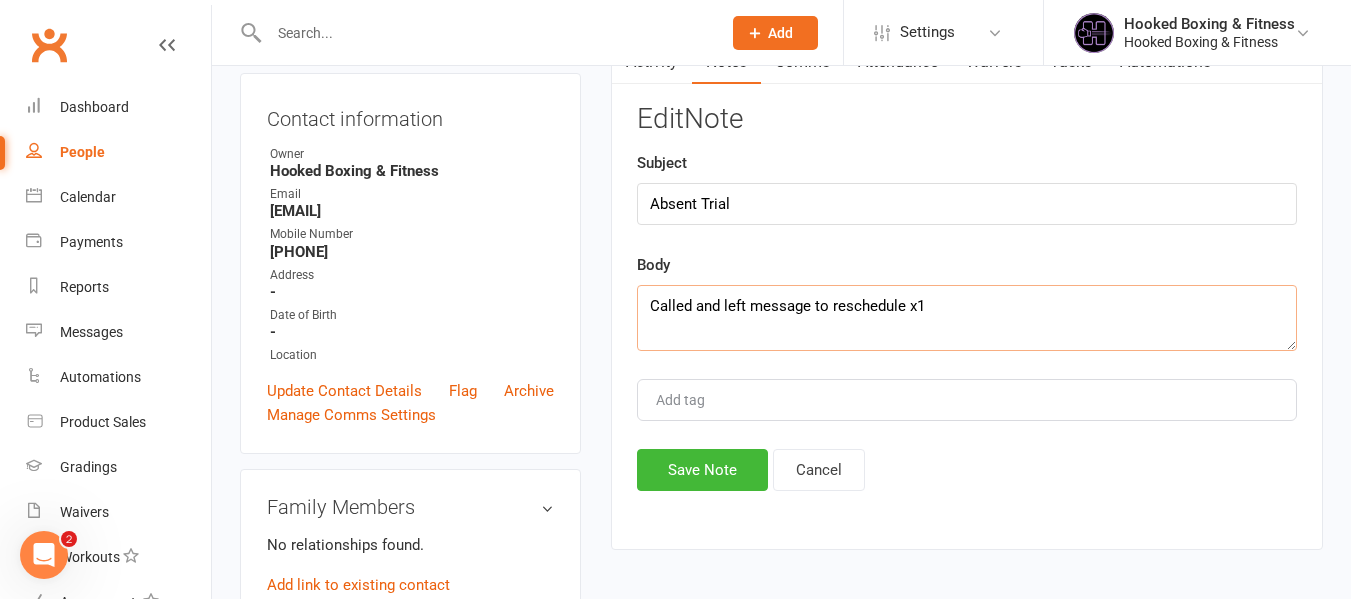 click on "Called and left message to reschedule x1" at bounding box center (967, 318) 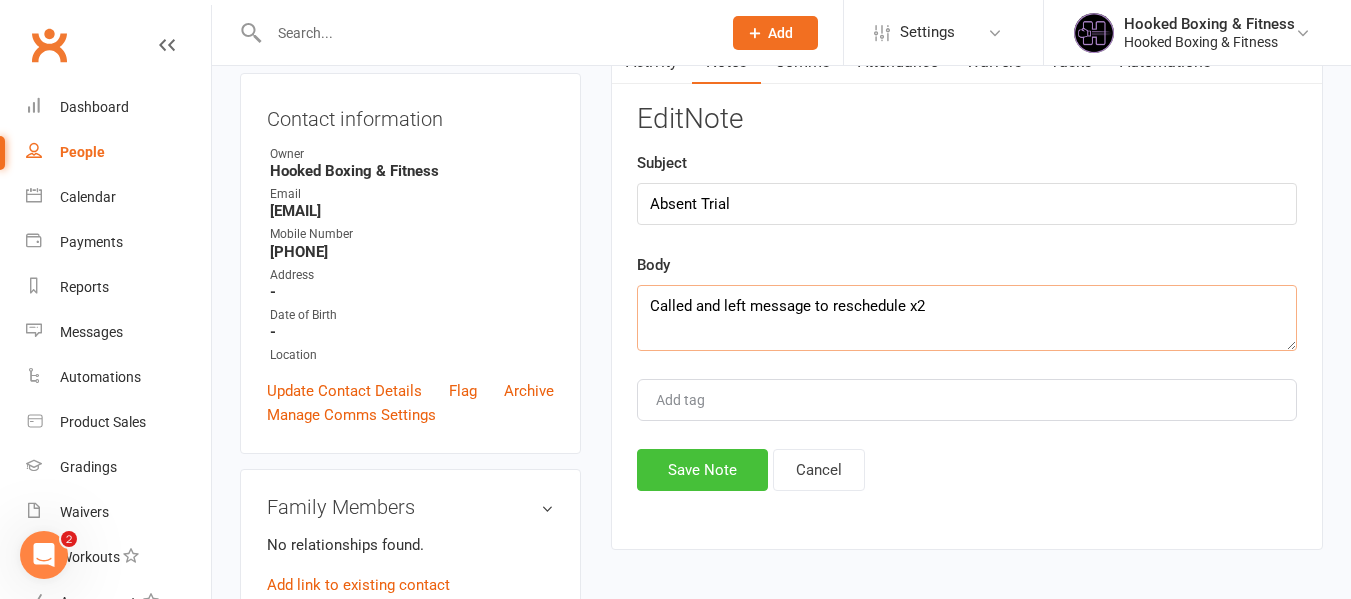 type on "Called and left message to reschedule x2" 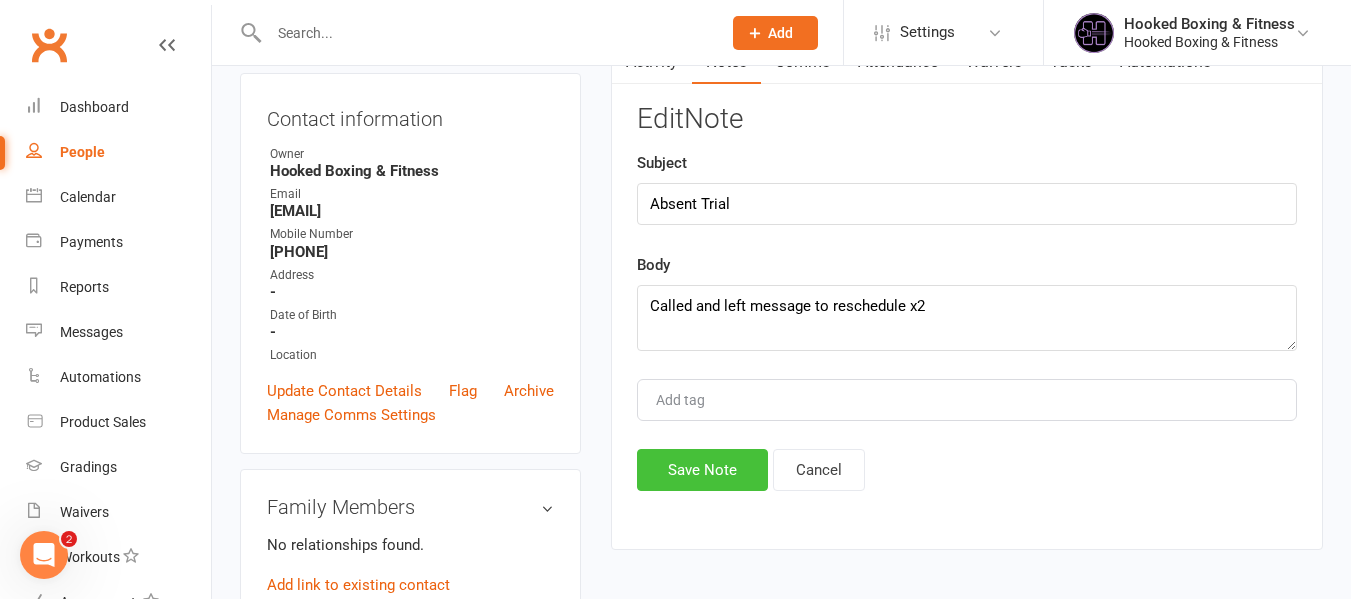 click on "Save Note" at bounding box center (702, 470) 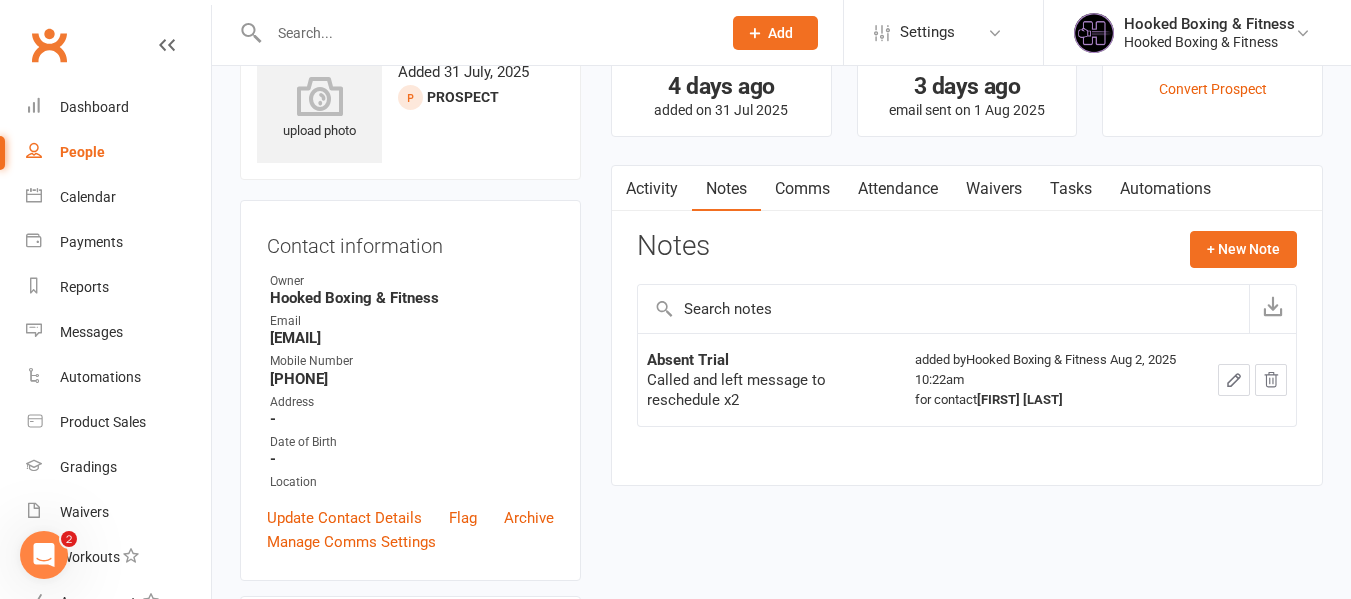scroll, scrollTop: 0, scrollLeft: 0, axis: both 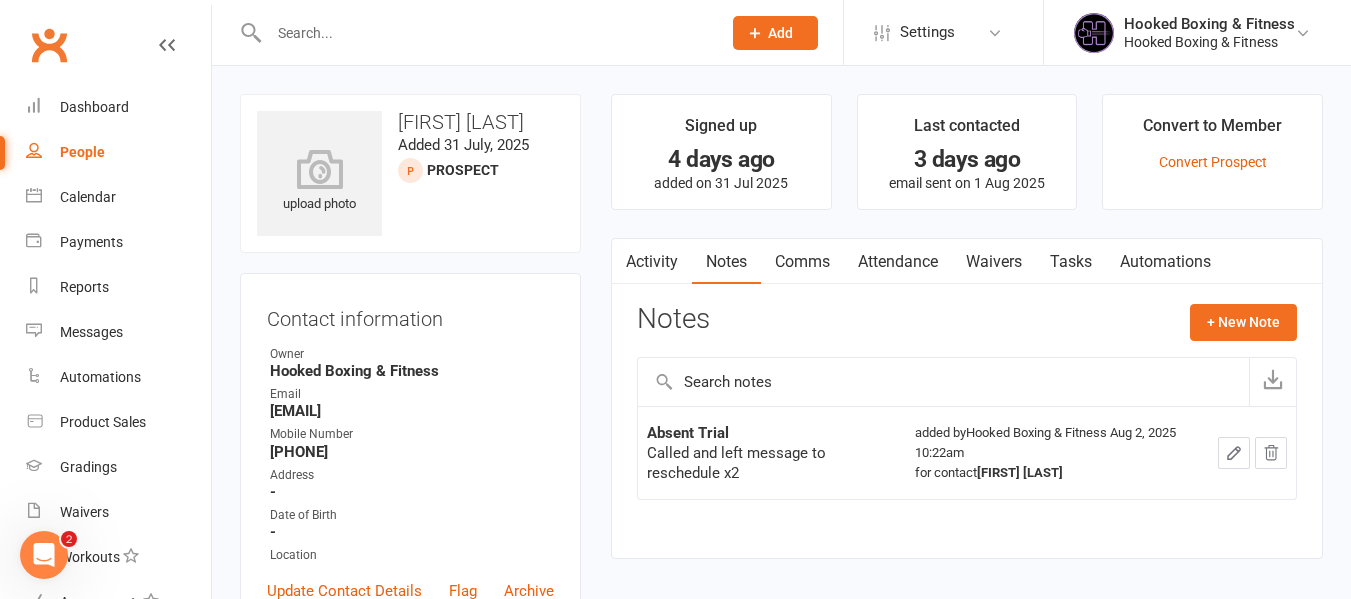 click at bounding box center (473, 32) 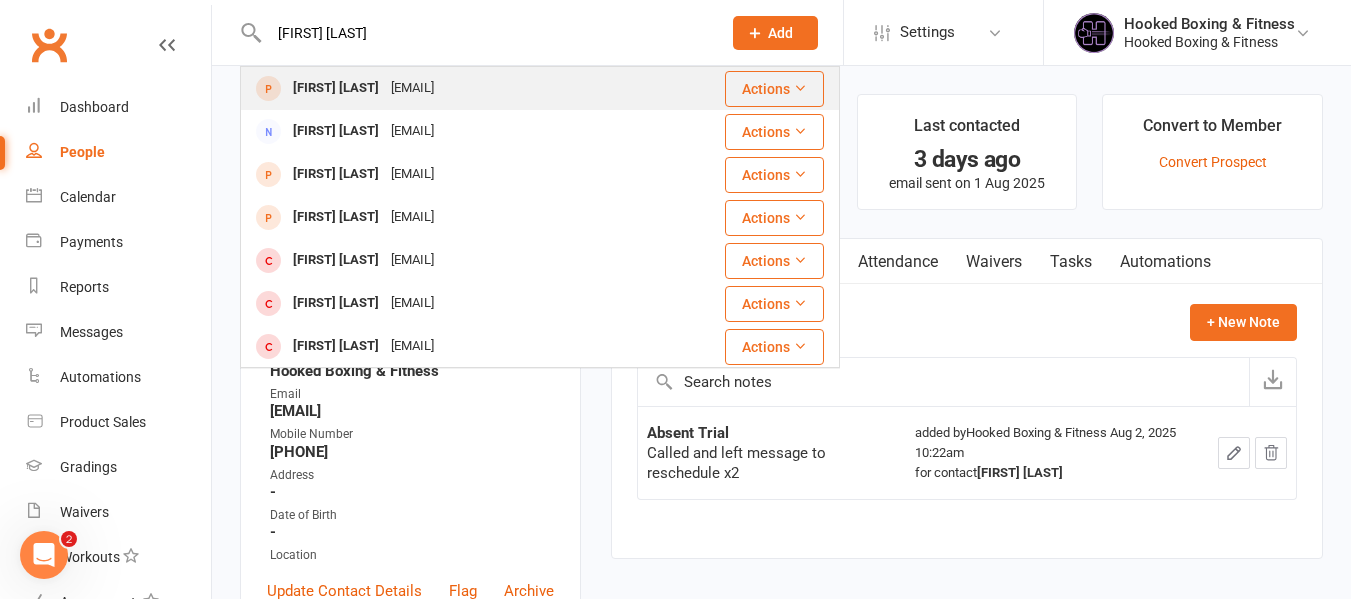 type on "[FIRST] [LAST]" 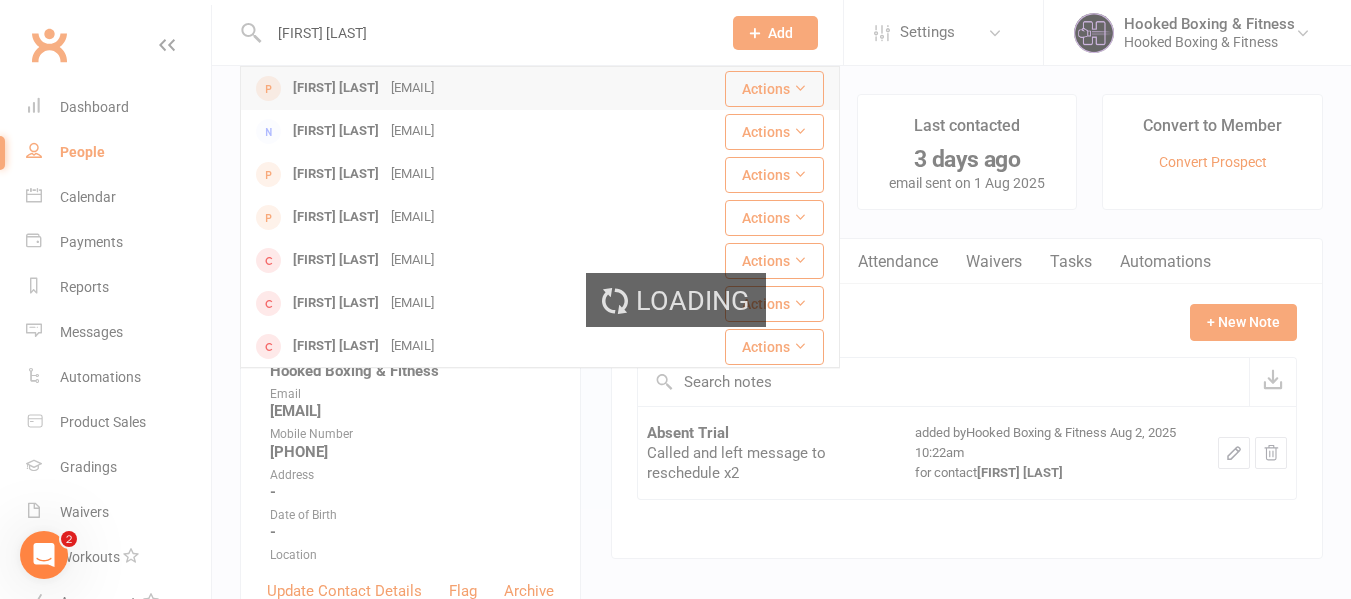 type 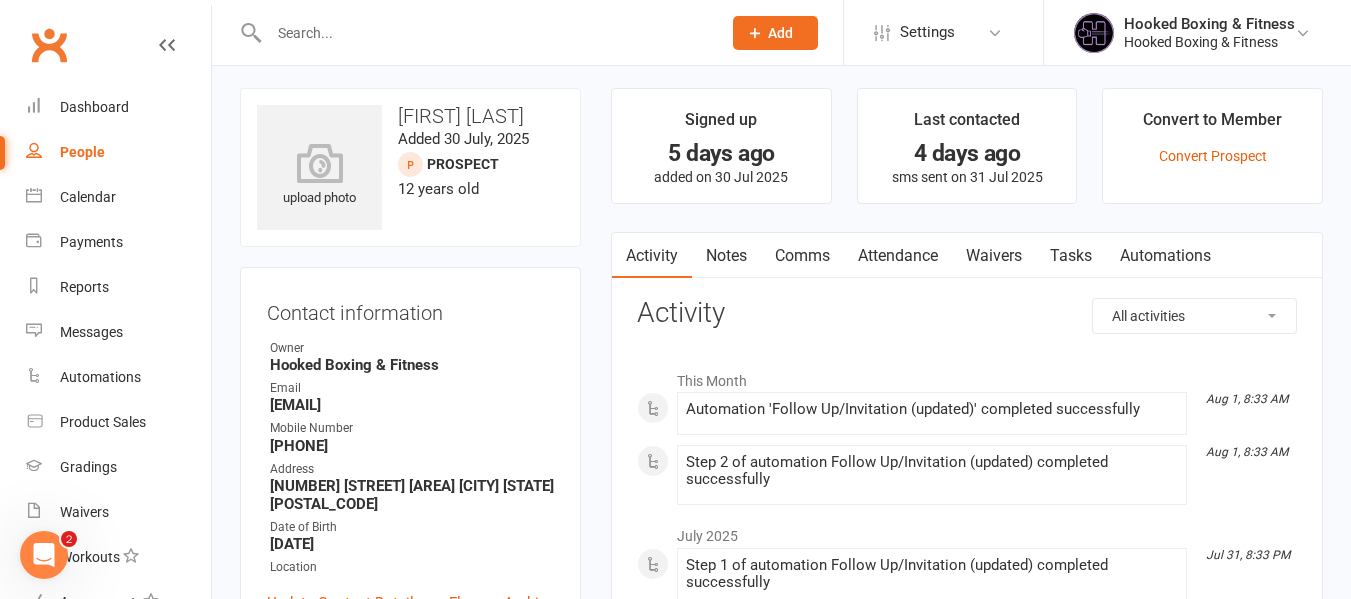 scroll, scrollTop: 0, scrollLeft: 0, axis: both 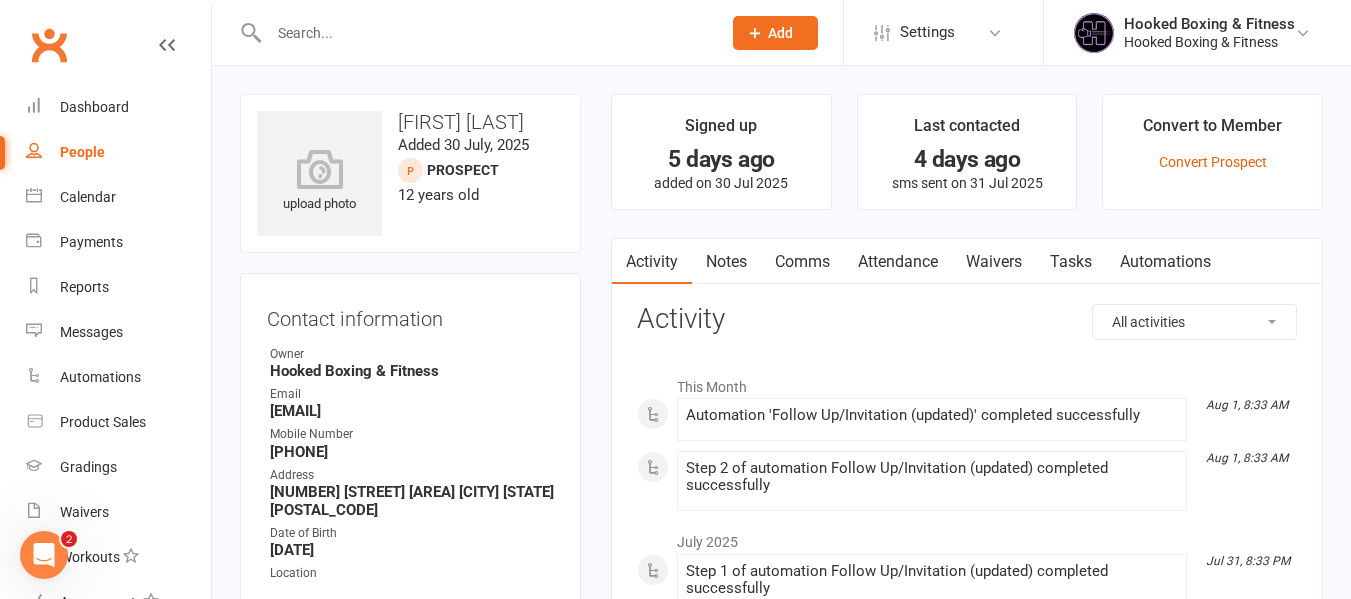 click on "Notes" at bounding box center (726, 262) 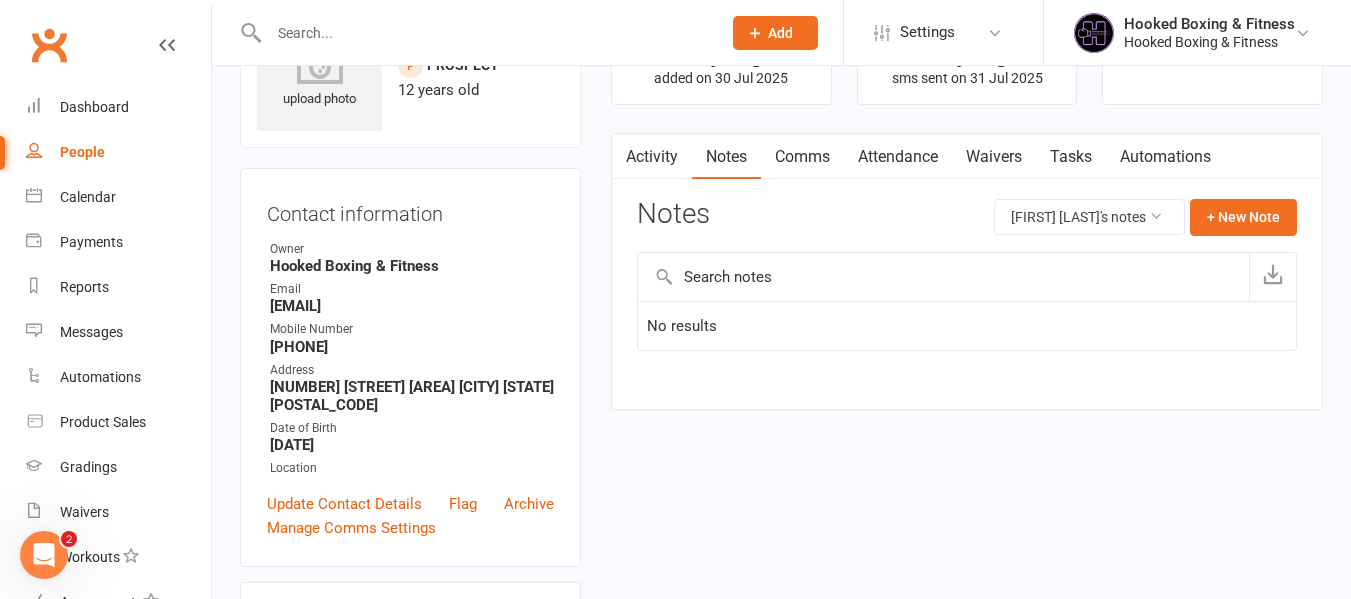 scroll, scrollTop: 0, scrollLeft: 0, axis: both 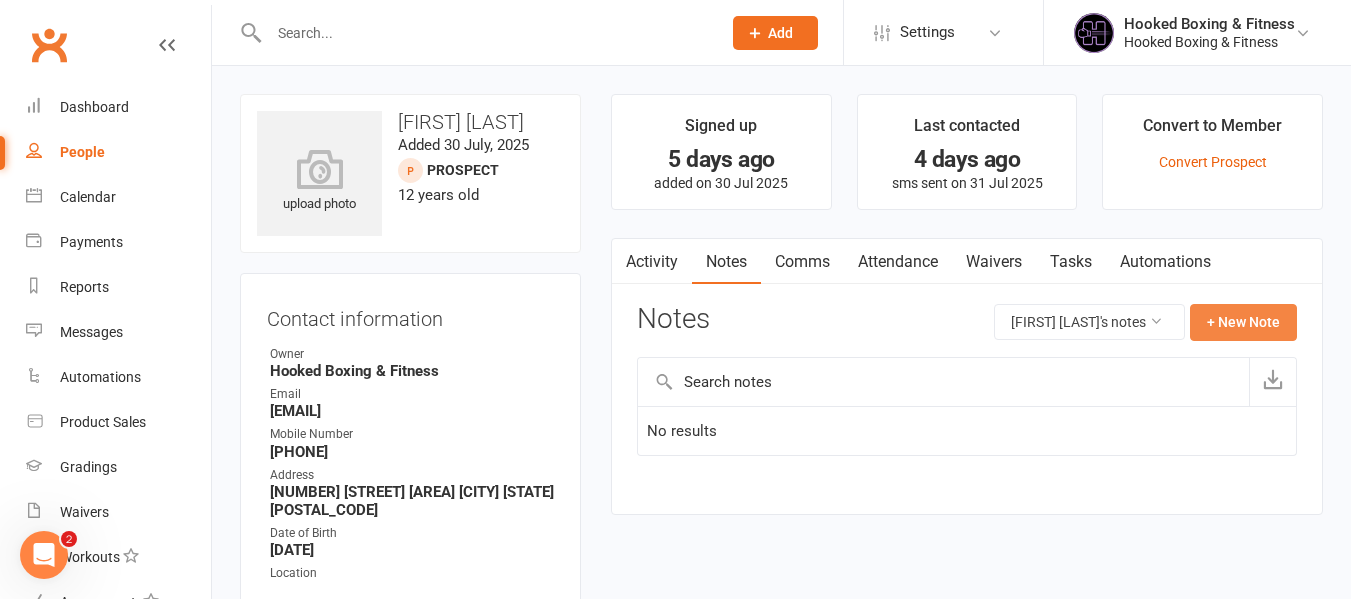 click on "+ New Note" at bounding box center (1243, 322) 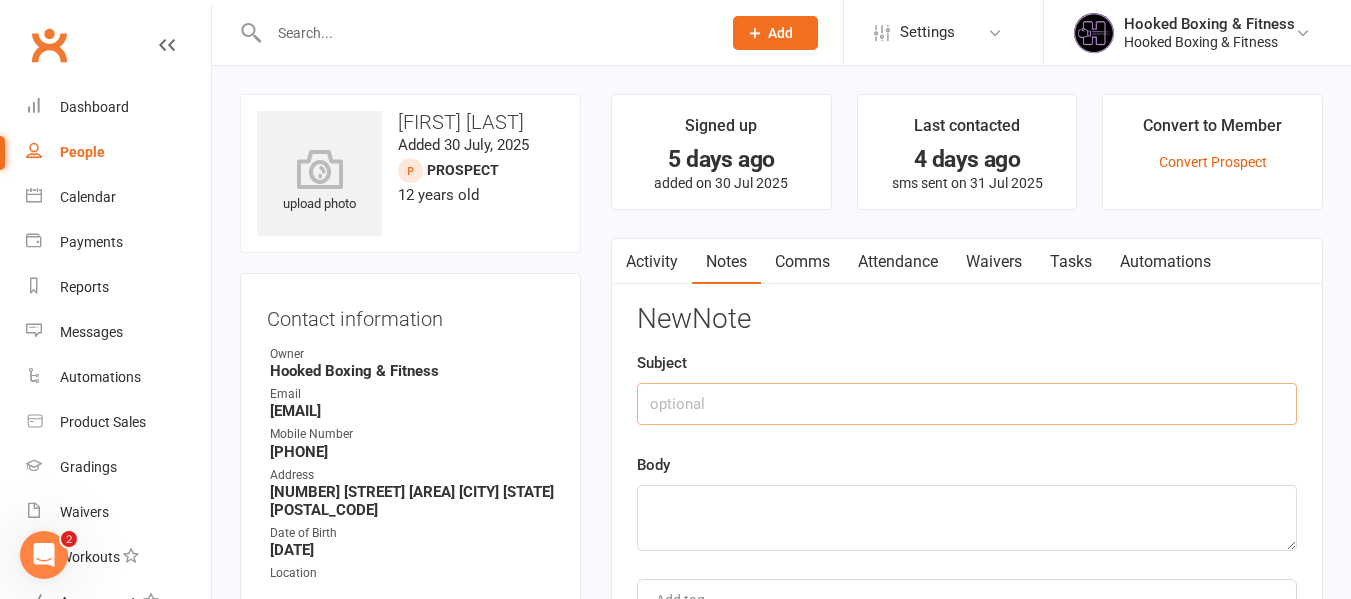 click at bounding box center [967, 404] 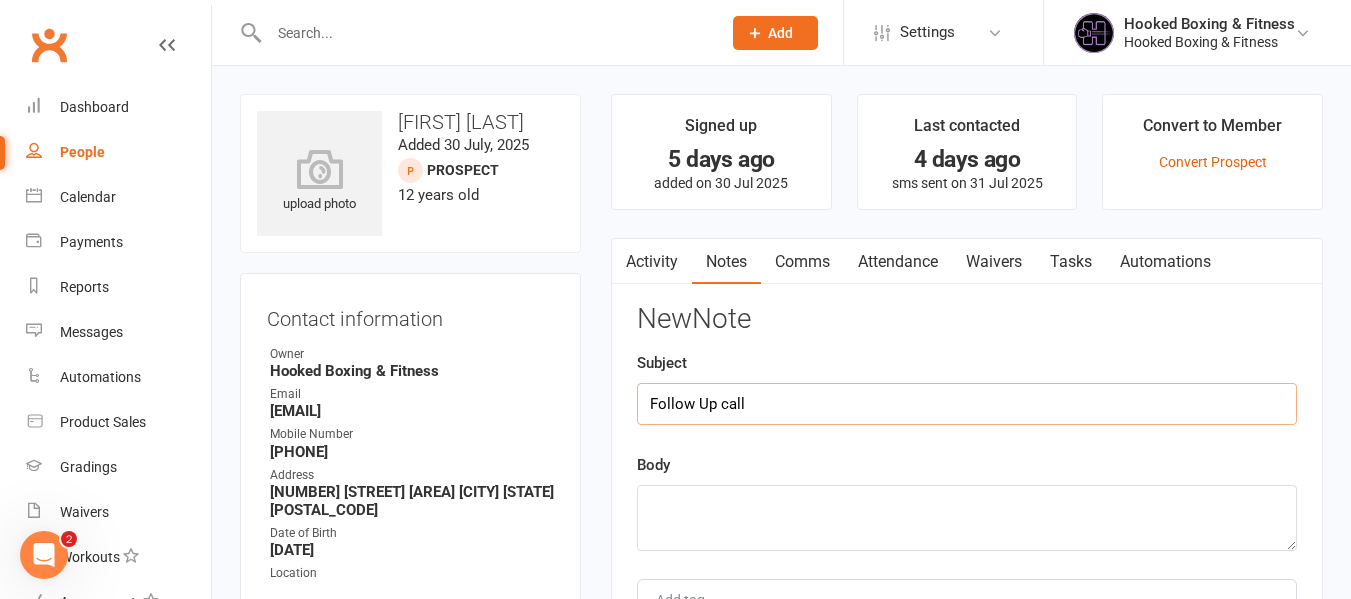 type on "Follow Up call" 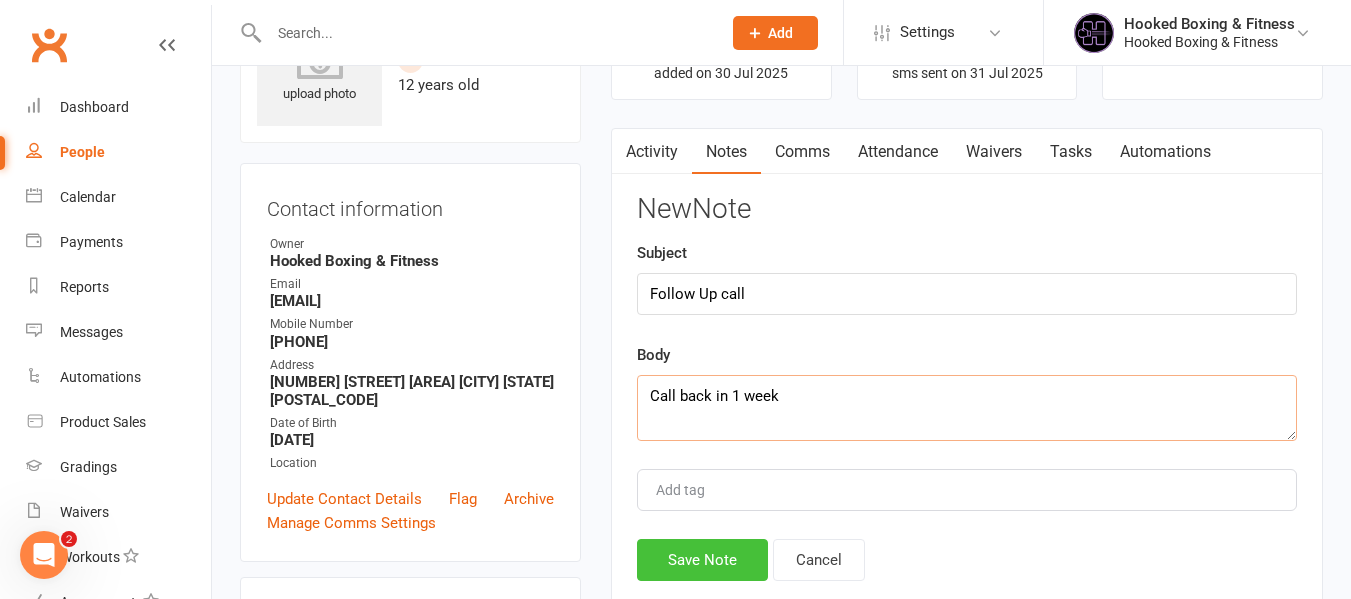 scroll, scrollTop: 300, scrollLeft: 0, axis: vertical 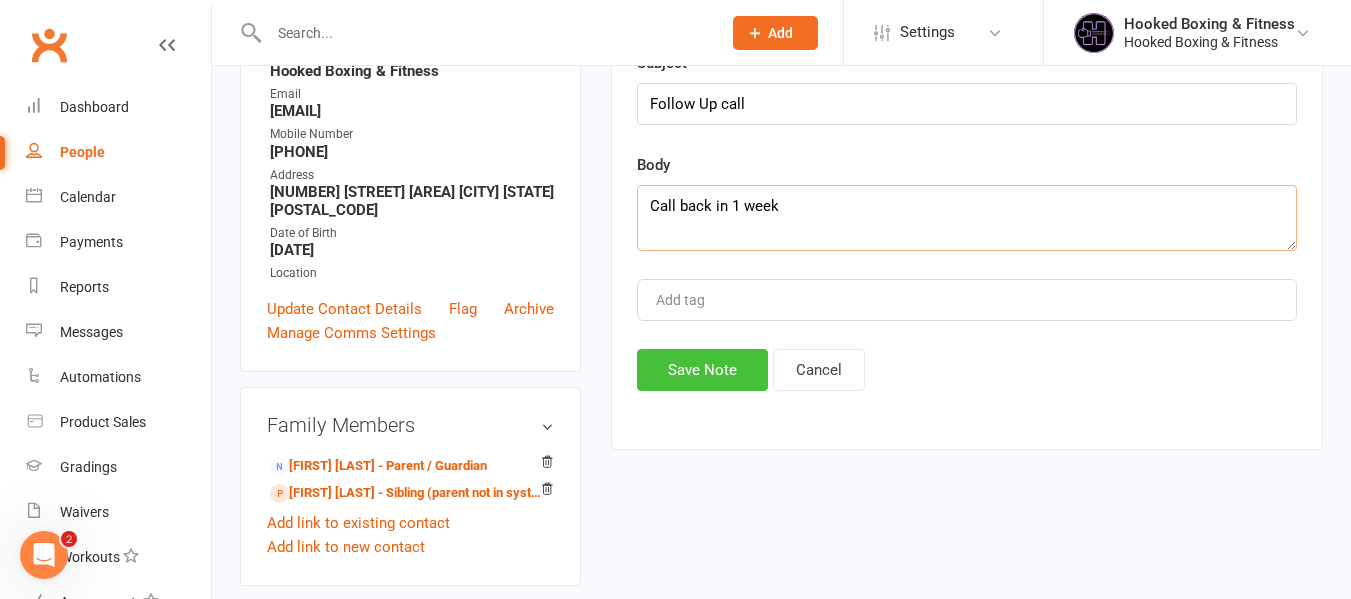 type on "Call back in 1 week" 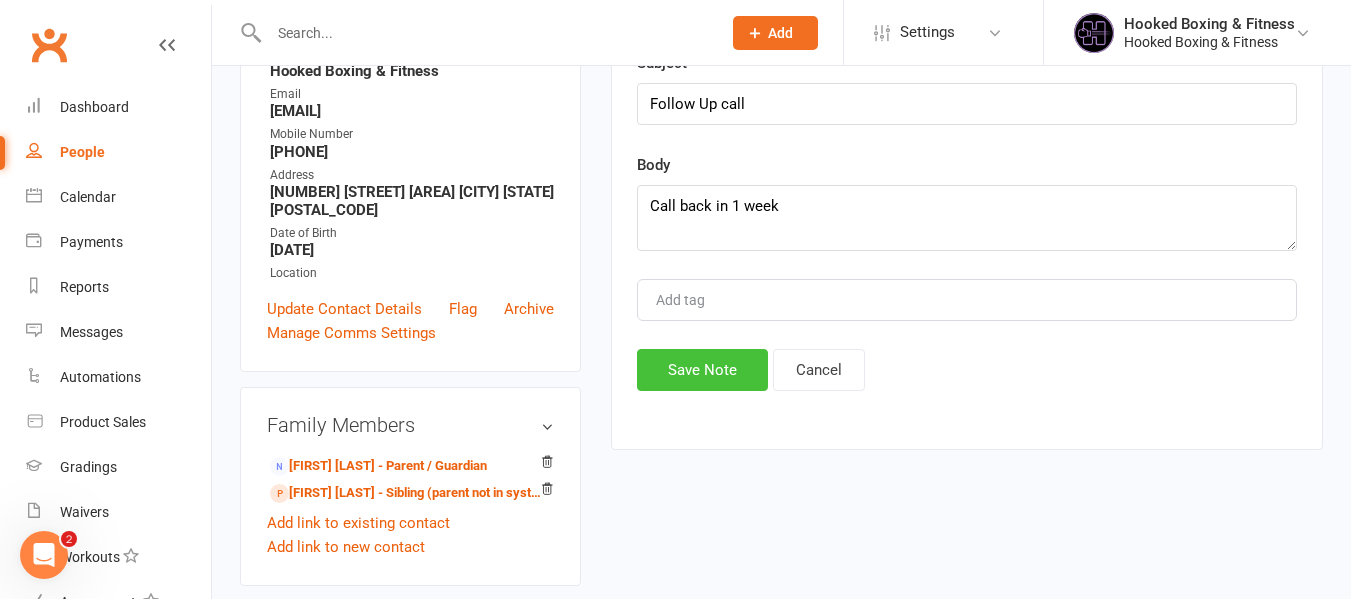 drag, startPoint x: 731, startPoint y: 368, endPoint x: 706, endPoint y: 335, distance: 41.400482 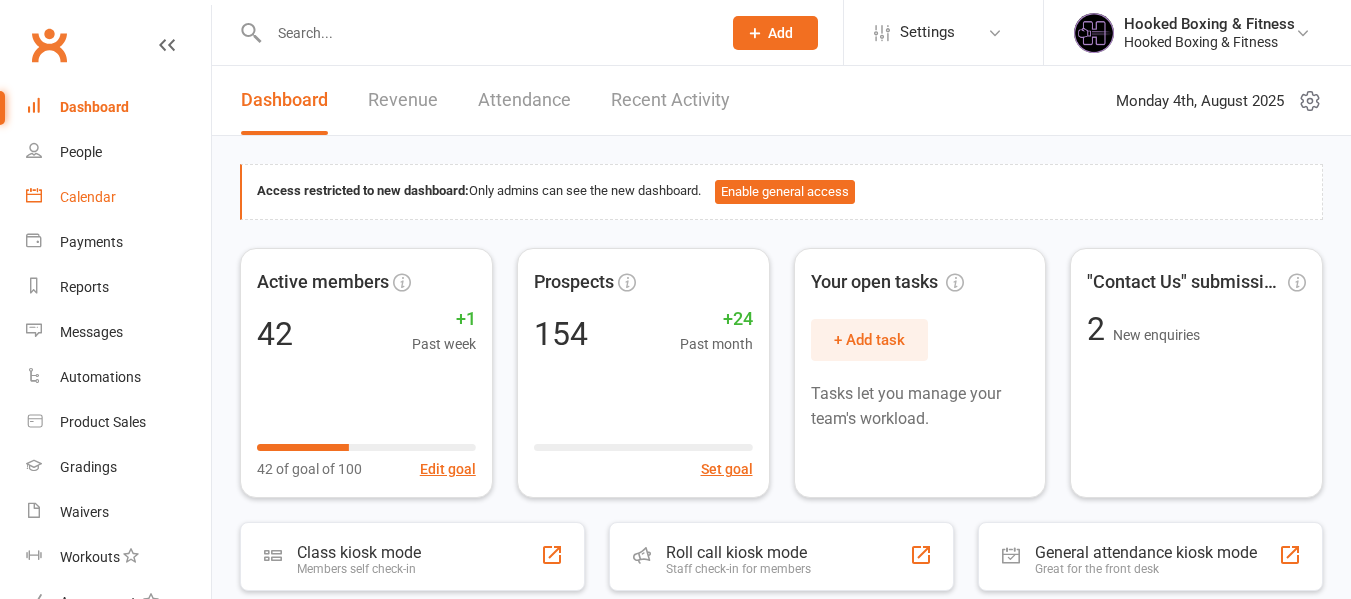 click on "Calendar" at bounding box center [88, 197] 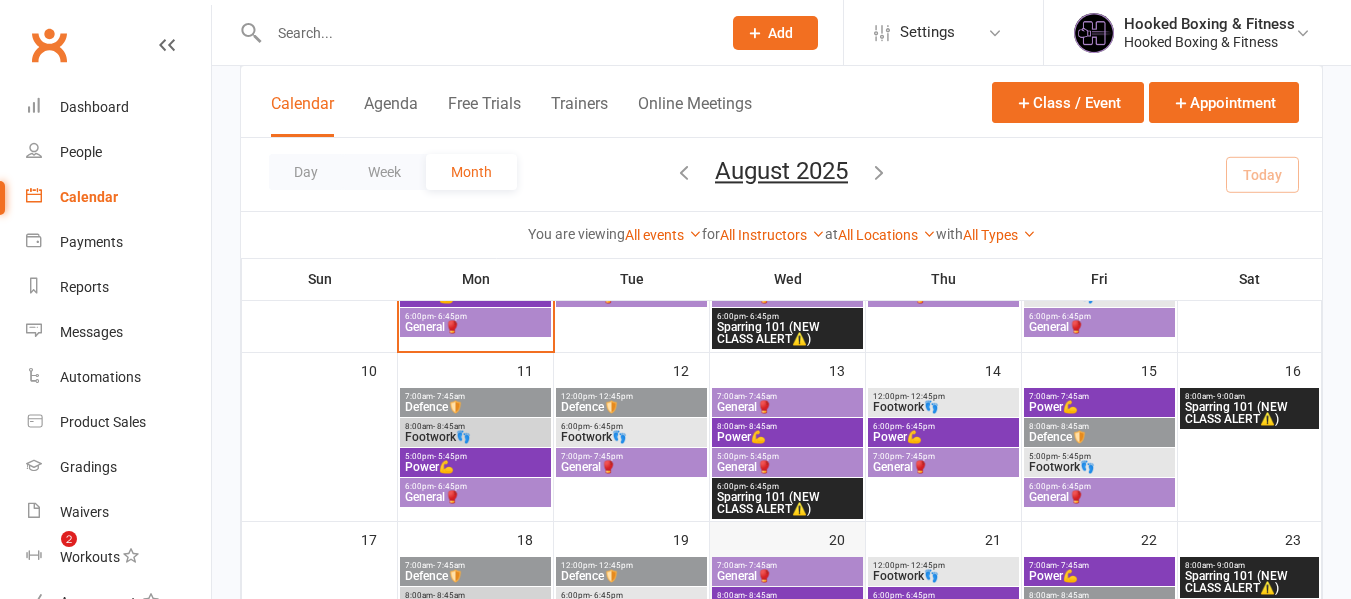 scroll, scrollTop: 500, scrollLeft: 0, axis: vertical 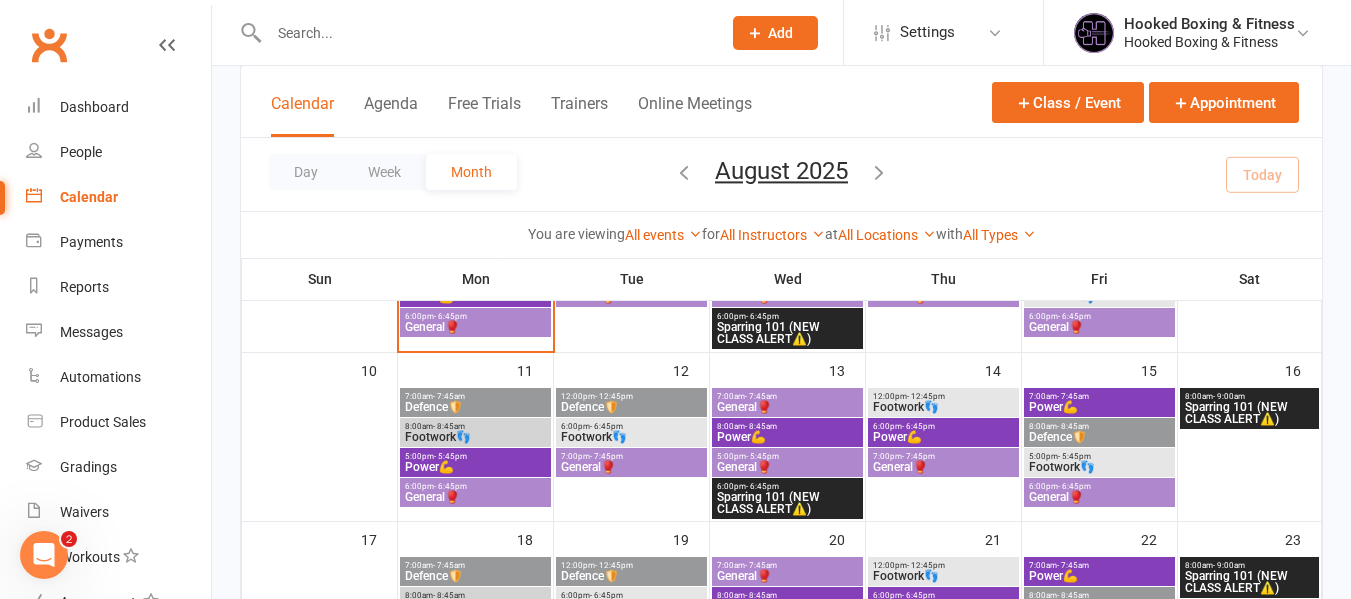 click on "Footwork👣" at bounding box center (631, 437) 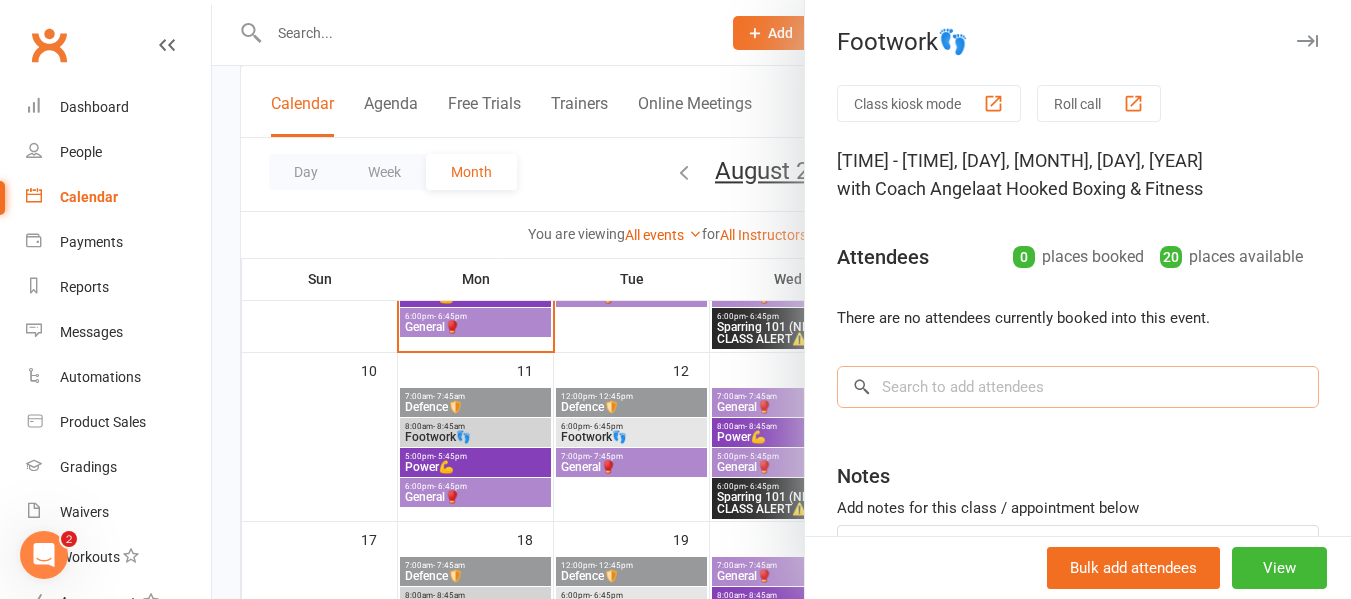 click at bounding box center (1078, 387) 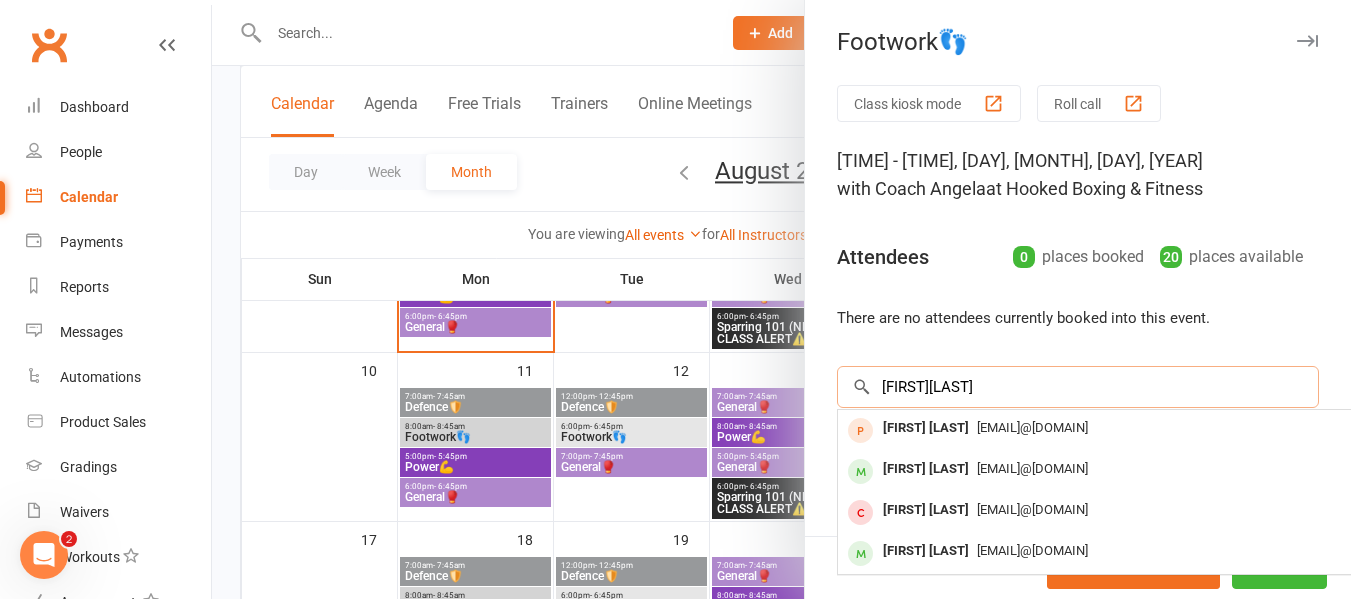 click on "[PERSON]" at bounding box center [1078, 387] 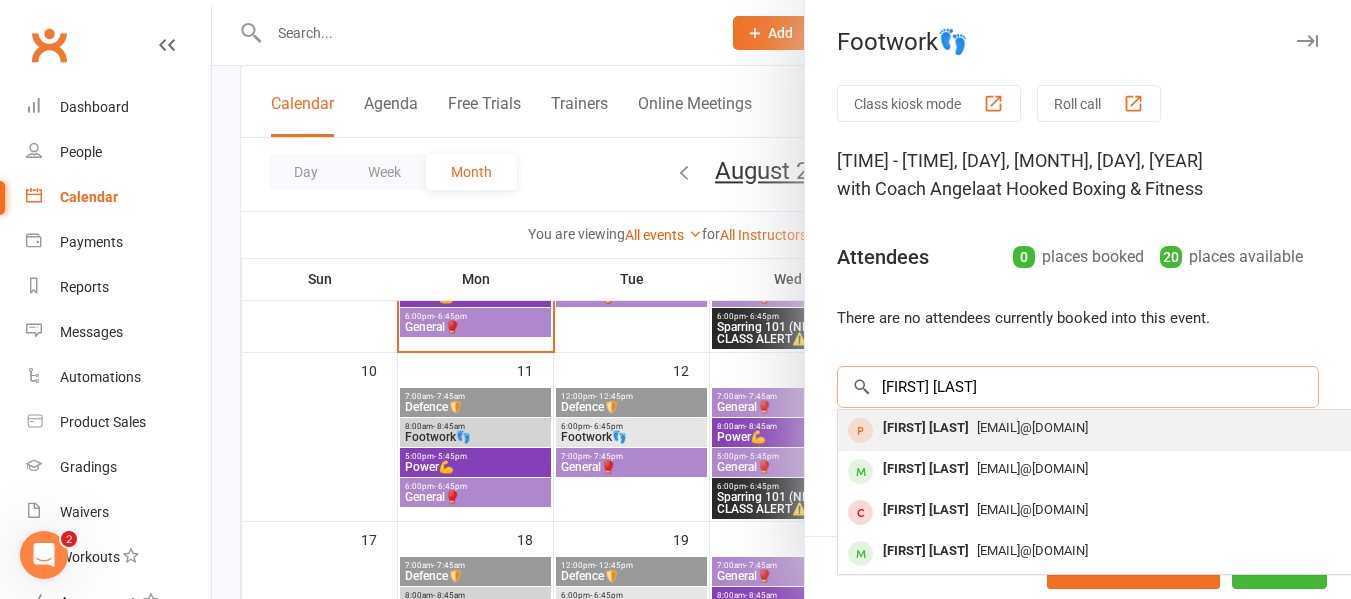 type on "[FIRST] [LAST]" 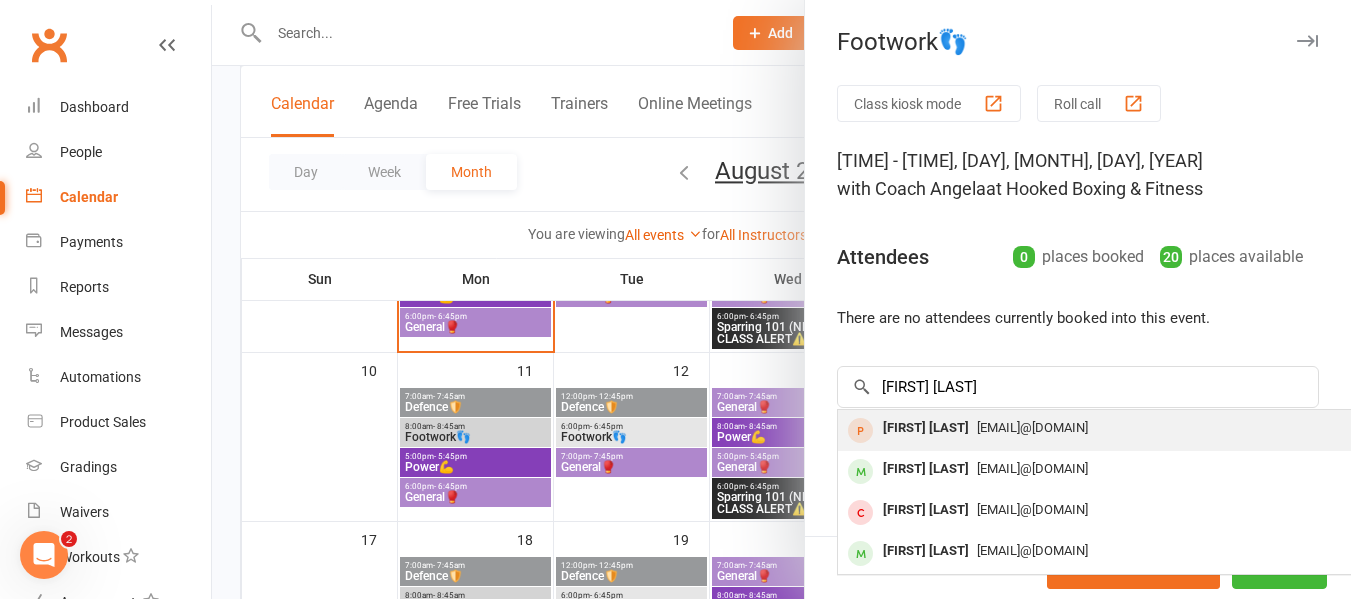click on "[EMAIL]" at bounding box center (1032, 427) 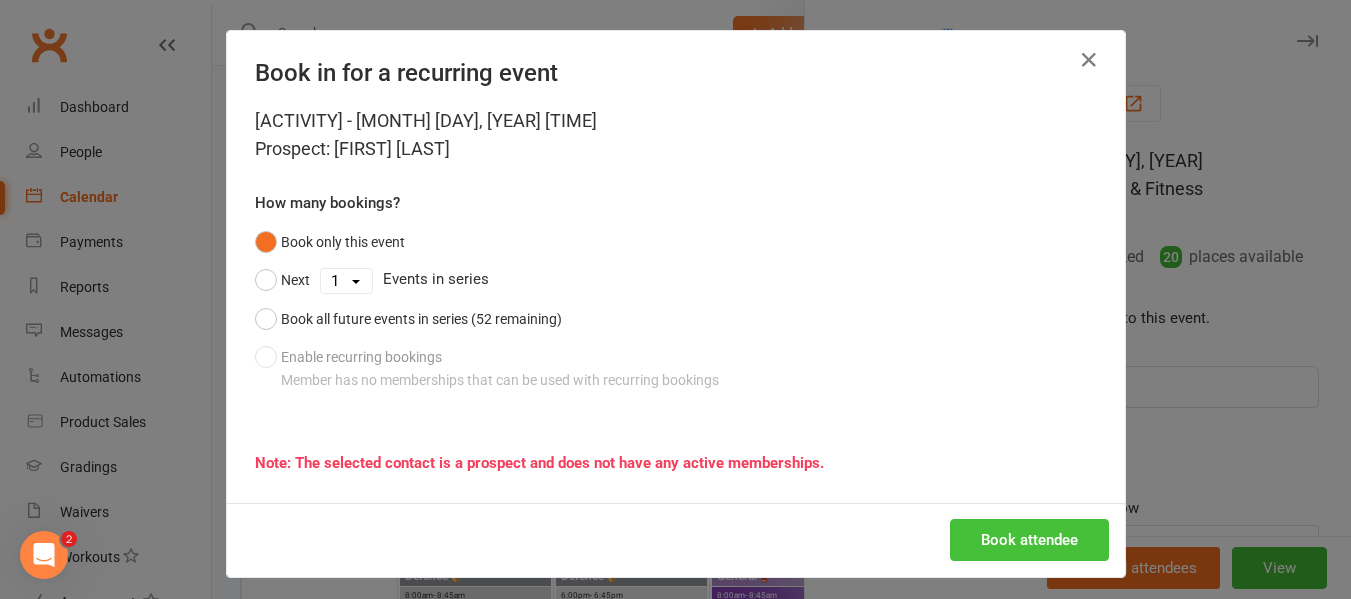 click on "Book attendee" at bounding box center (1029, 540) 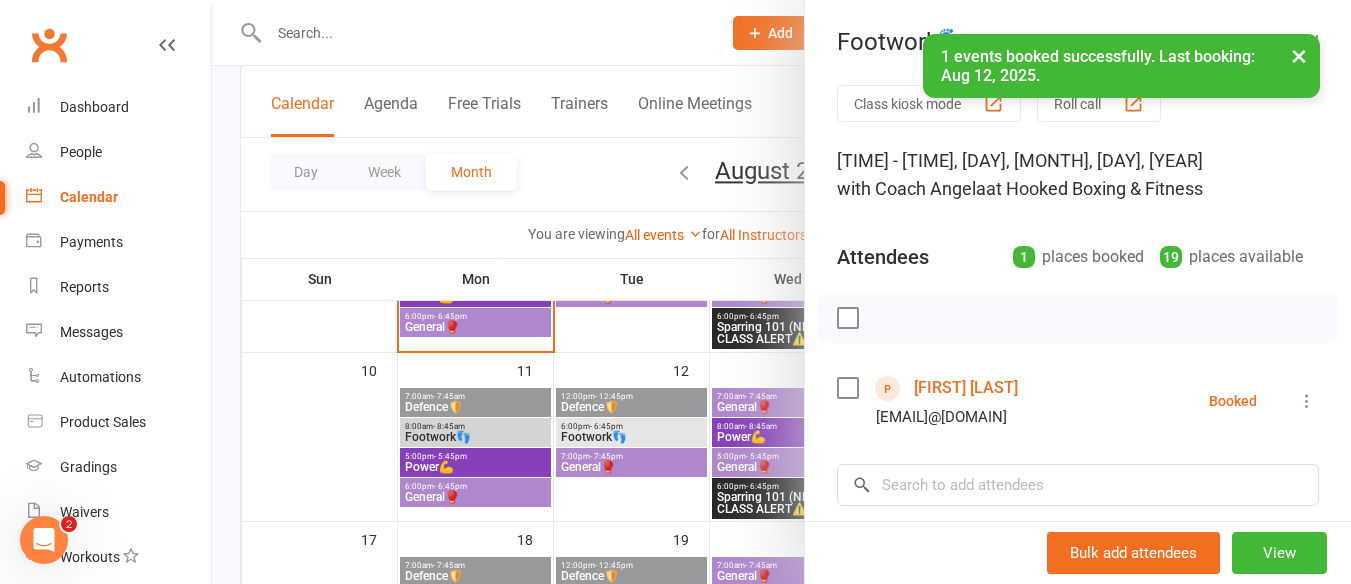 click on "[FIRST] [LAST]" at bounding box center (966, 388) 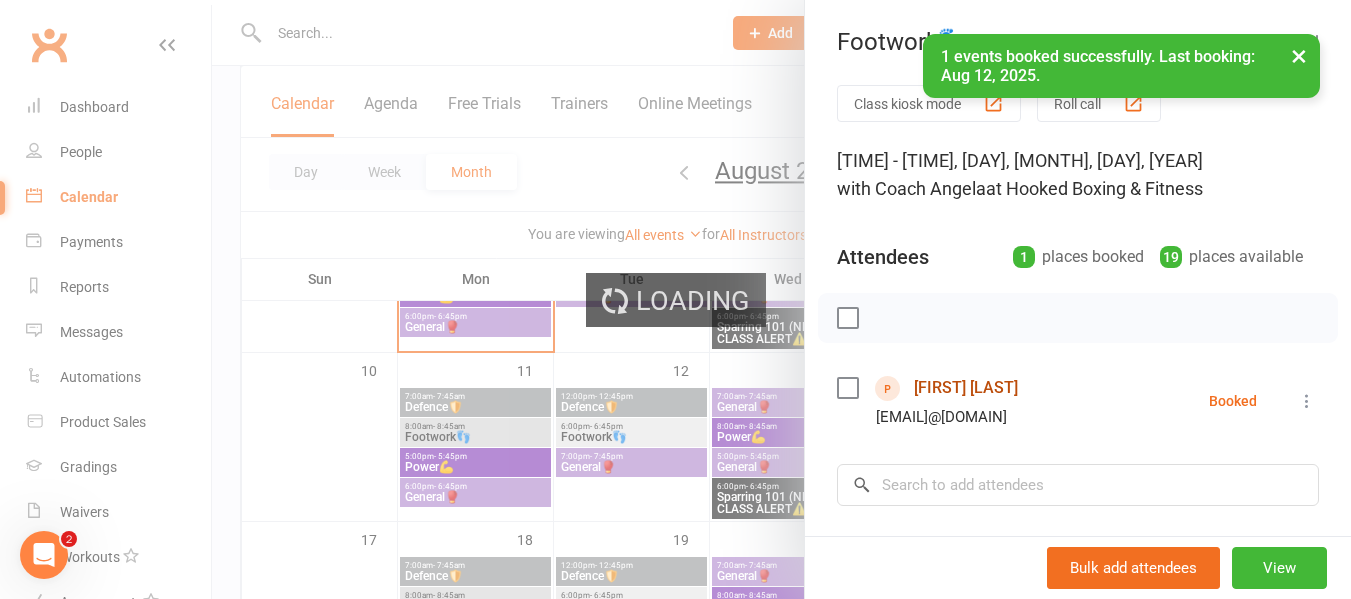 scroll, scrollTop: 0, scrollLeft: 0, axis: both 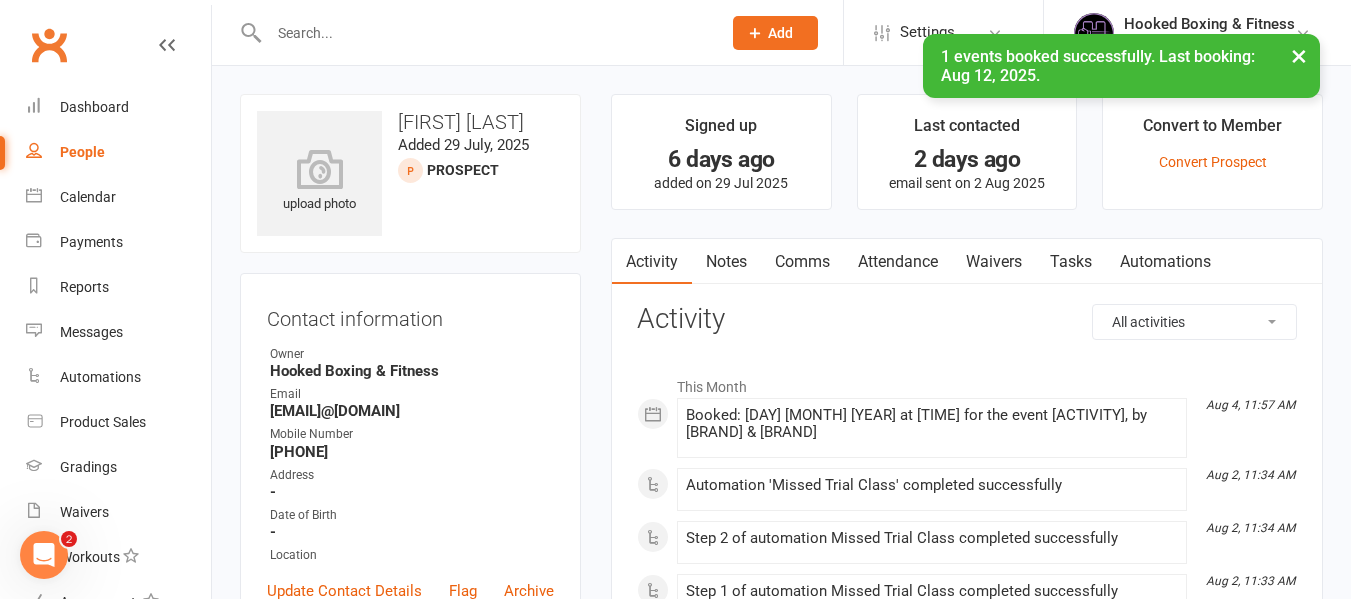 click on "Notes" at bounding box center (726, 262) 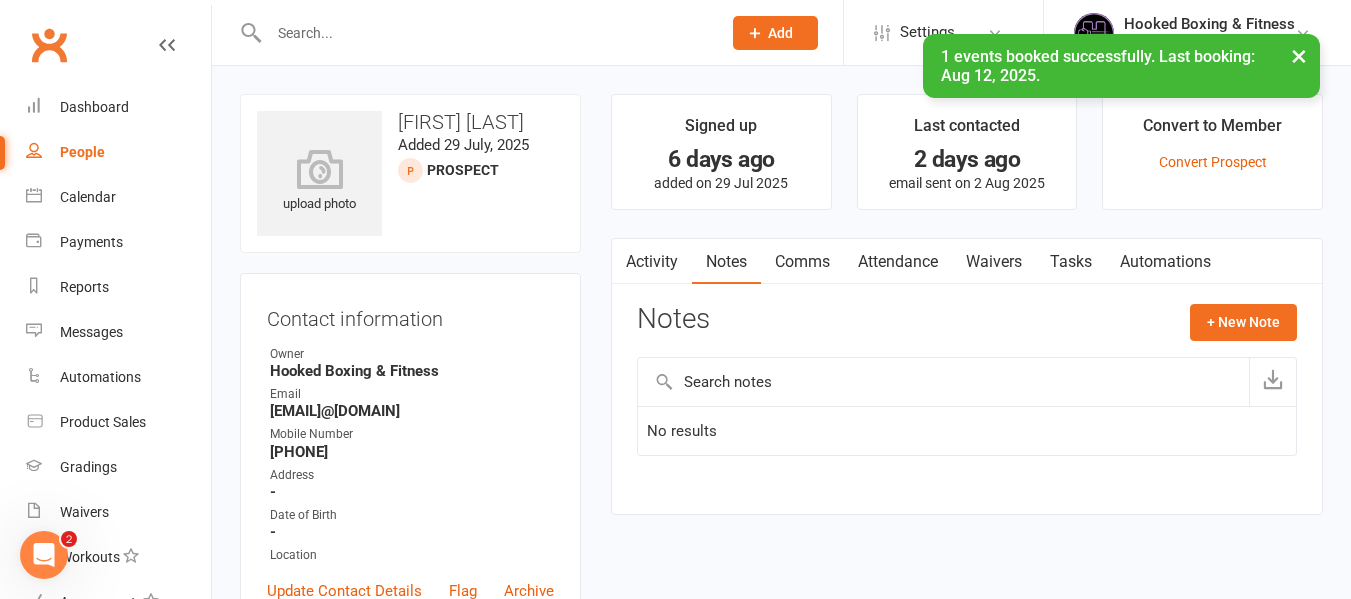 click on "Notes + New Note" at bounding box center (967, 330) 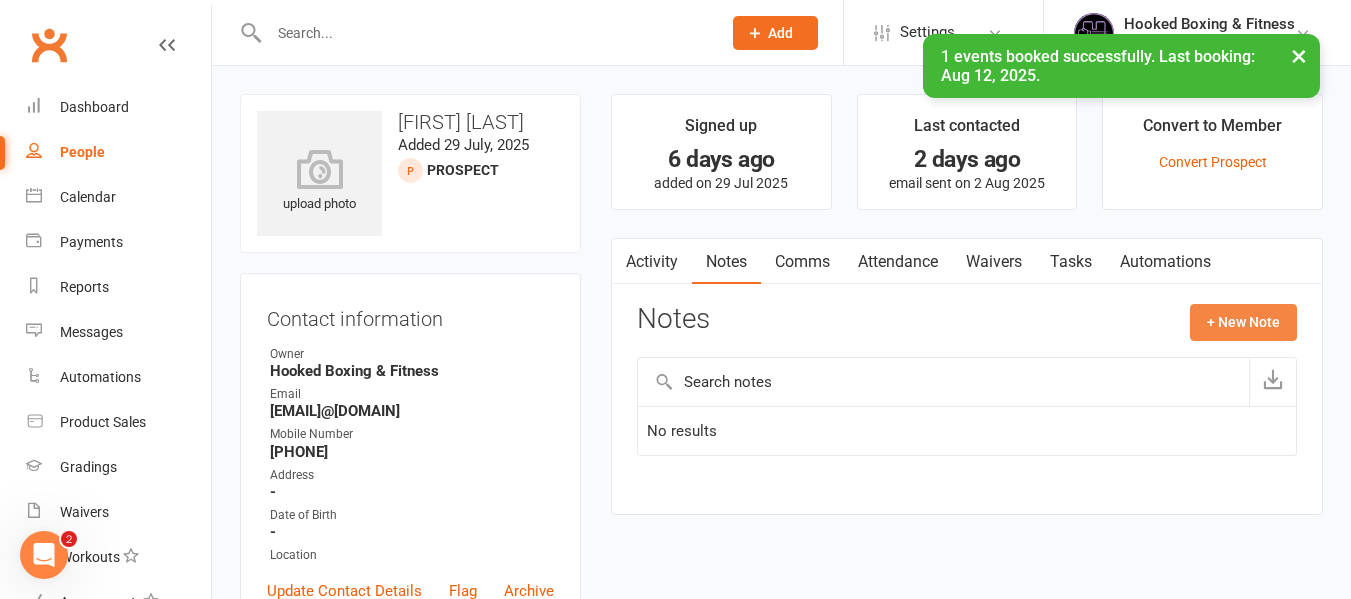 click on "+ New Note" at bounding box center [1243, 322] 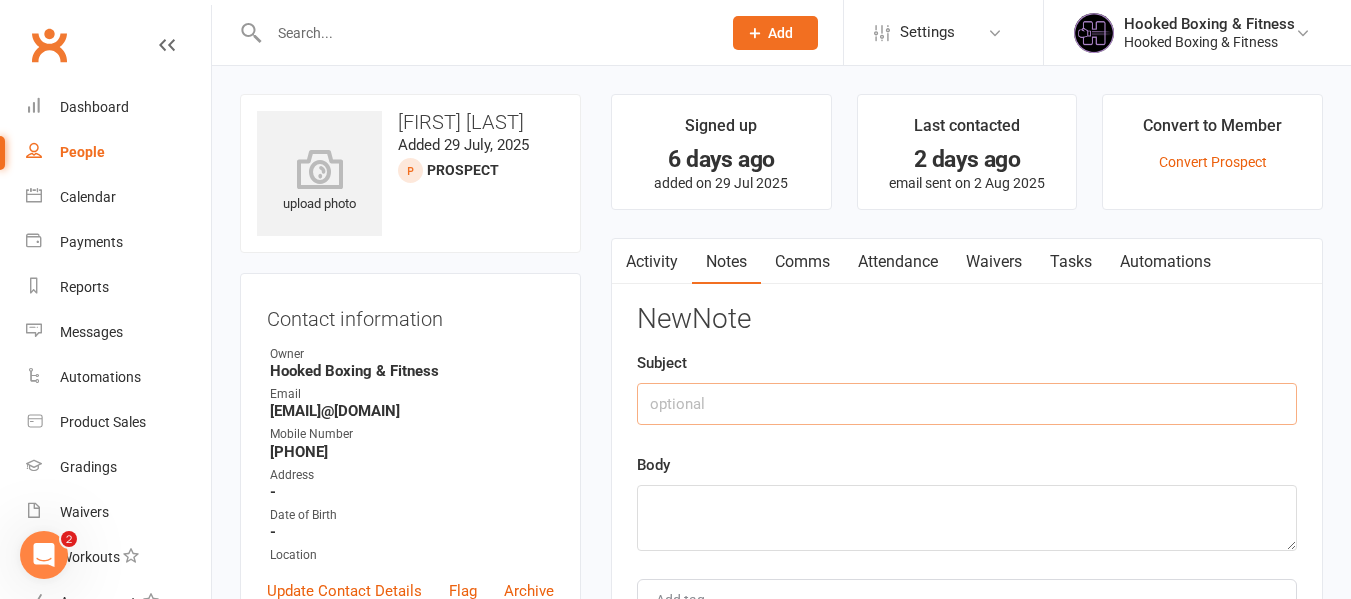 click at bounding box center [967, 404] 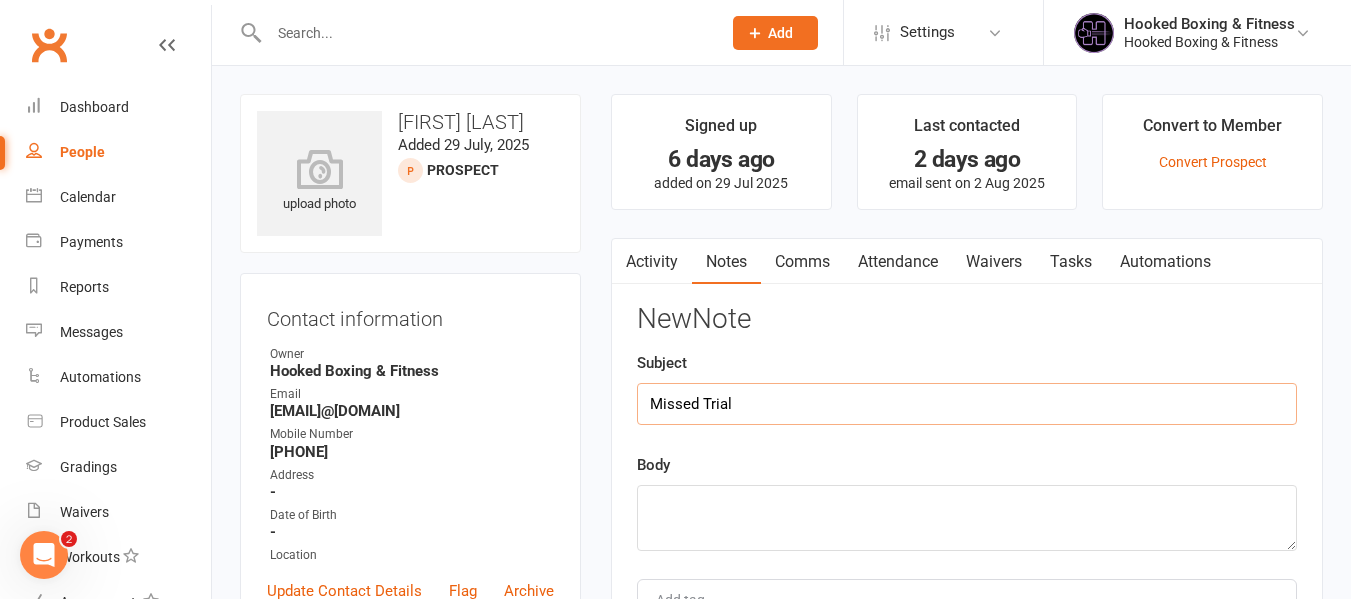 type on "Missed Trial" 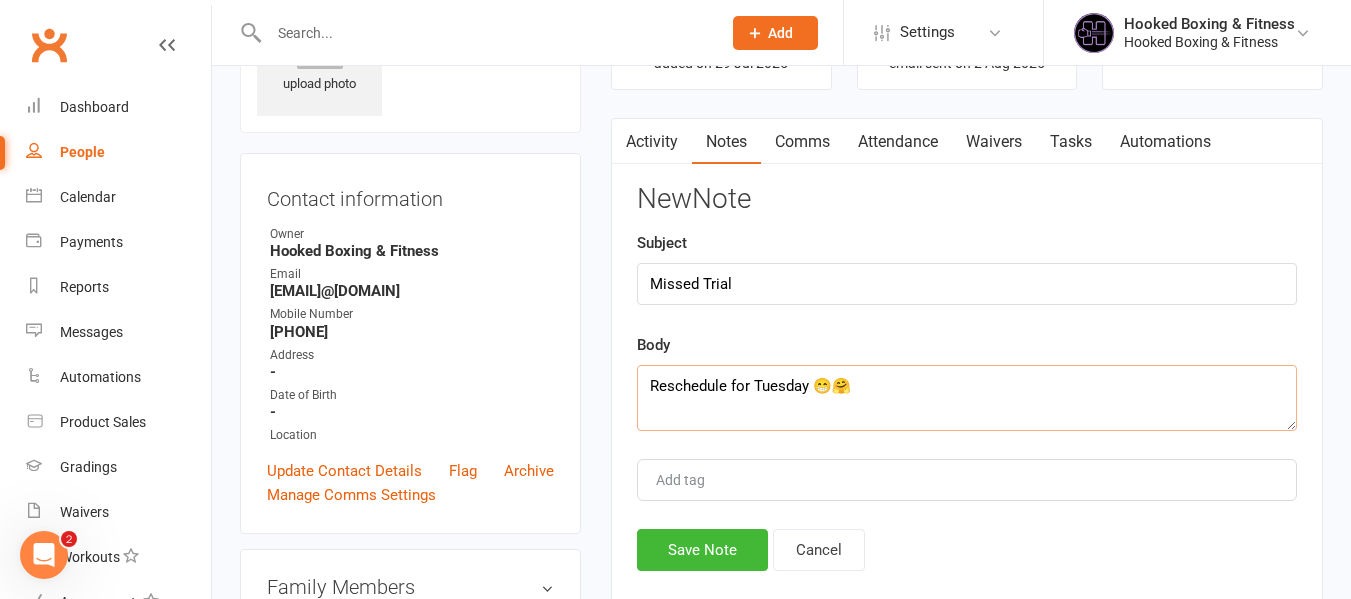 scroll, scrollTop: 300, scrollLeft: 0, axis: vertical 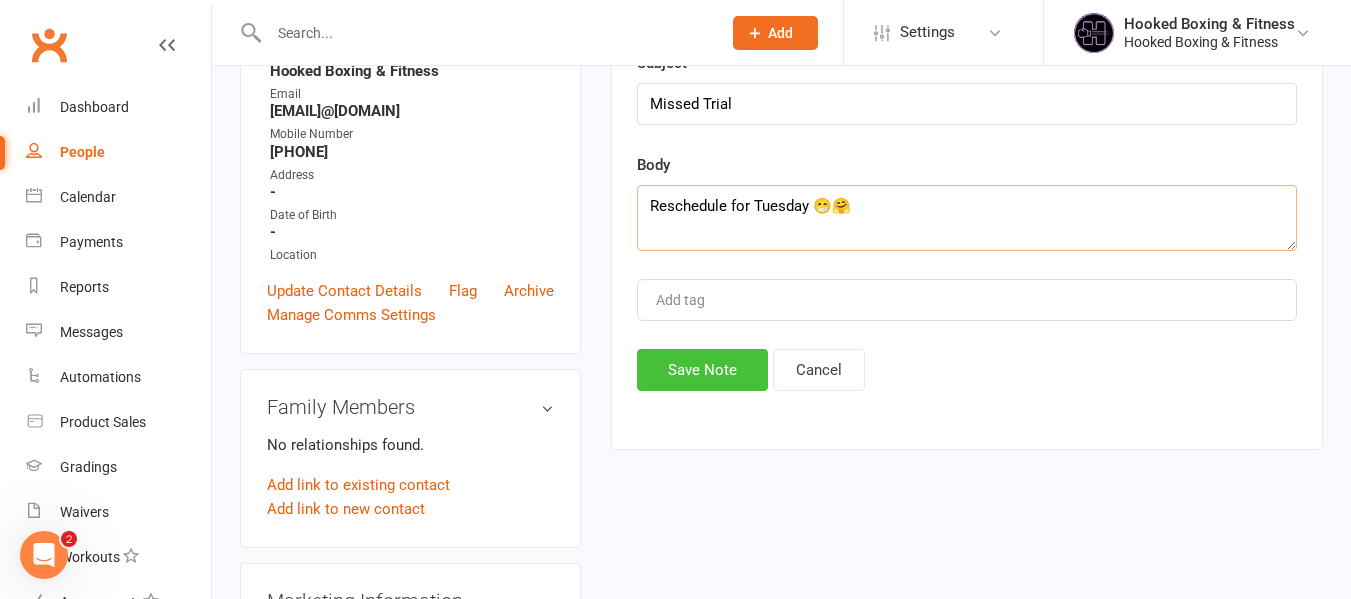 type on "Reschedule for Tuesday 😁🤗" 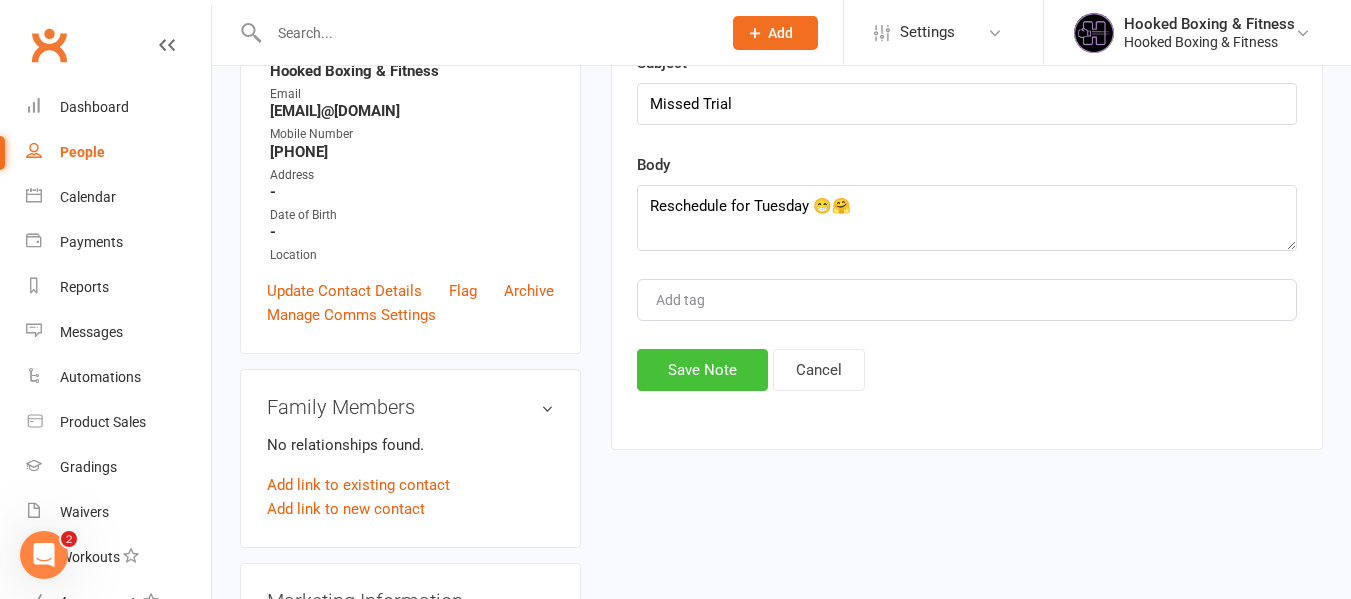 click on "Save Note" at bounding box center (702, 370) 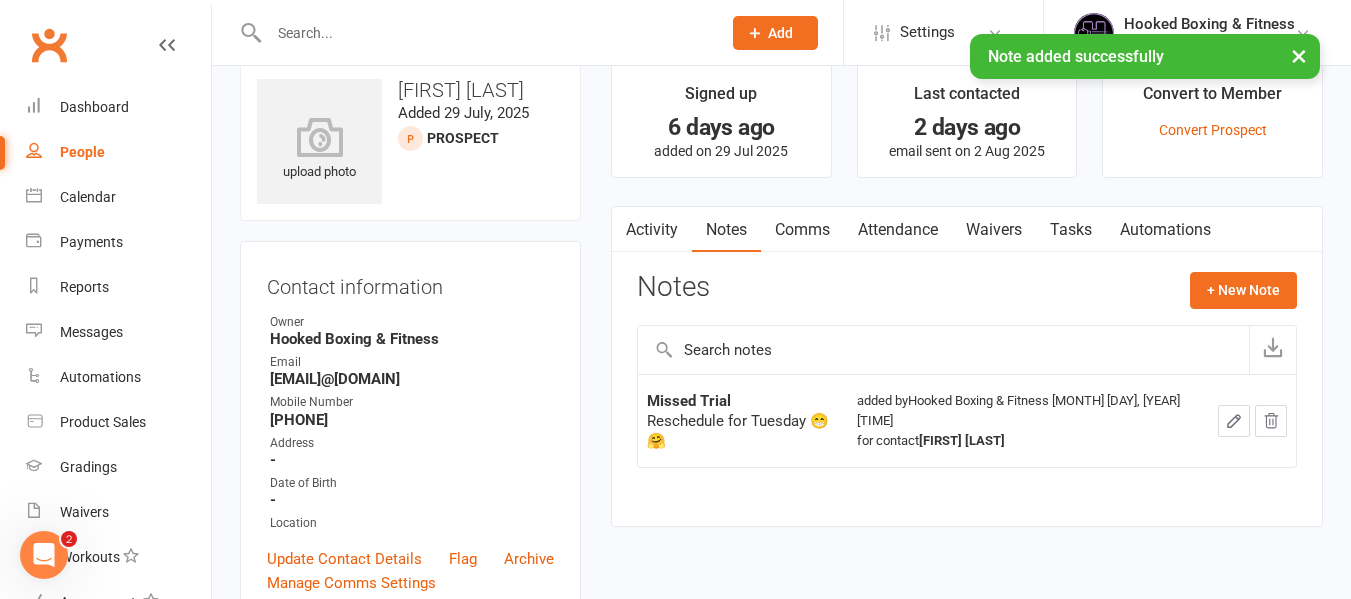 scroll, scrollTop: 0, scrollLeft: 0, axis: both 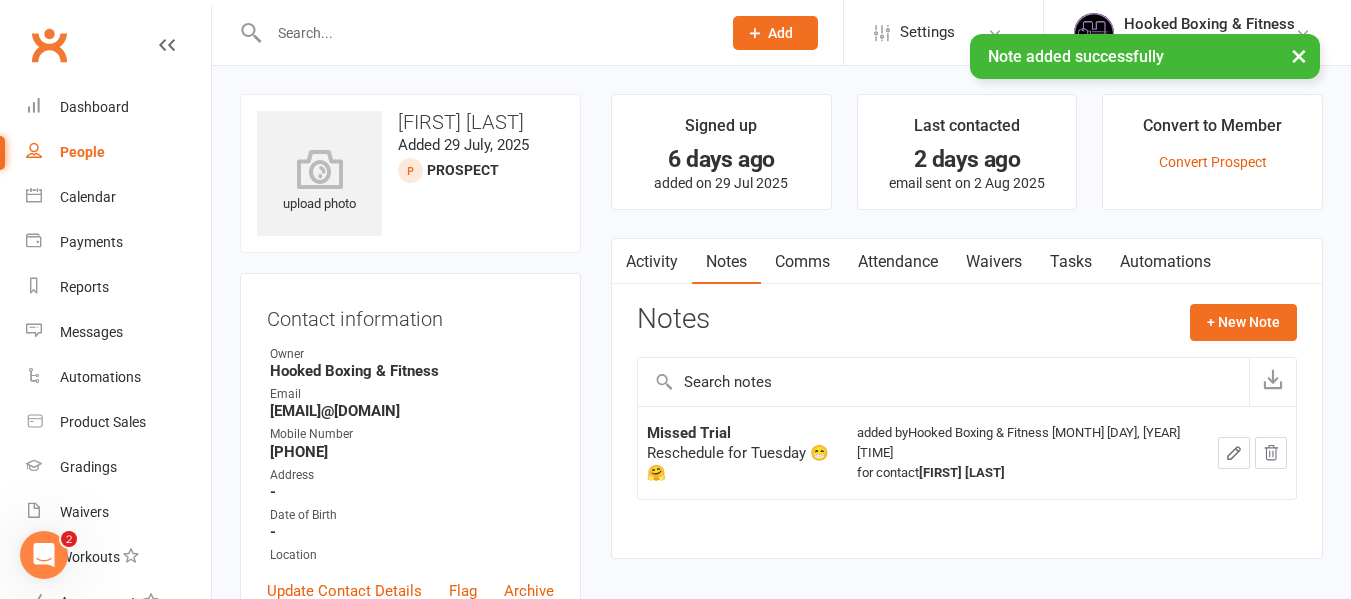 click on "Activity" at bounding box center [652, 262] 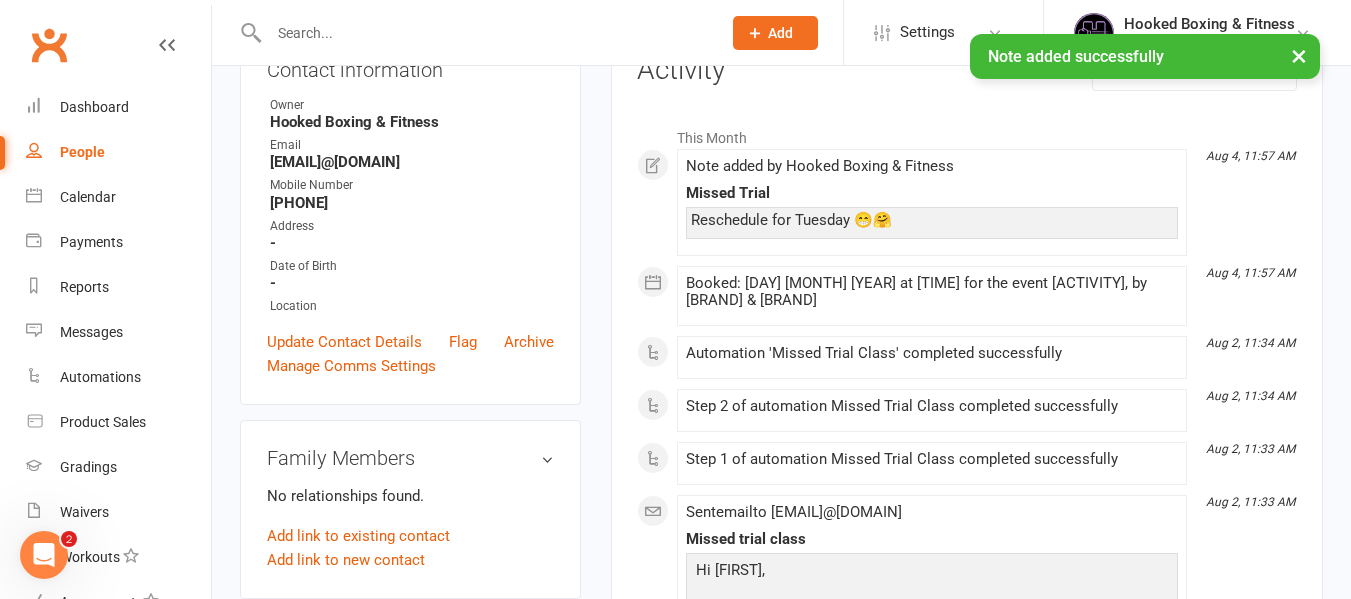 scroll, scrollTop: 0, scrollLeft: 0, axis: both 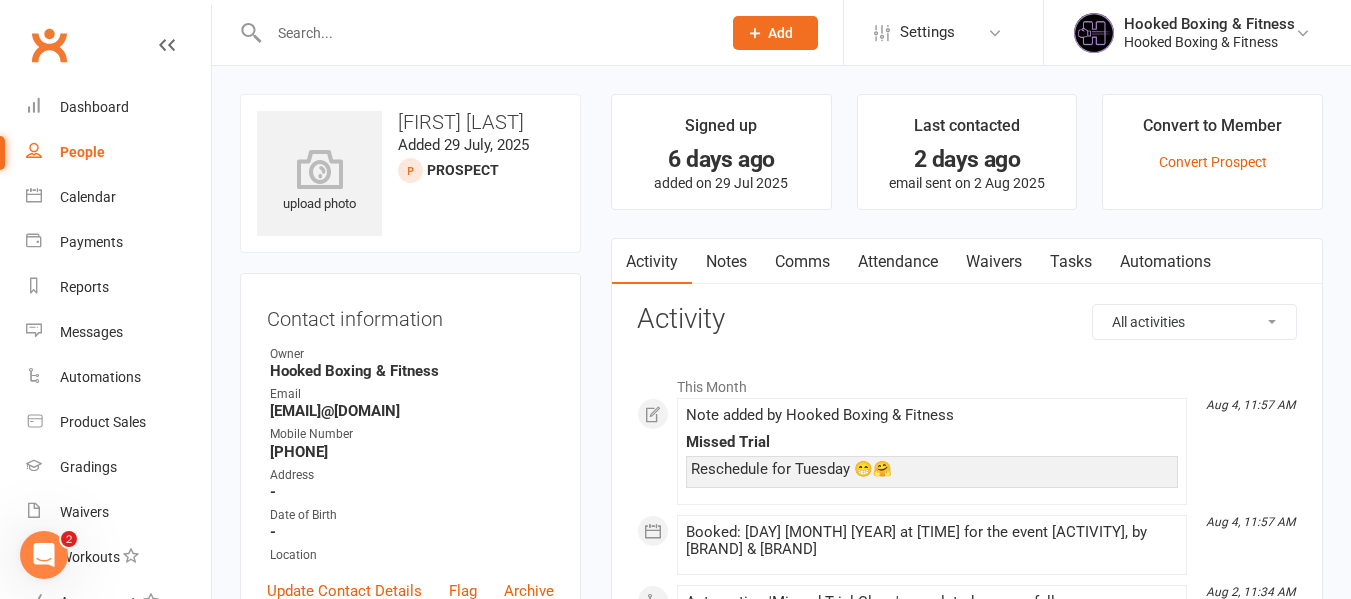 click at bounding box center [485, 33] 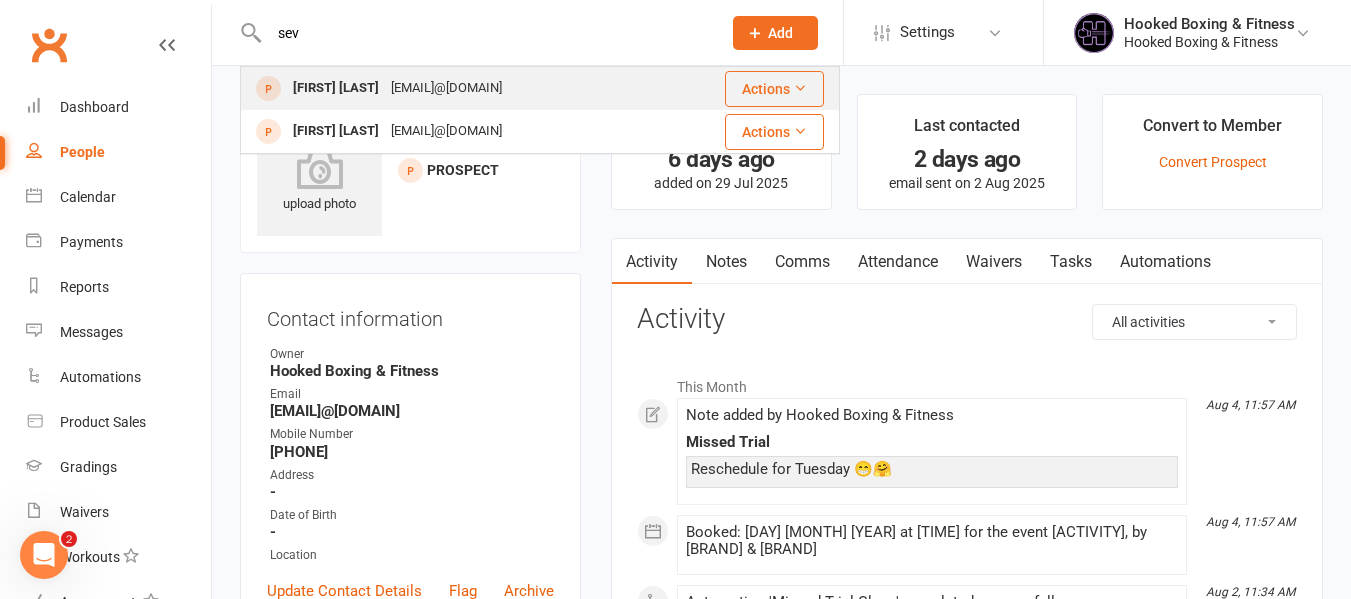 type on "sevd" 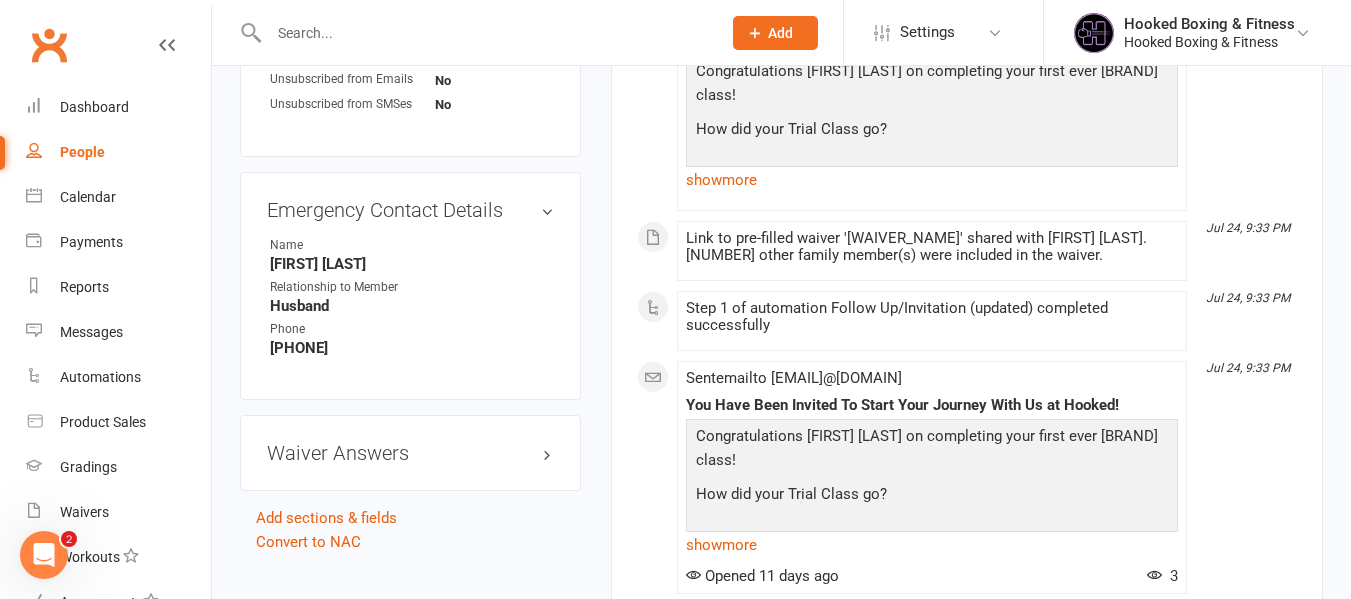 scroll, scrollTop: 1200, scrollLeft: 0, axis: vertical 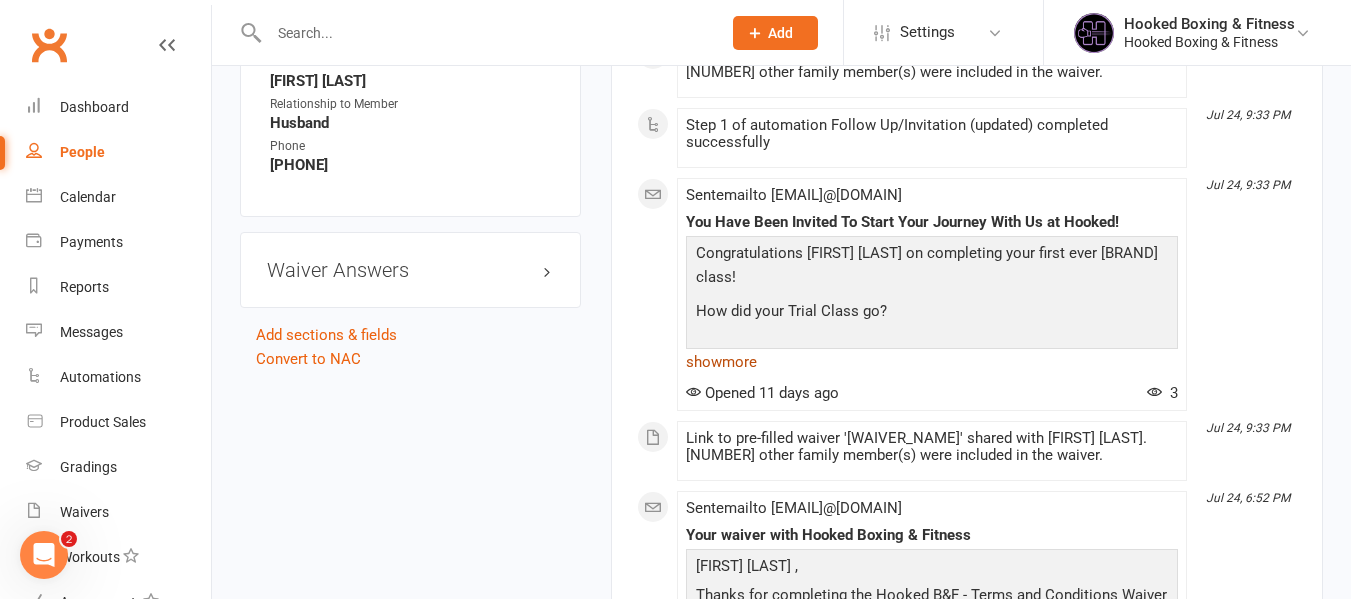 click on "show  more" at bounding box center (932, 362) 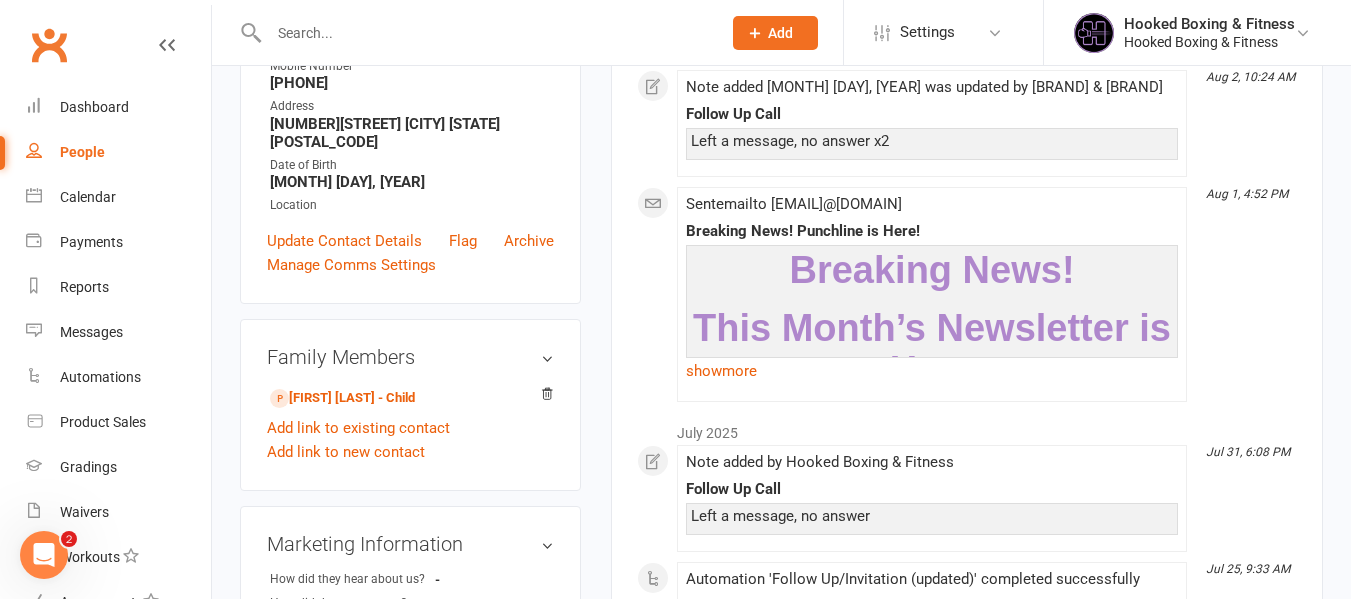 scroll, scrollTop: 0, scrollLeft: 0, axis: both 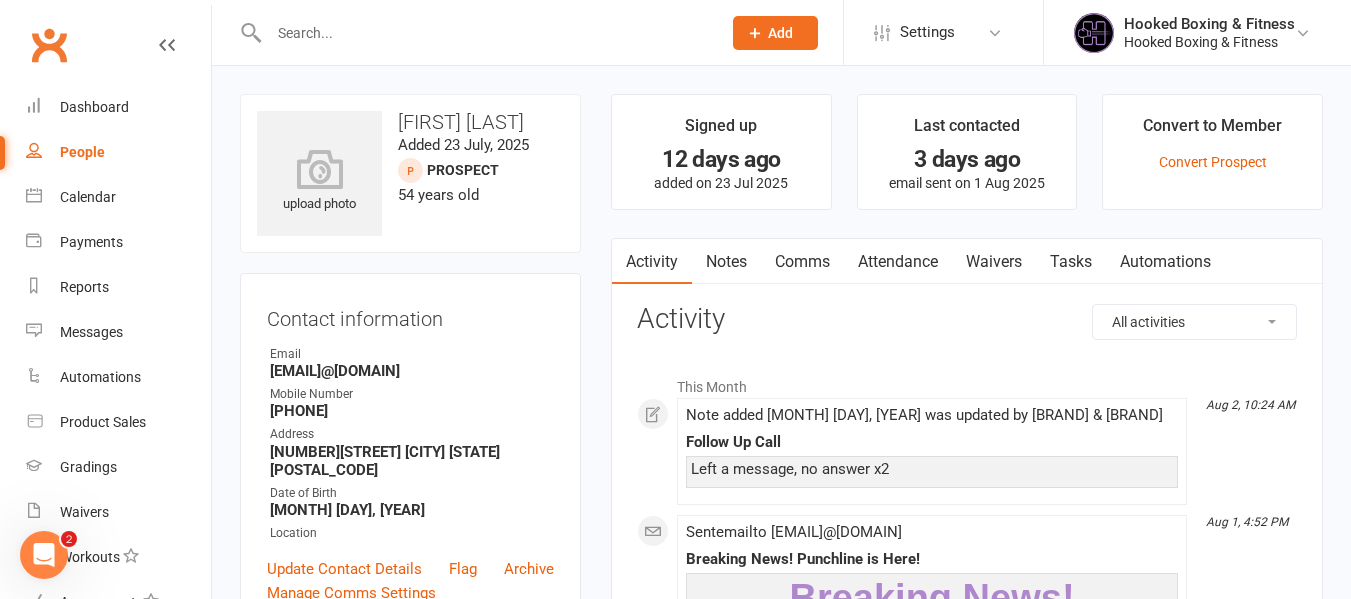 click on "Notes" at bounding box center (726, 262) 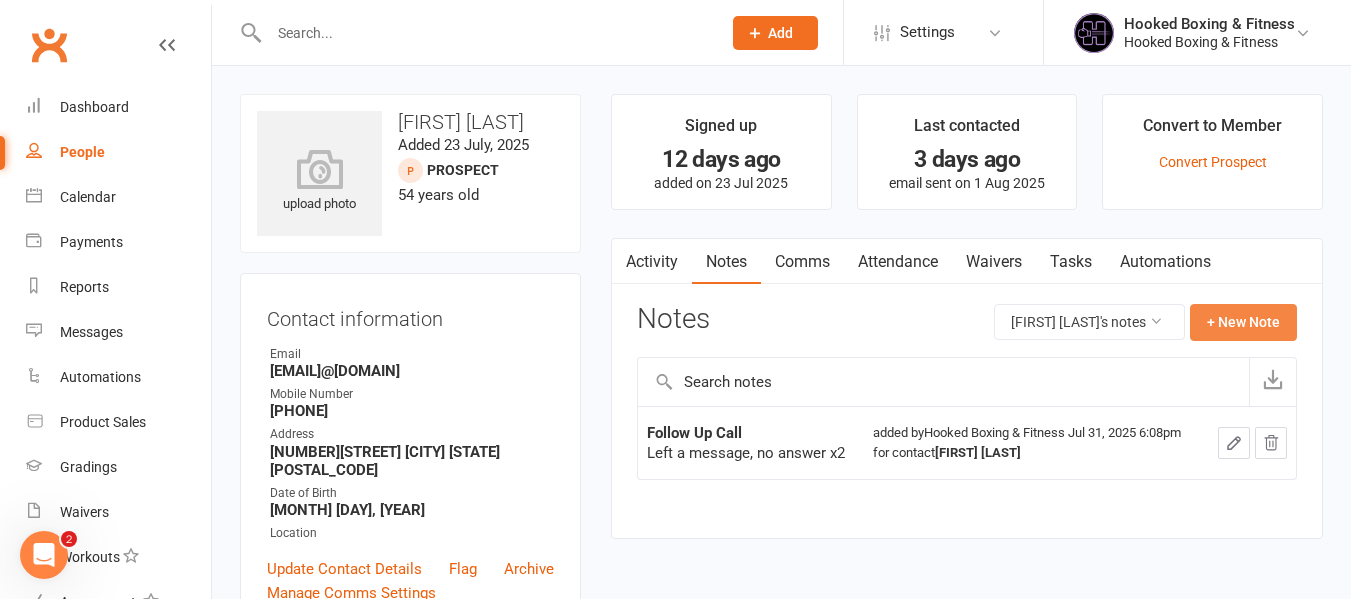 drag, startPoint x: 1259, startPoint y: 313, endPoint x: 1285, endPoint y: 457, distance: 146.3284 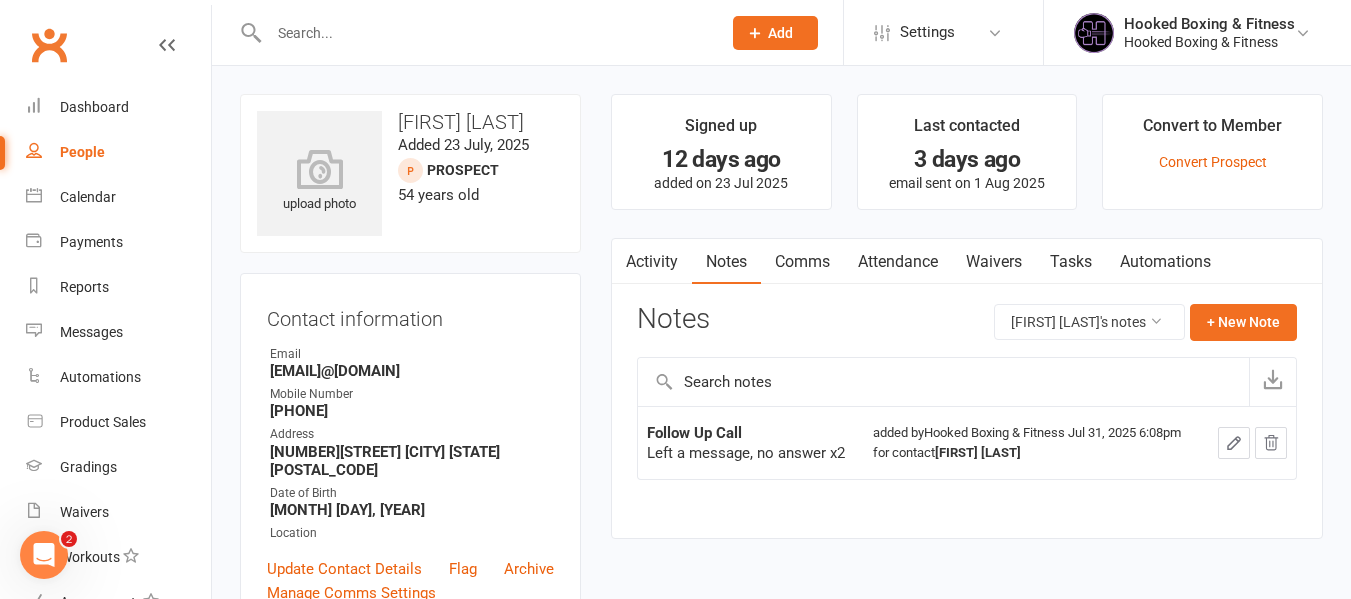 click 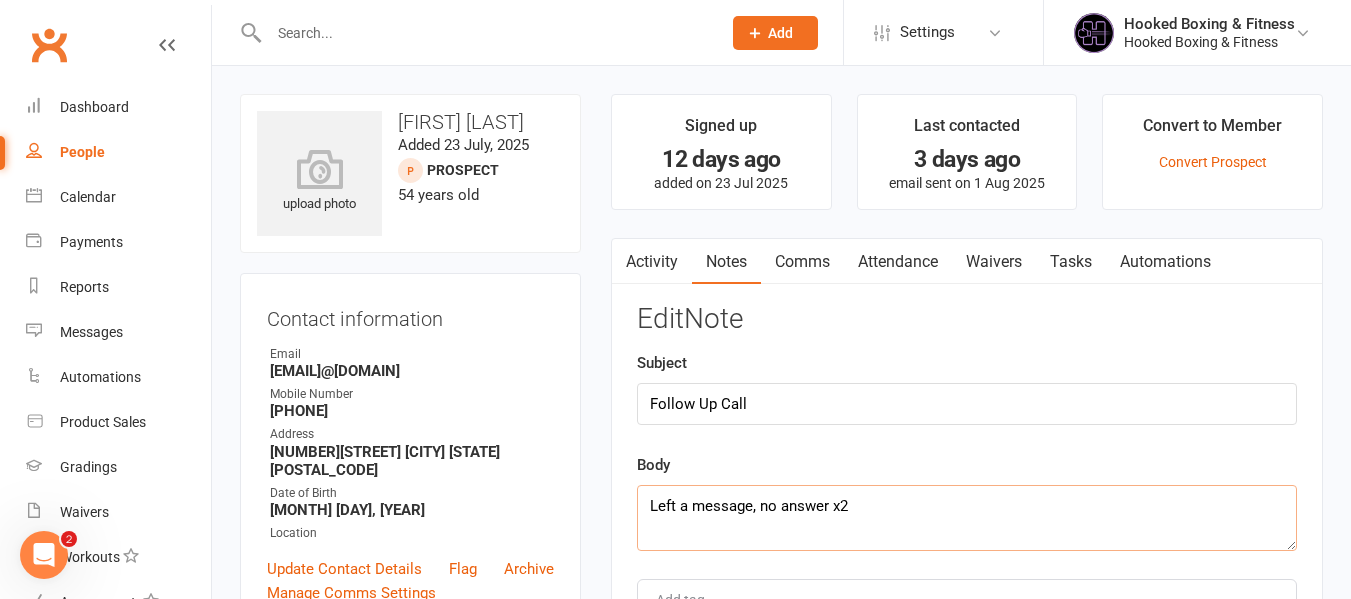 click on "Left a message, no answer x2" at bounding box center [967, 518] 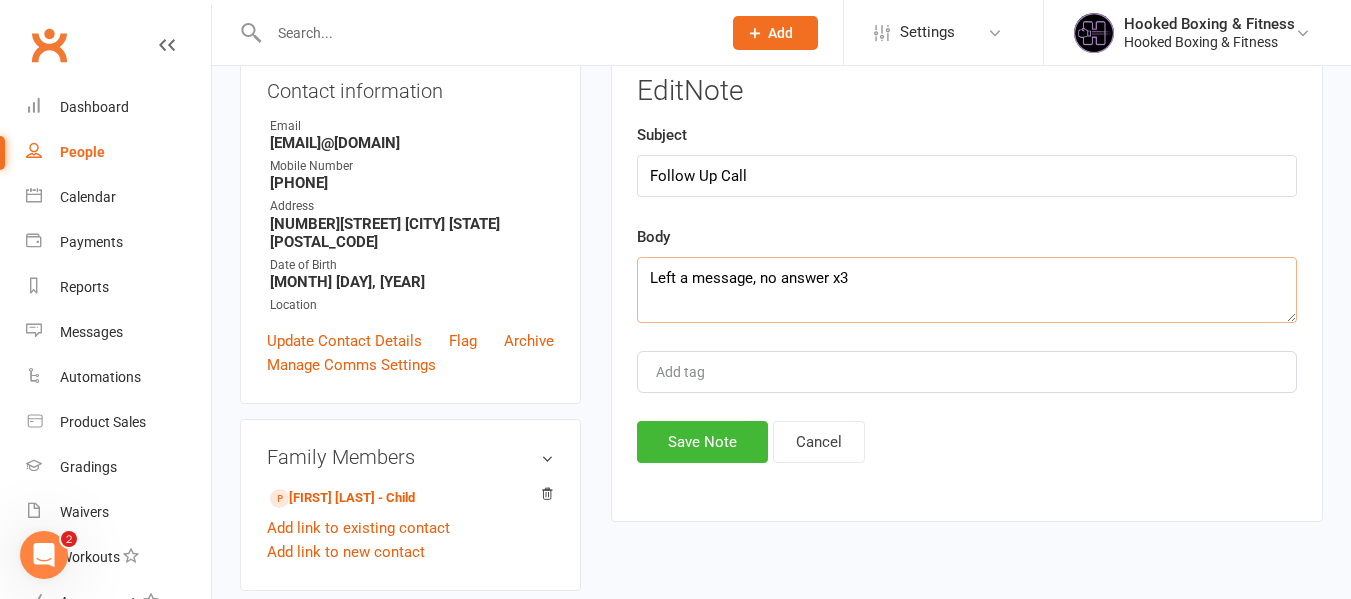scroll, scrollTop: 300, scrollLeft: 0, axis: vertical 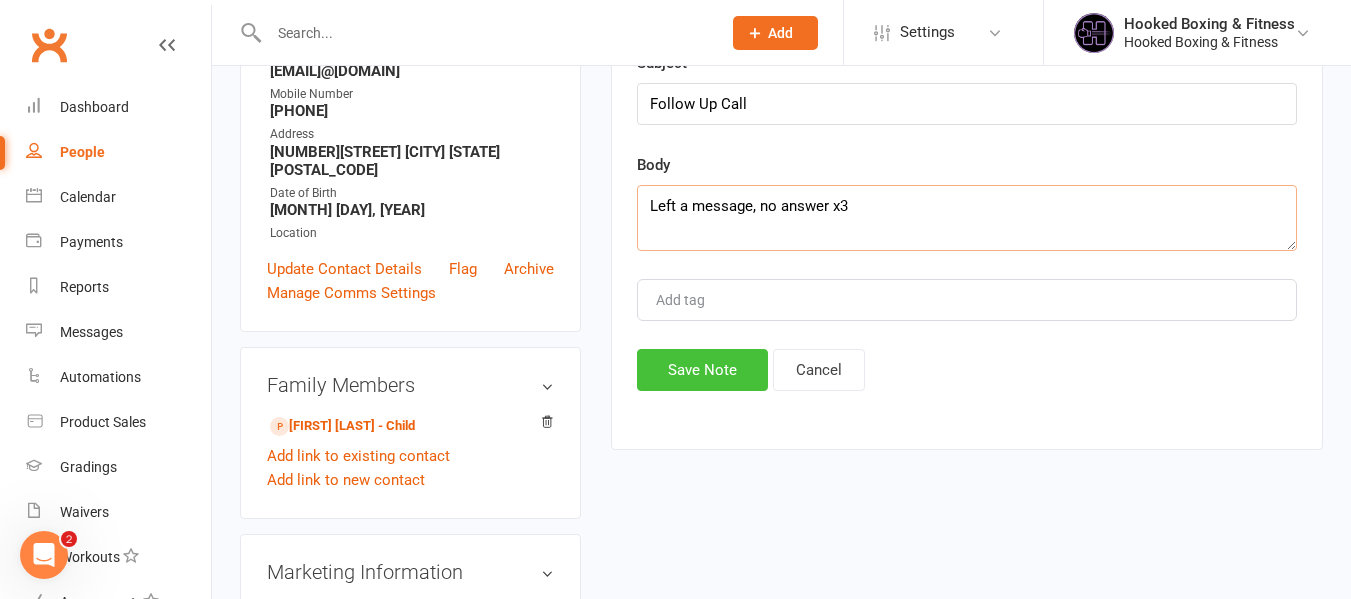 type on "Left a message, no answer x3" 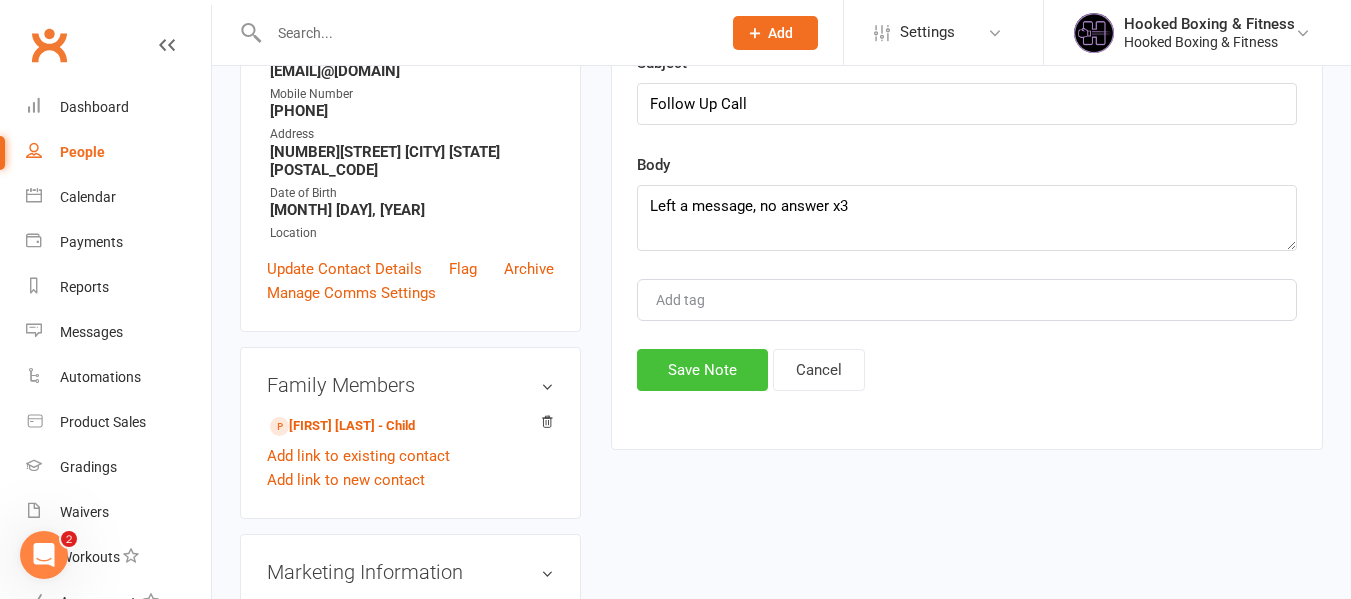 click on "Save Note" at bounding box center [702, 370] 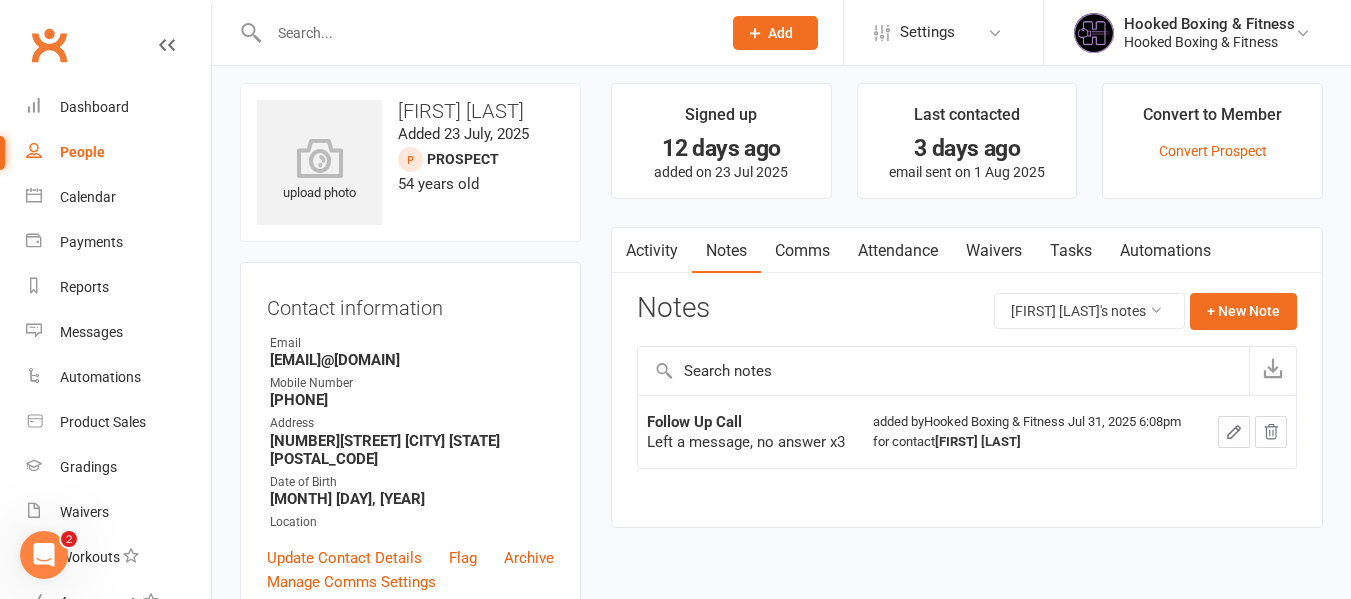 scroll, scrollTop: 0, scrollLeft: 0, axis: both 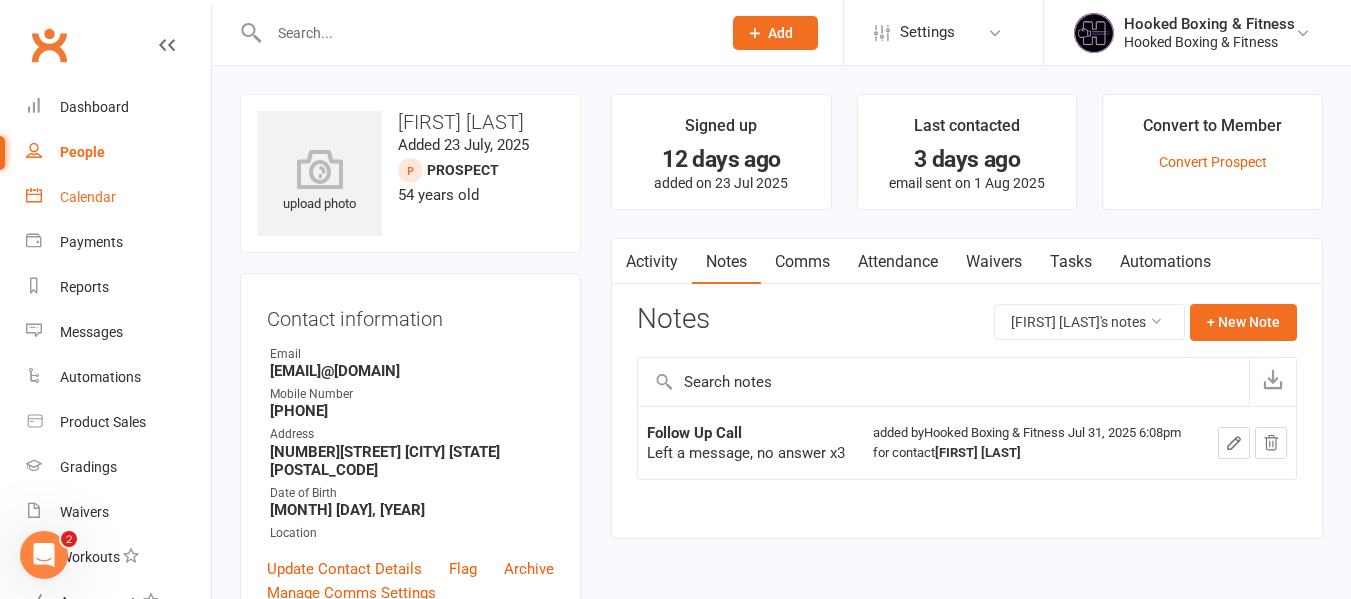 click on "Calendar" at bounding box center [118, 197] 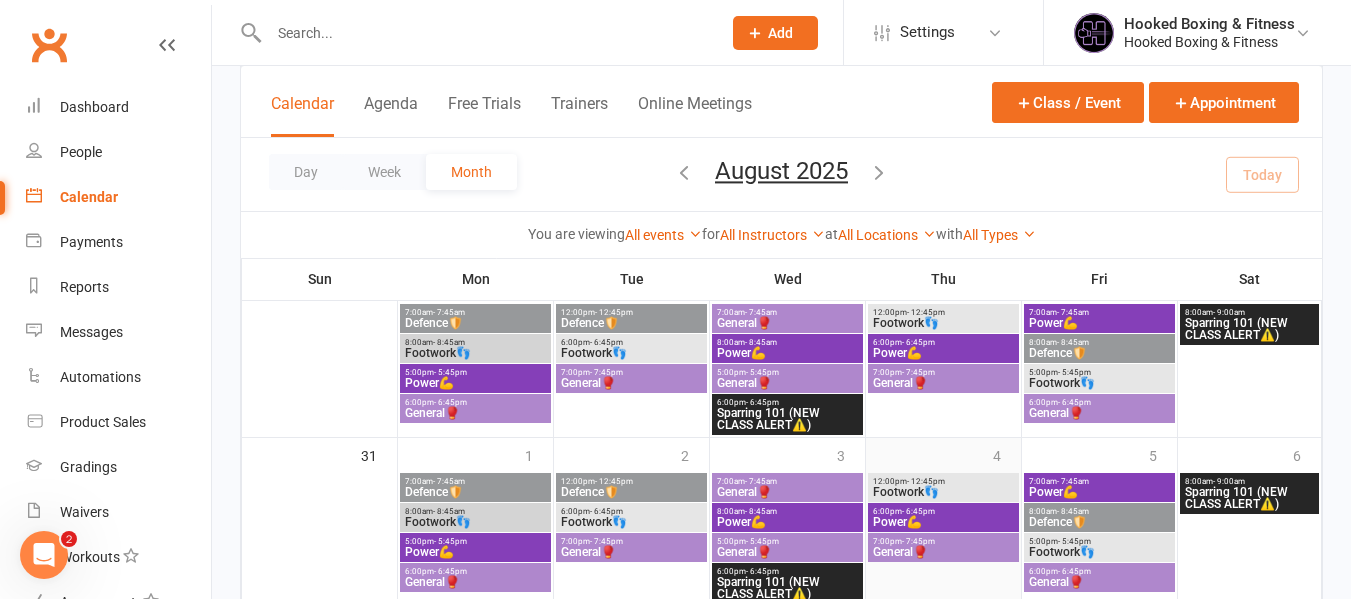 scroll, scrollTop: 888, scrollLeft: 0, axis: vertical 